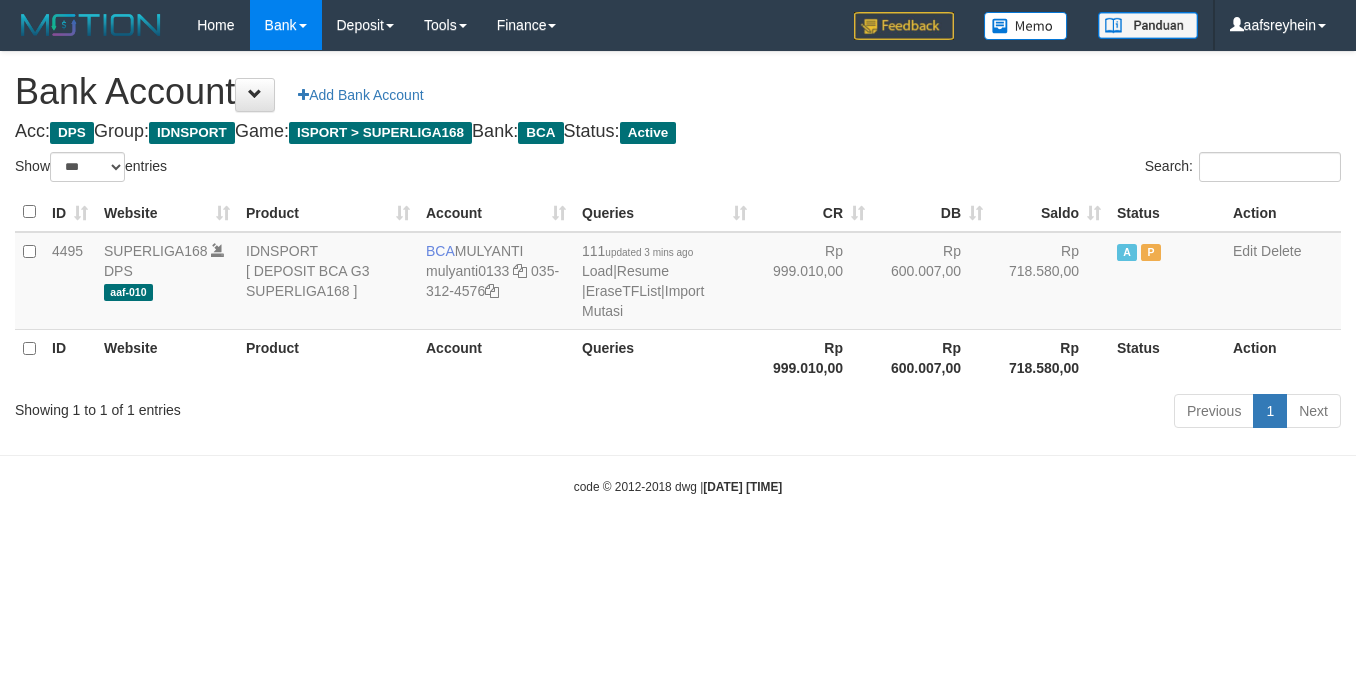 select on "***" 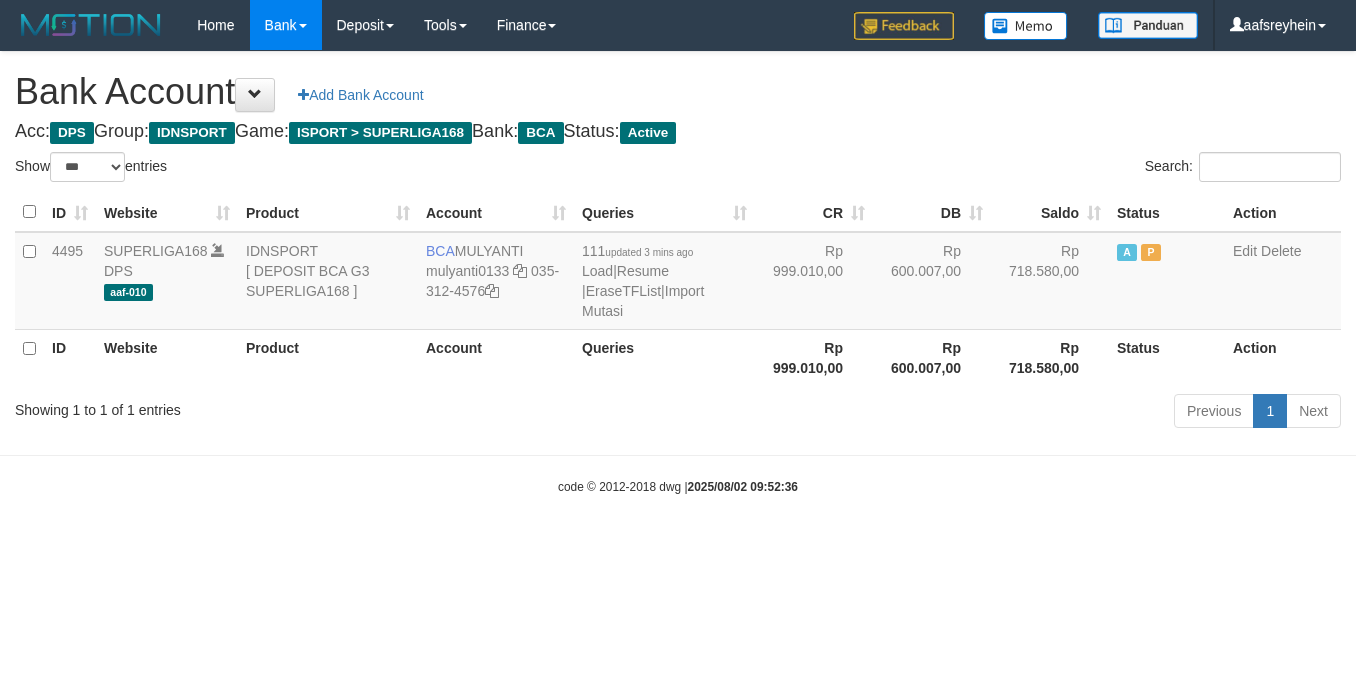 select on "***" 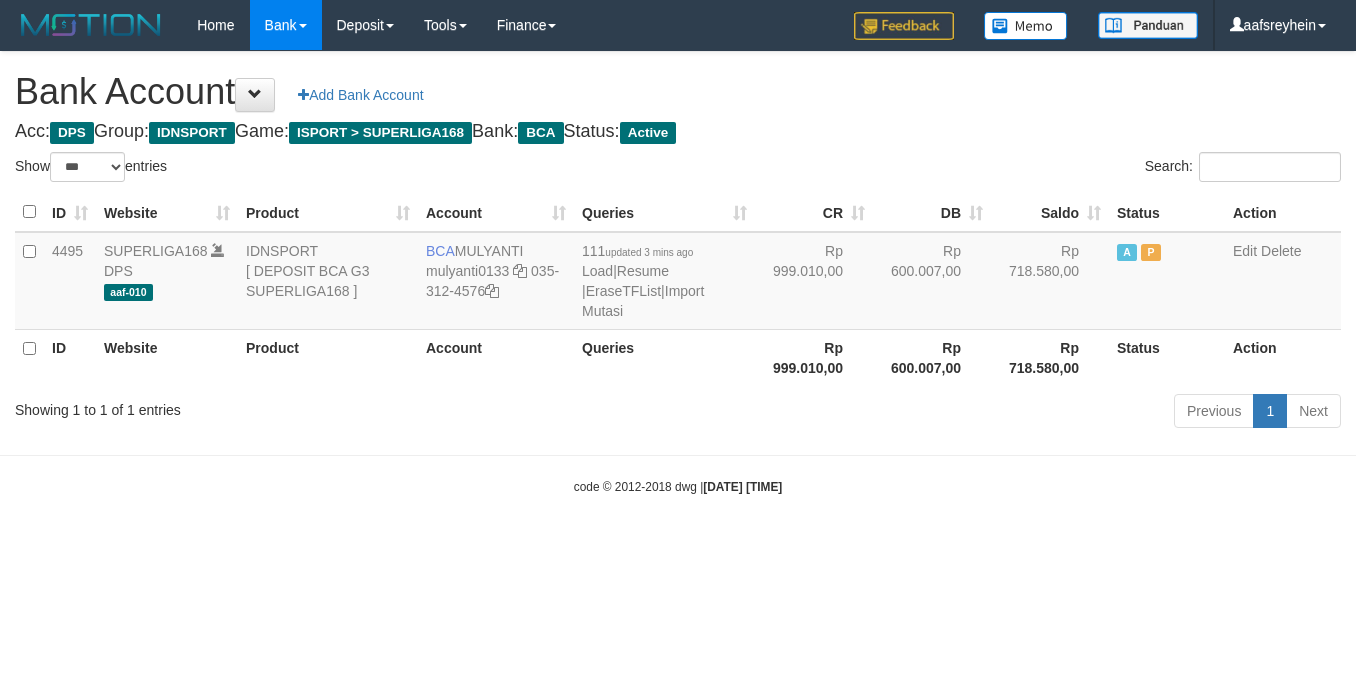 select on "***" 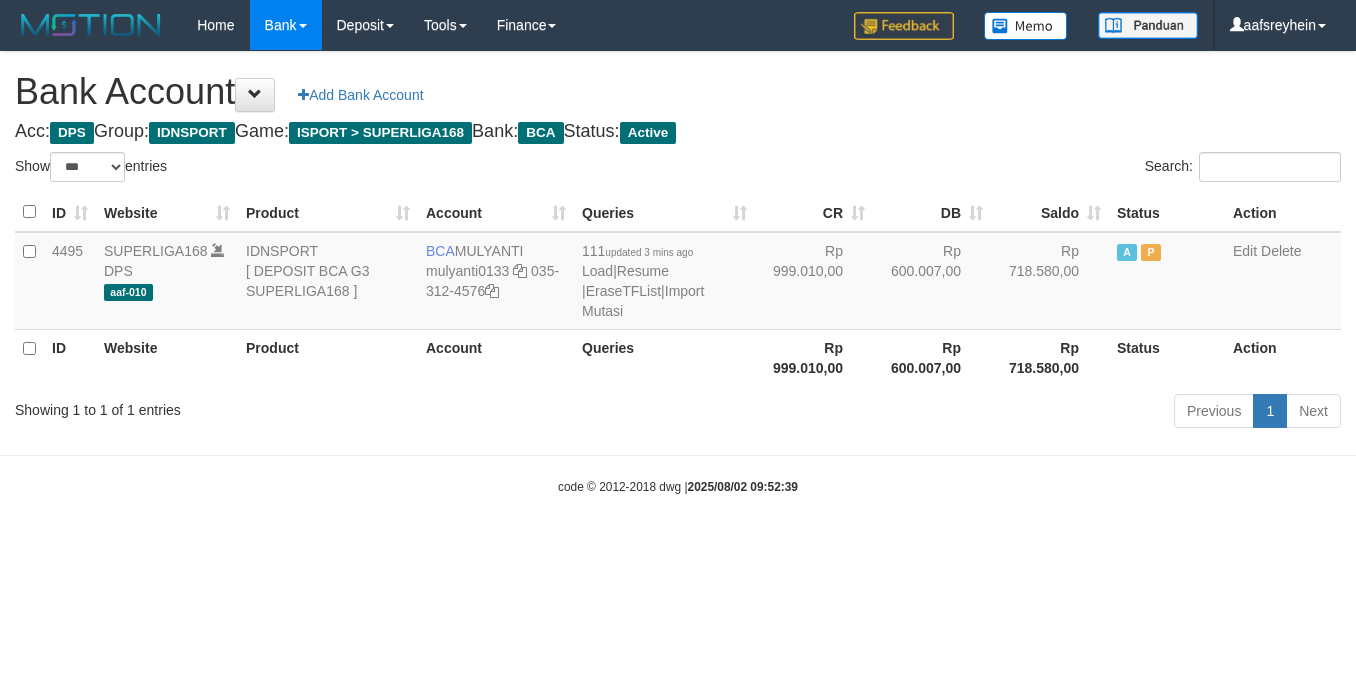 select on "***" 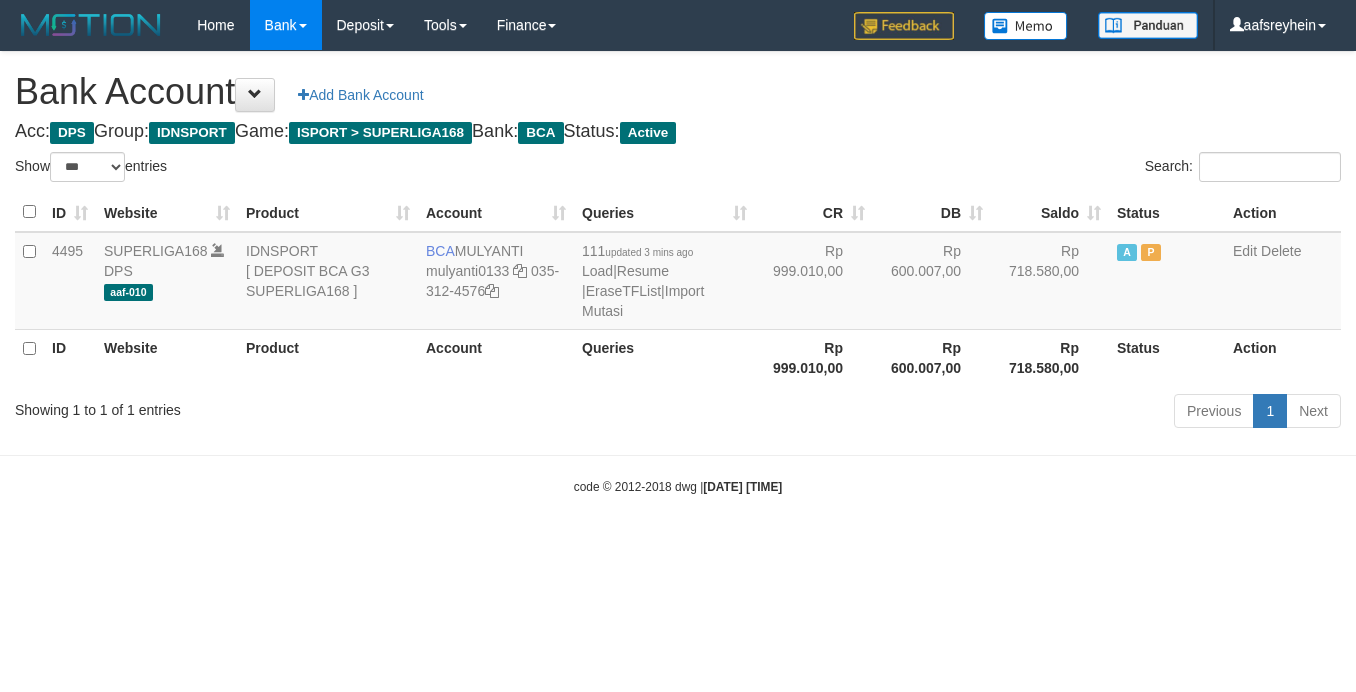 select on "***" 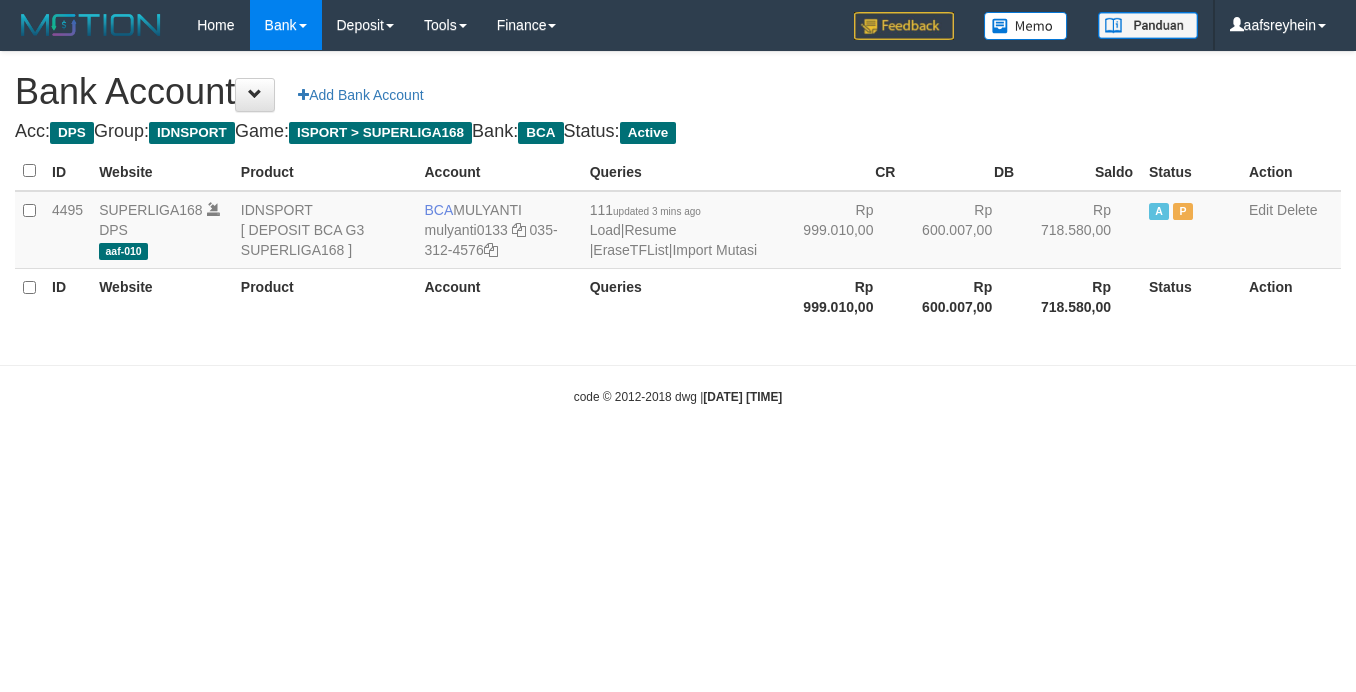 scroll, scrollTop: 0, scrollLeft: 0, axis: both 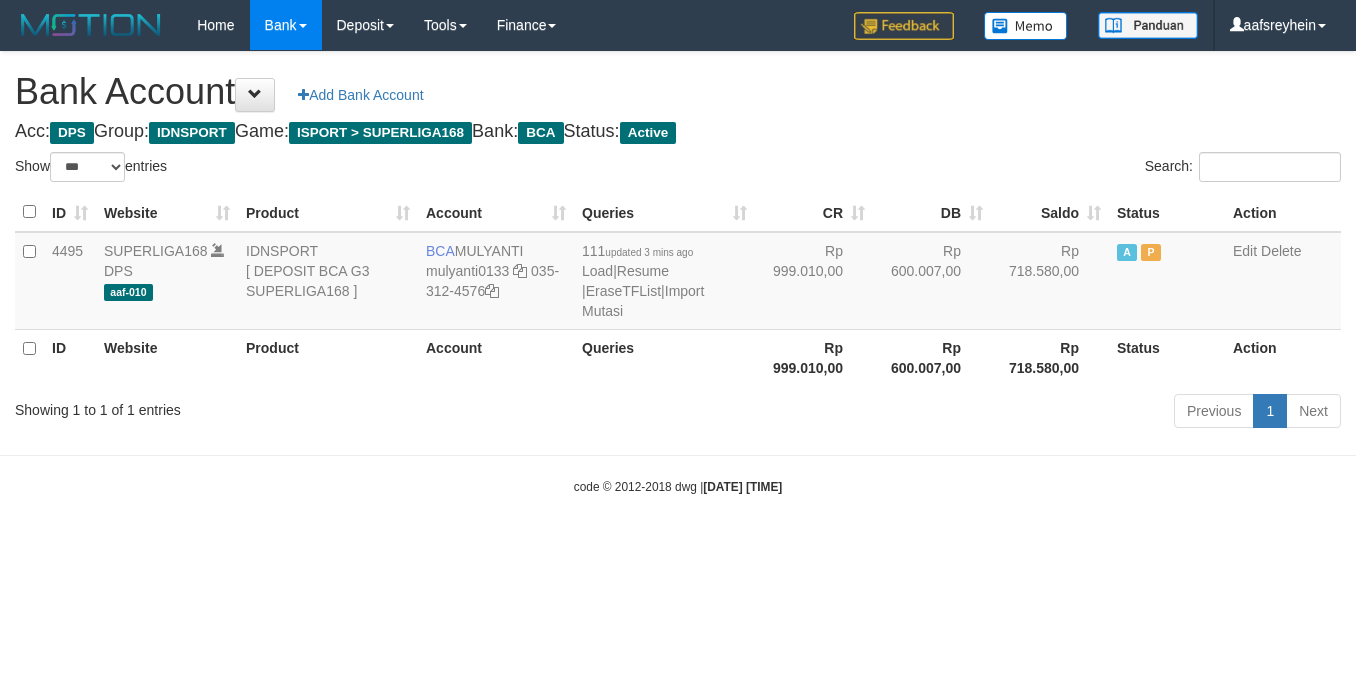click on "Toggle navigation
Home
Bank
Account List
Load
By Website
Group
[ISPORT]													SUPERLIGA168
By Load Group (DPS)" at bounding box center (678, 273) 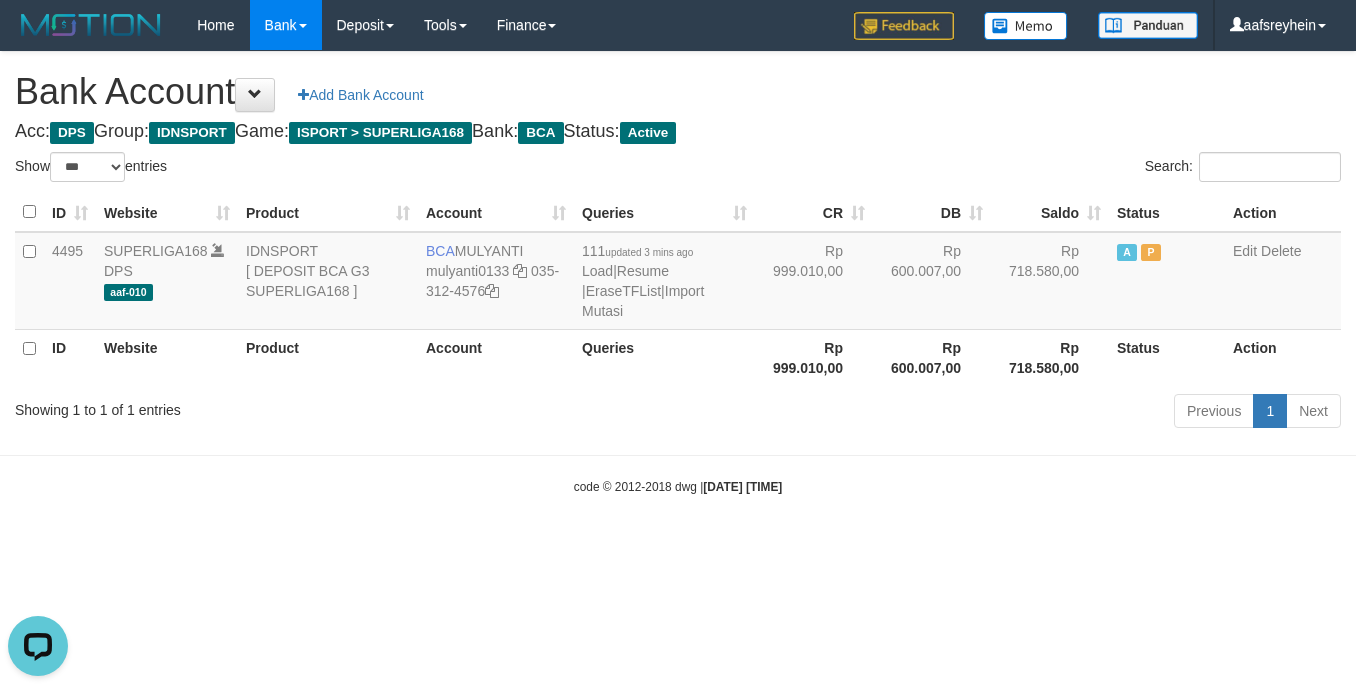 scroll, scrollTop: 0, scrollLeft: 0, axis: both 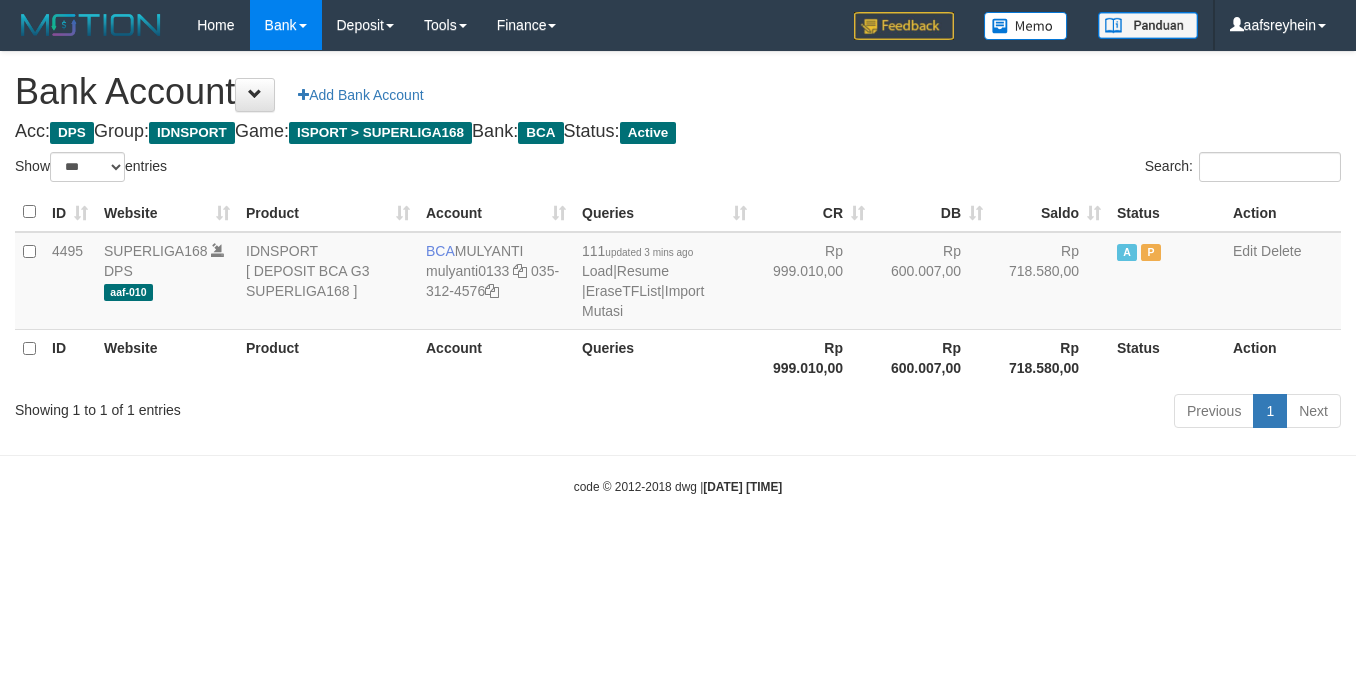 select on "***" 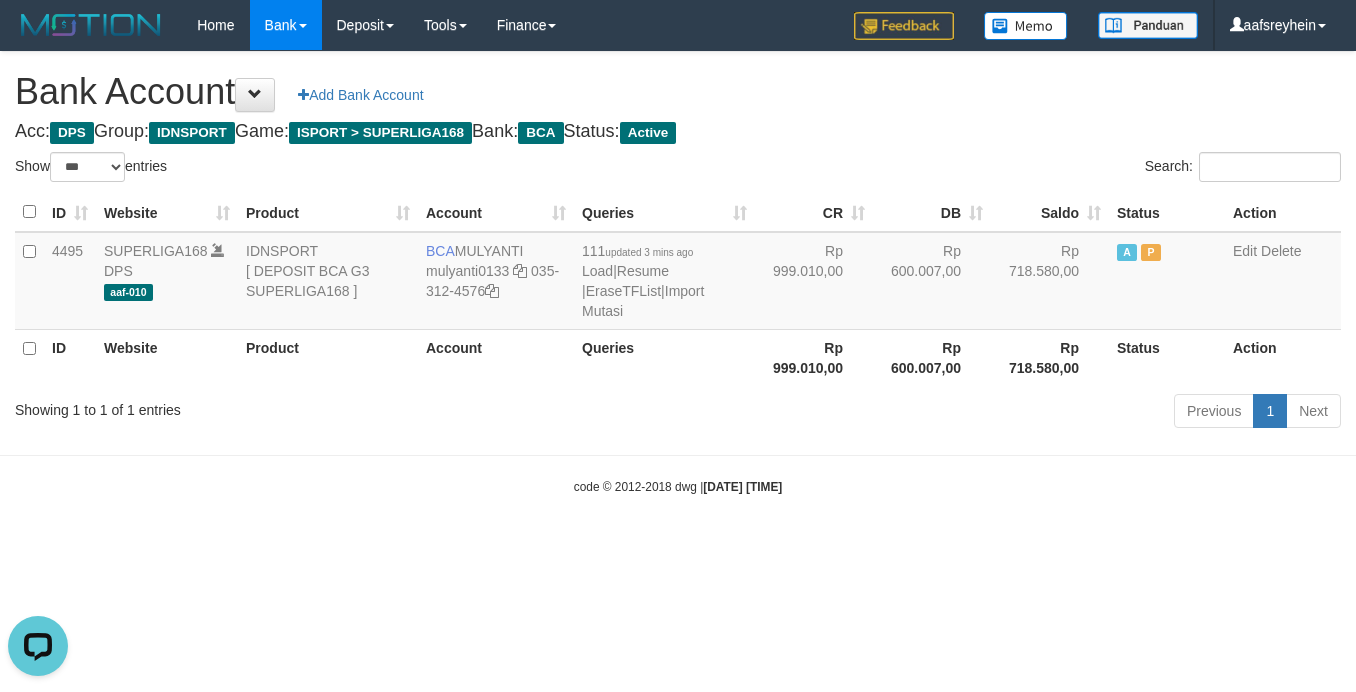 scroll, scrollTop: 0, scrollLeft: 0, axis: both 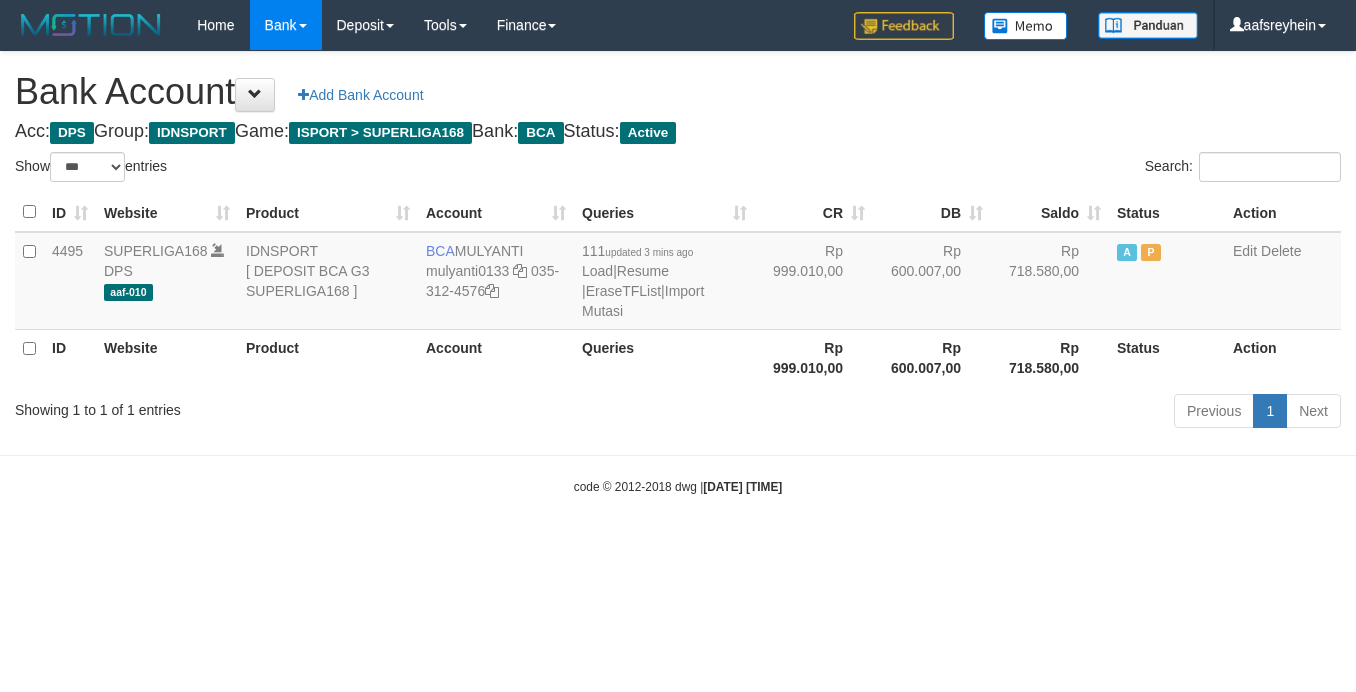select on "***" 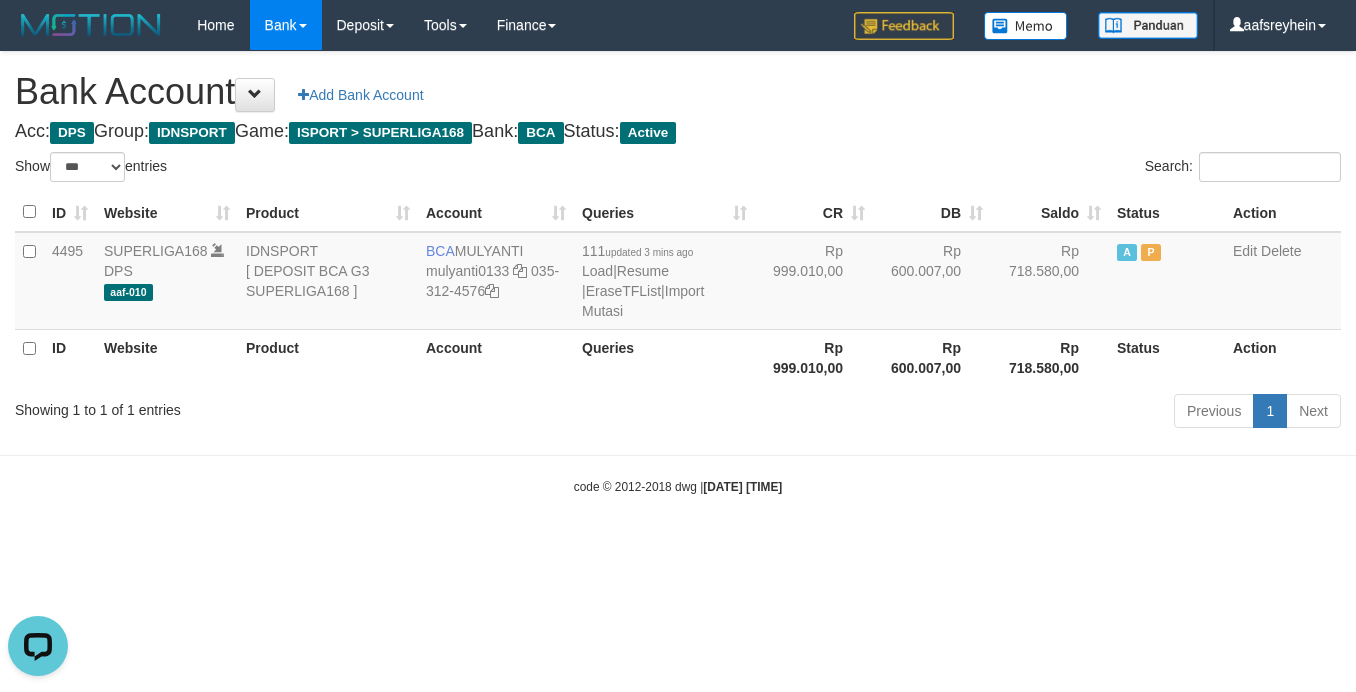 scroll, scrollTop: 0, scrollLeft: 0, axis: both 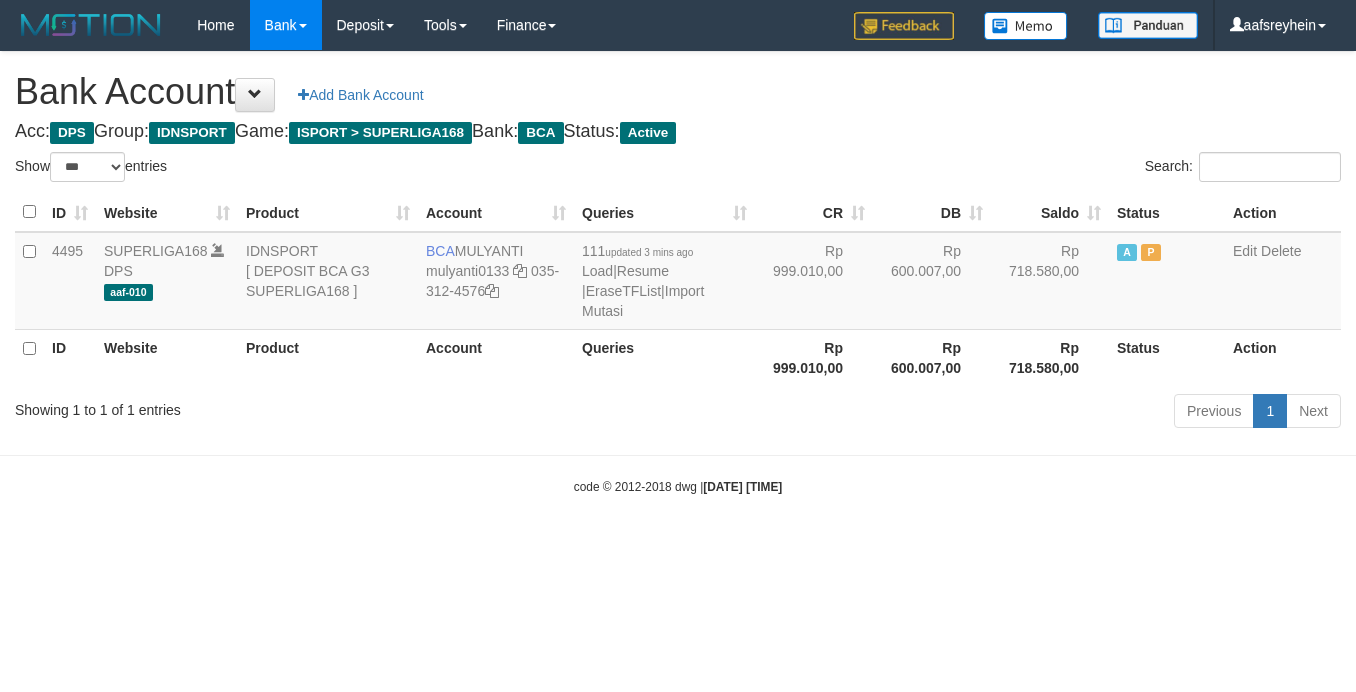 select on "***" 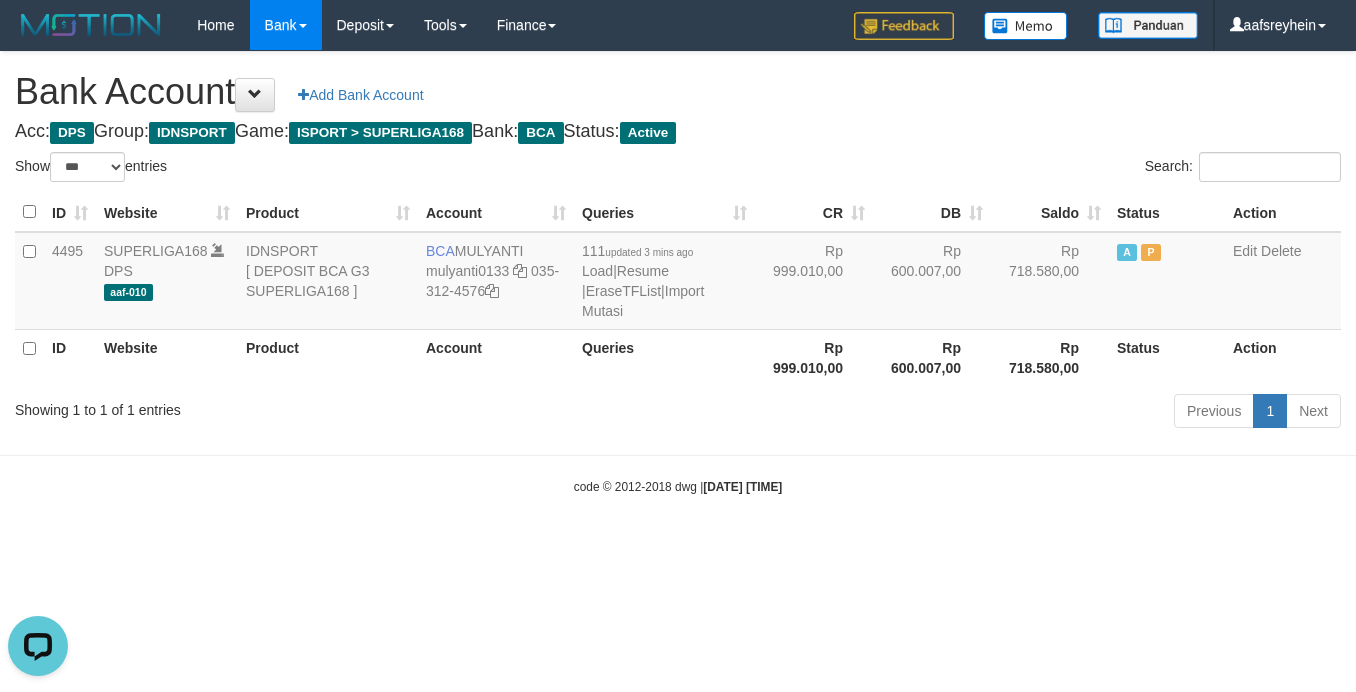 scroll, scrollTop: 0, scrollLeft: 0, axis: both 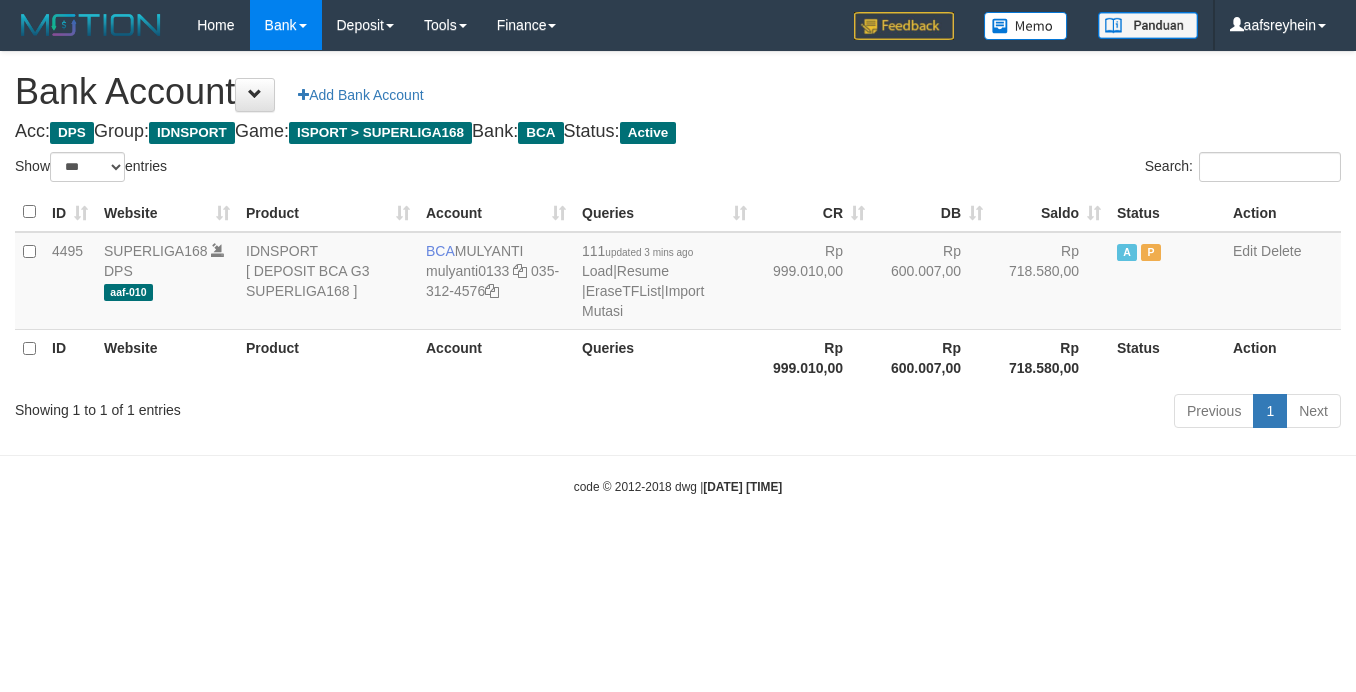 select on "***" 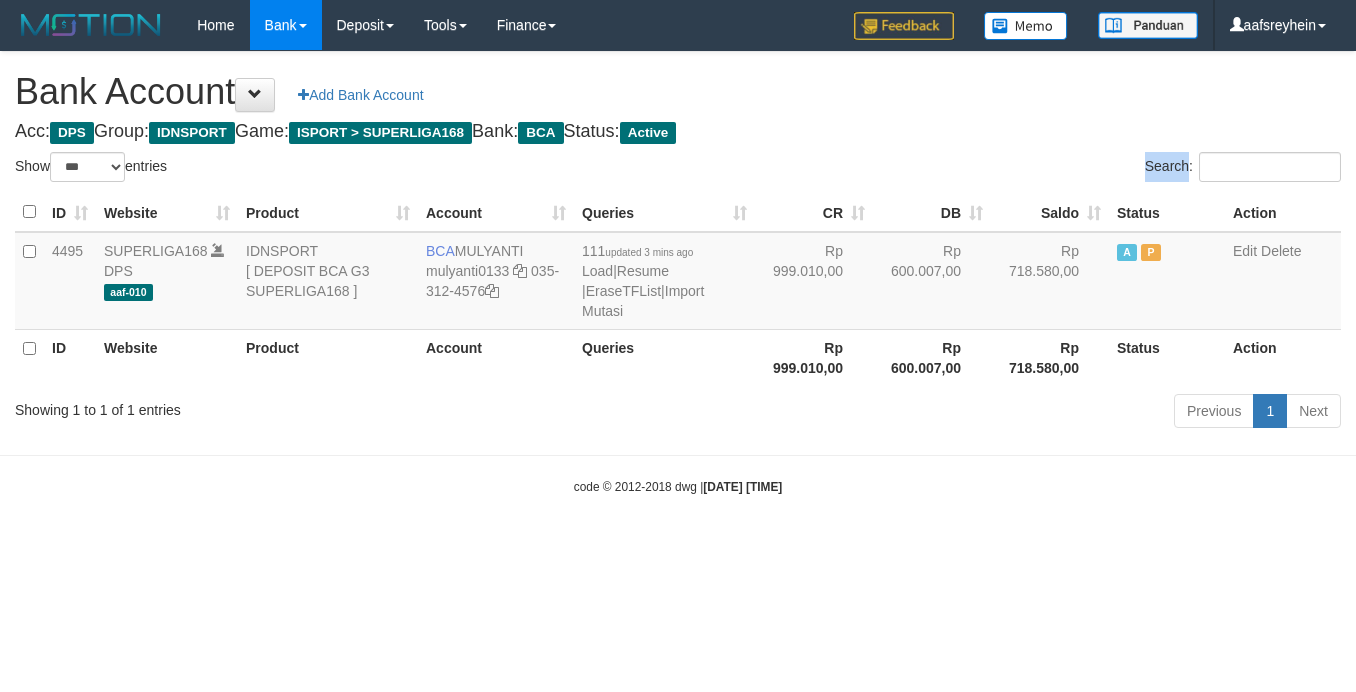click on "Search:" at bounding box center [1017, 169] 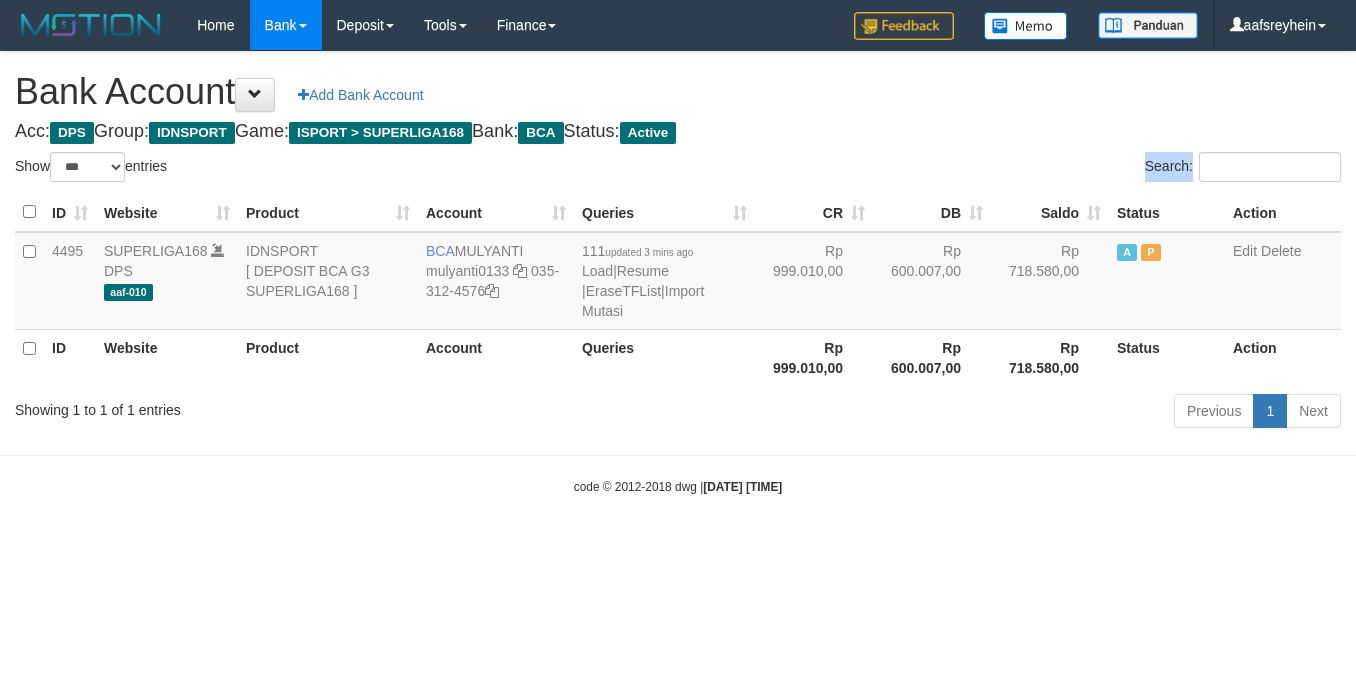 click on "Search:" at bounding box center [1017, 169] 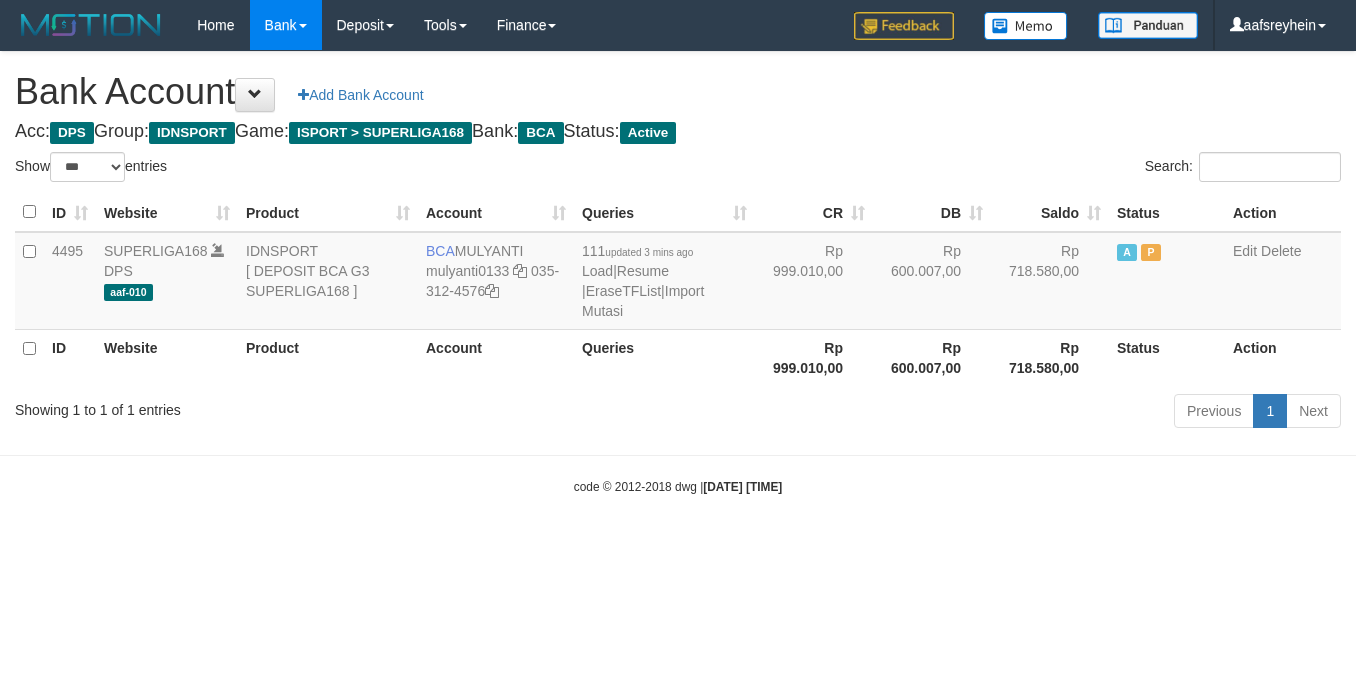 select on "***" 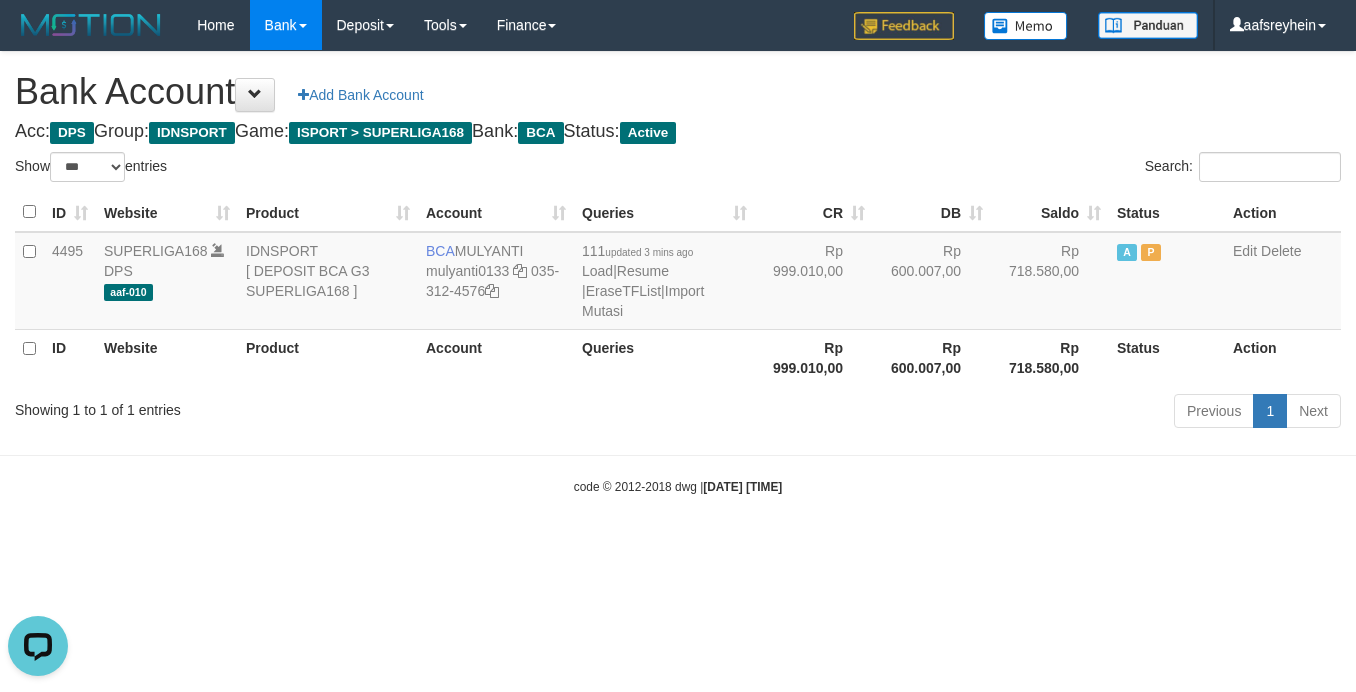 scroll, scrollTop: 0, scrollLeft: 0, axis: both 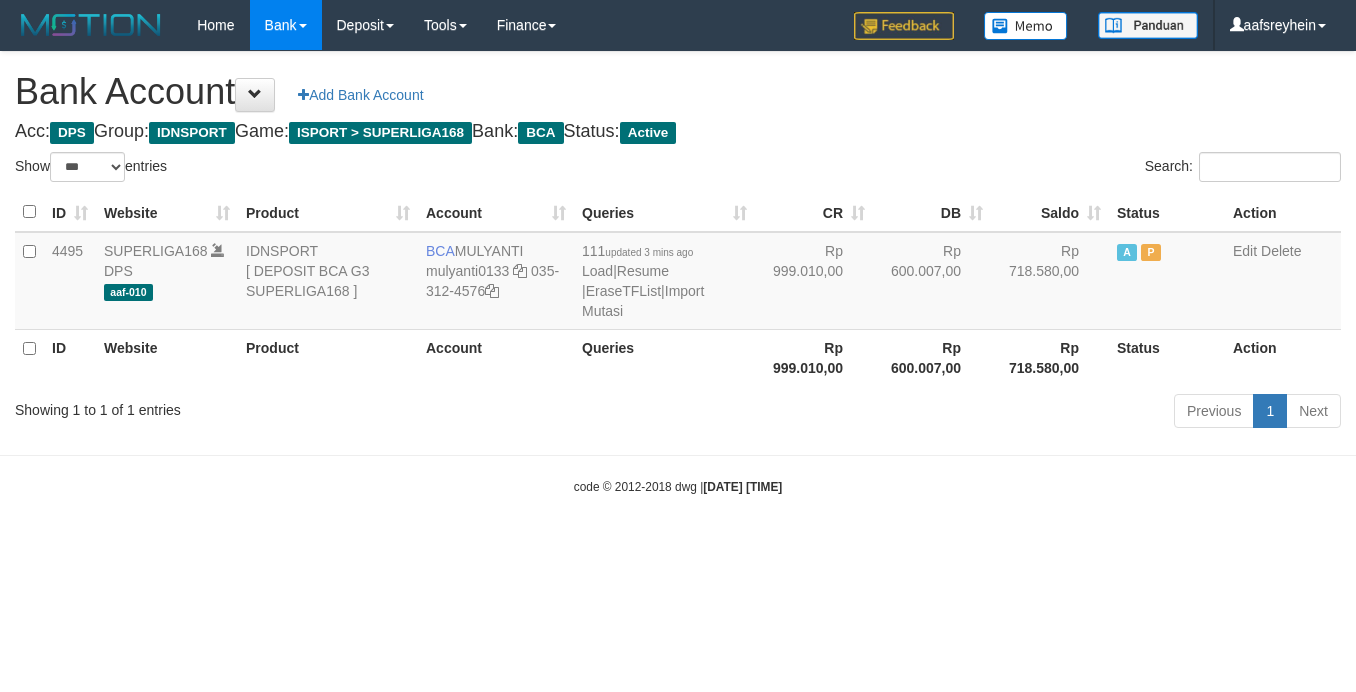 select on "***" 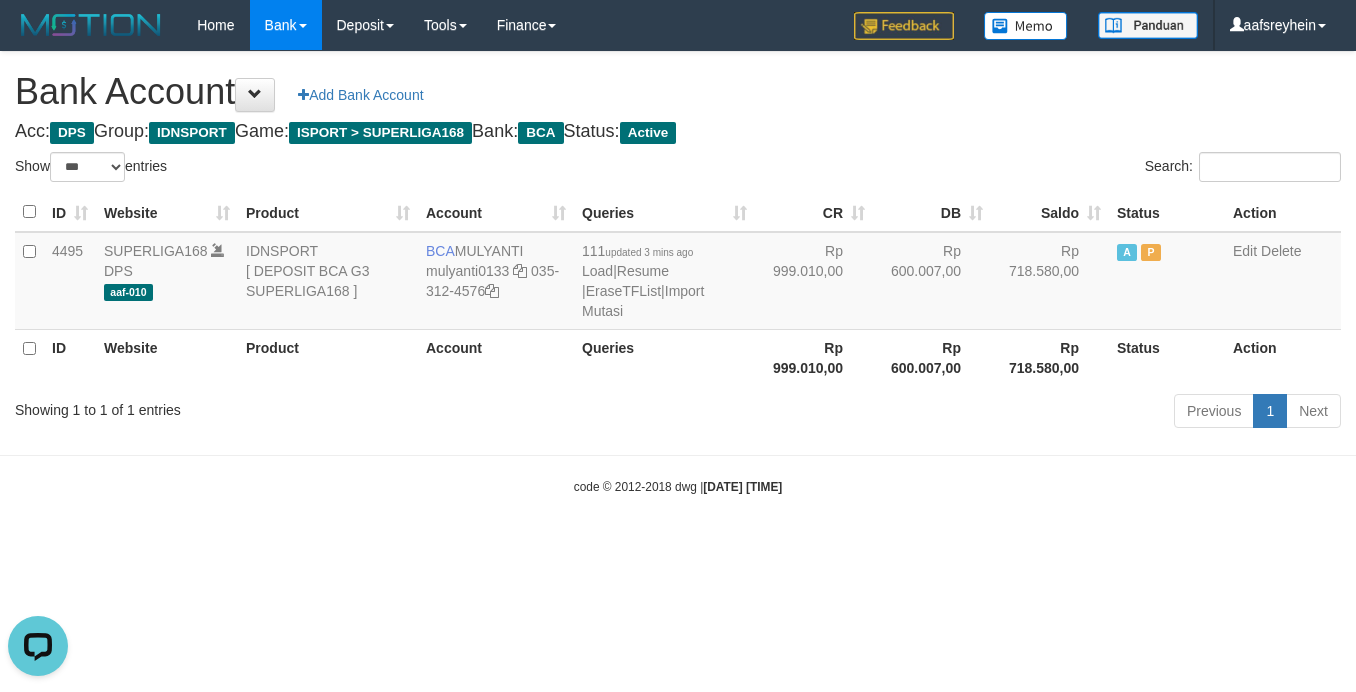 scroll, scrollTop: 0, scrollLeft: 0, axis: both 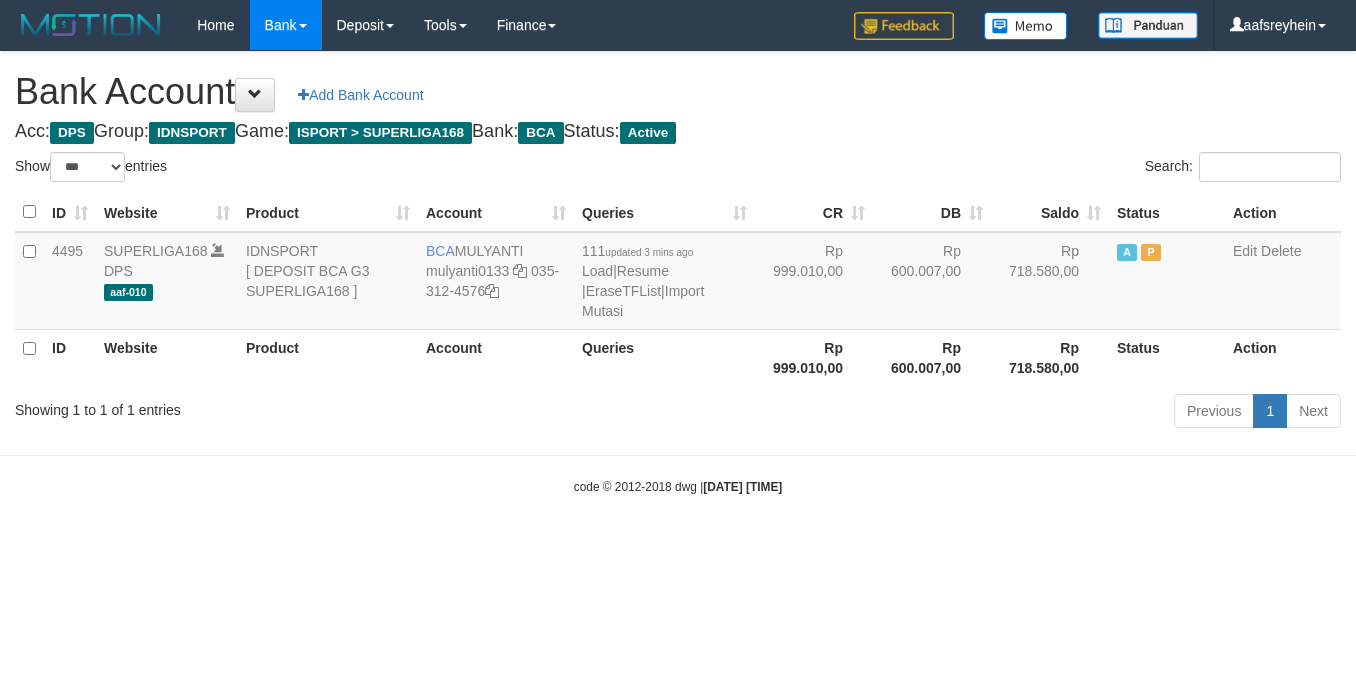select on "***" 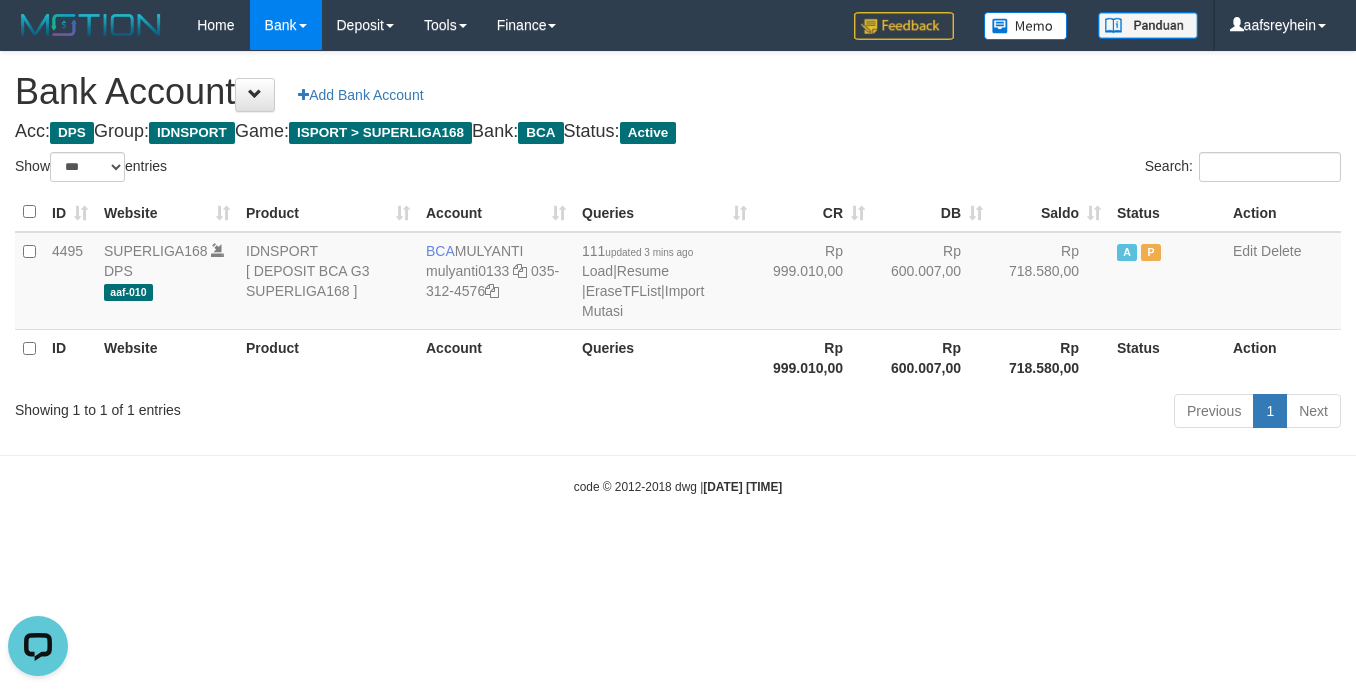 scroll, scrollTop: 0, scrollLeft: 0, axis: both 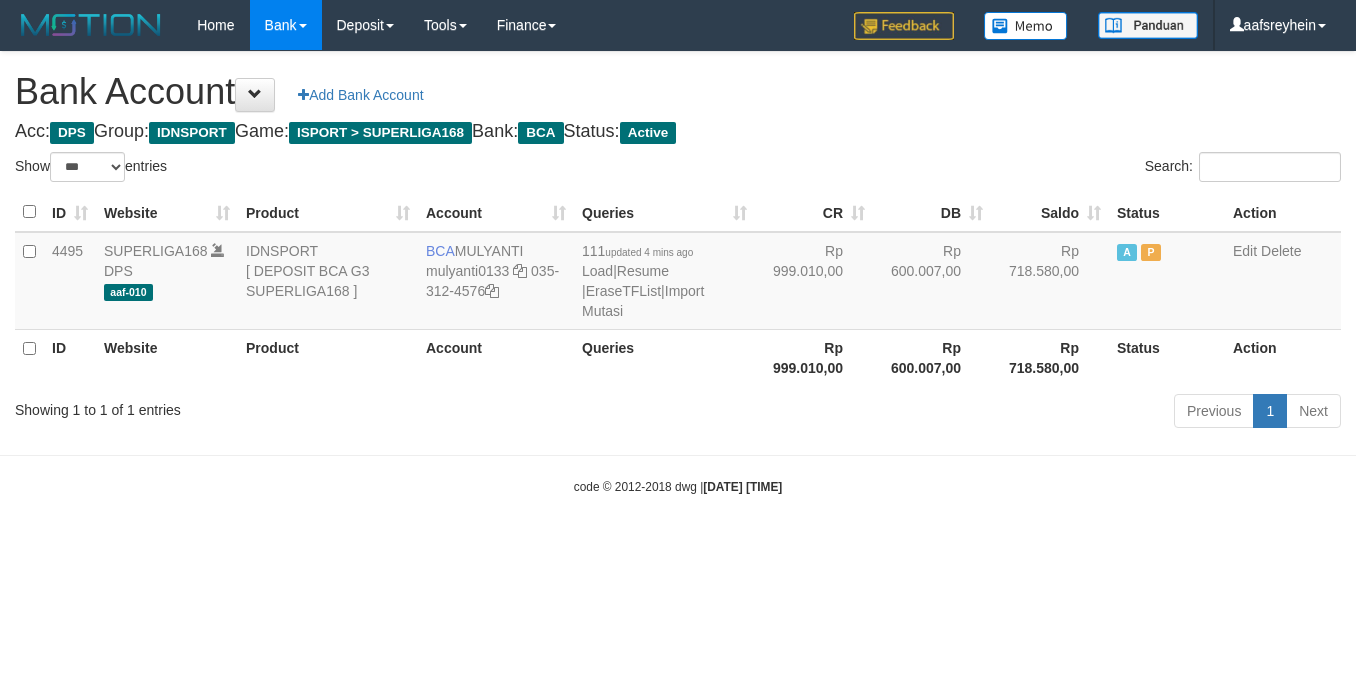 select on "***" 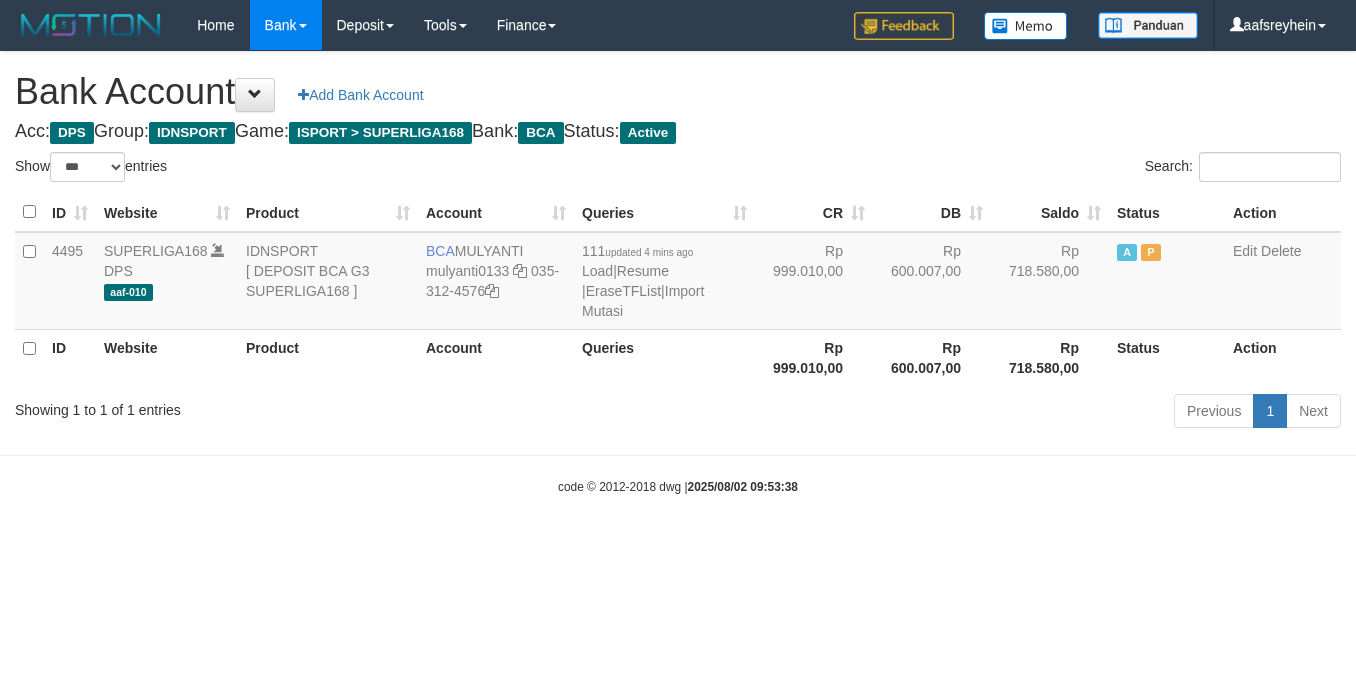 select on "***" 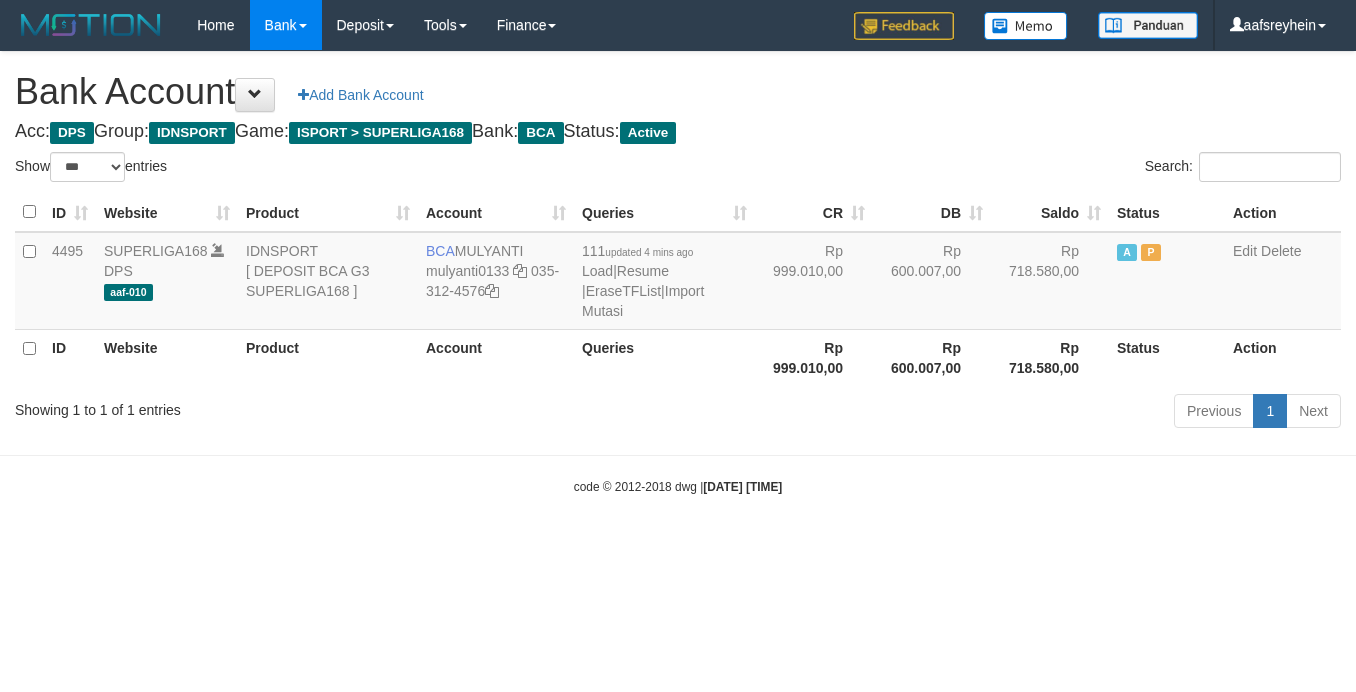 select on "***" 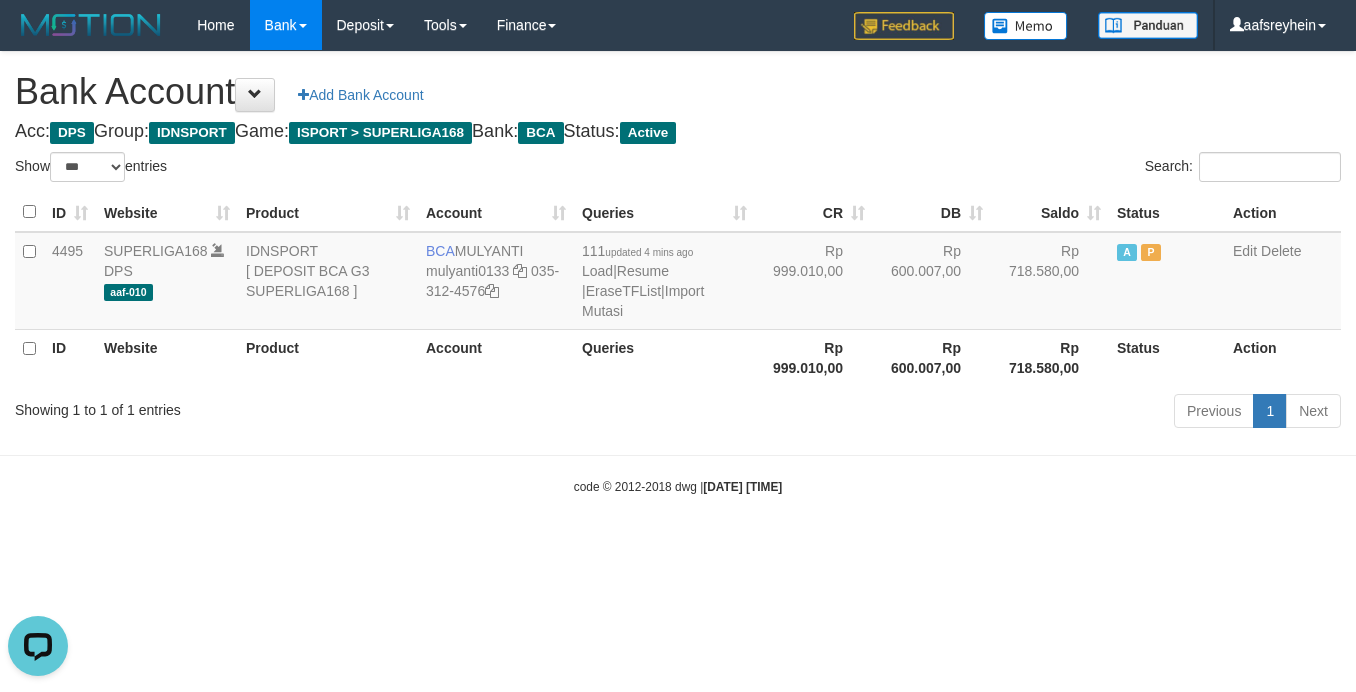 scroll, scrollTop: 0, scrollLeft: 0, axis: both 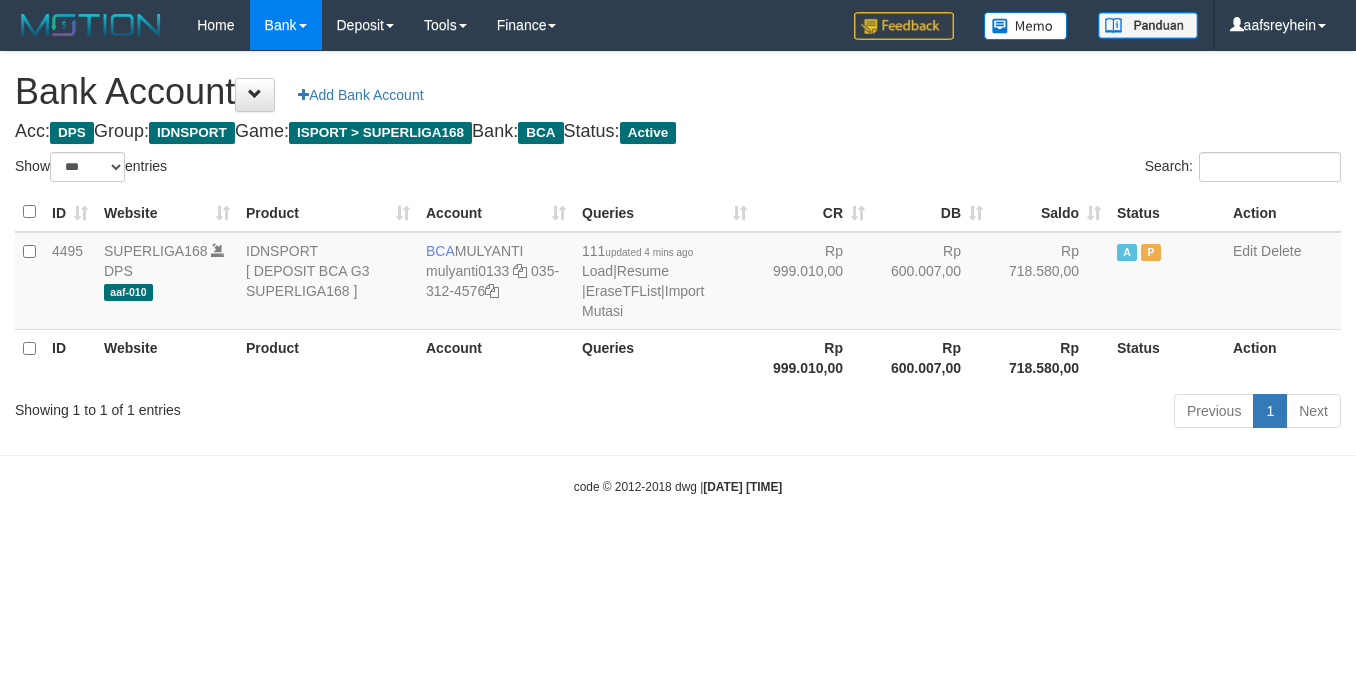 select on "***" 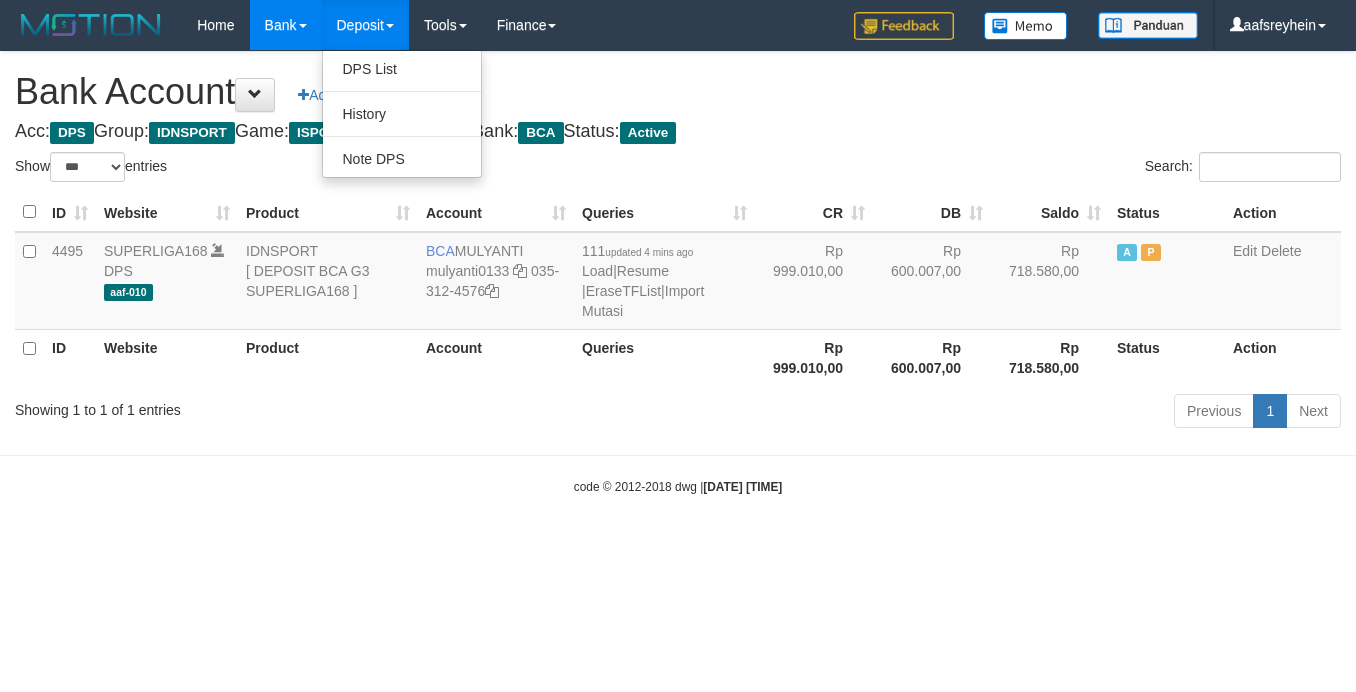 select on "***" 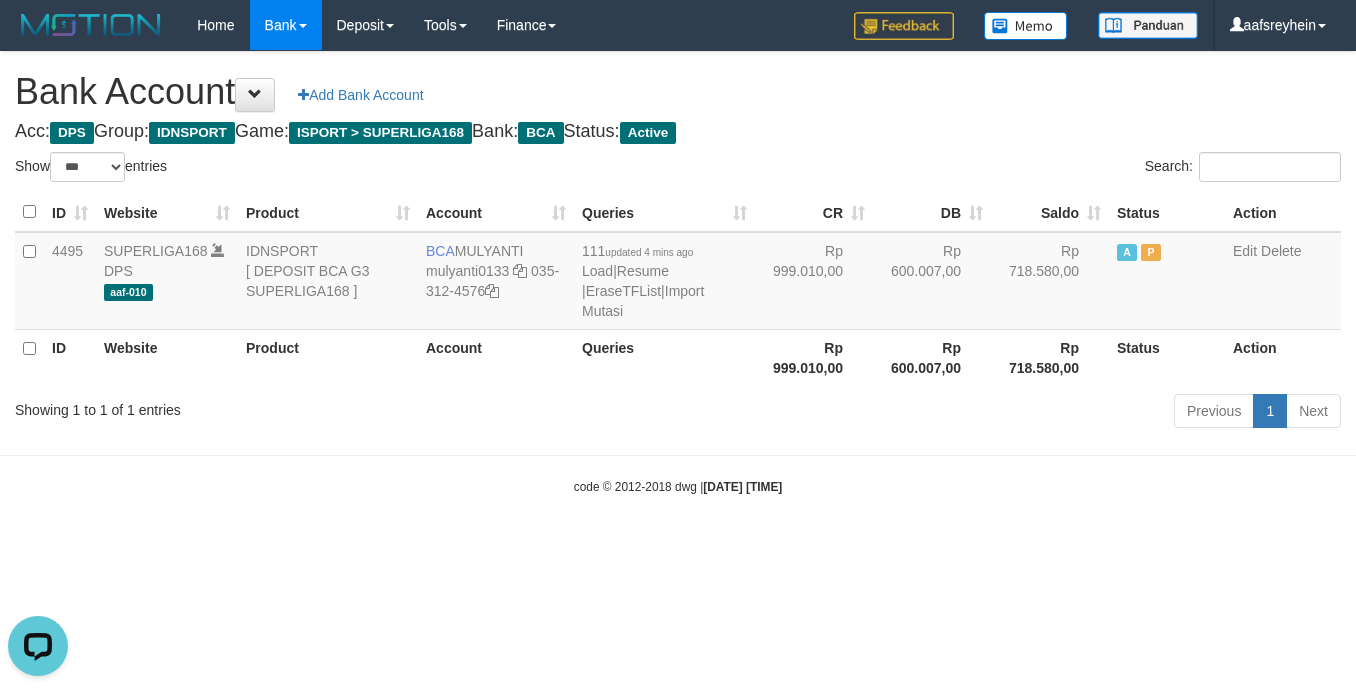scroll, scrollTop: 0, scrollLeft: 0, axis: both 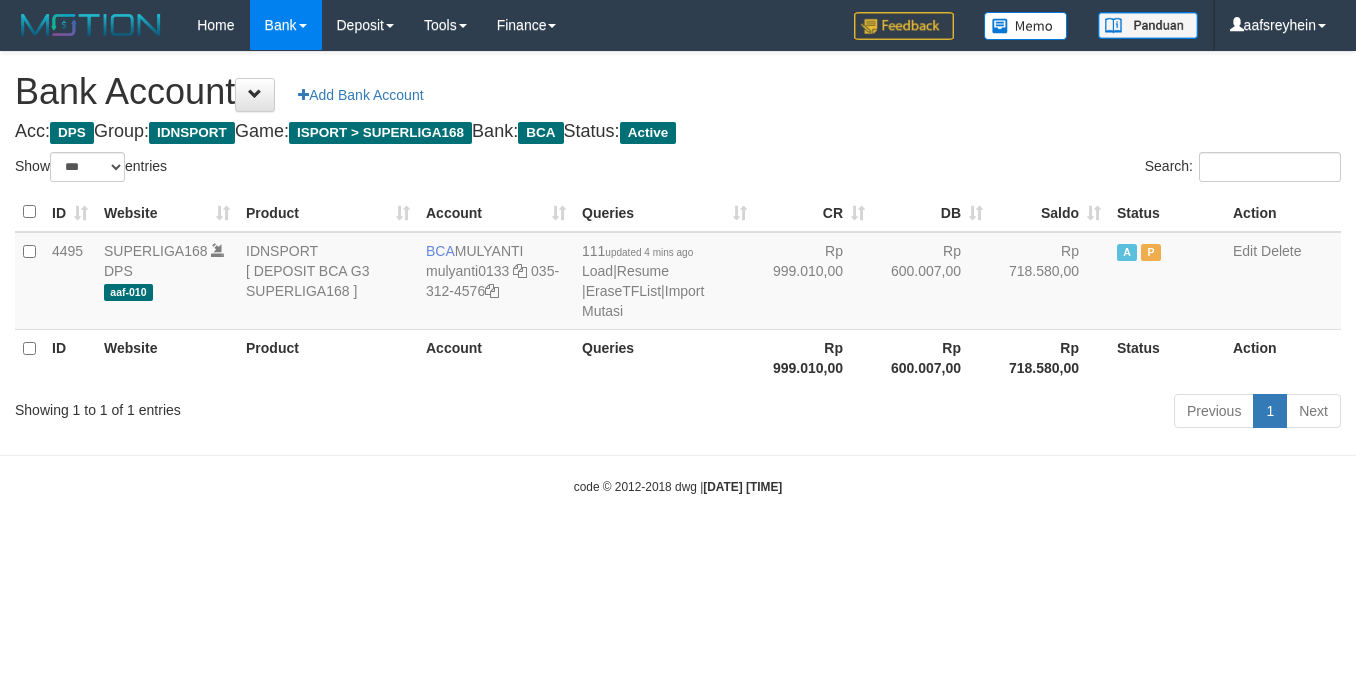 select on "***" 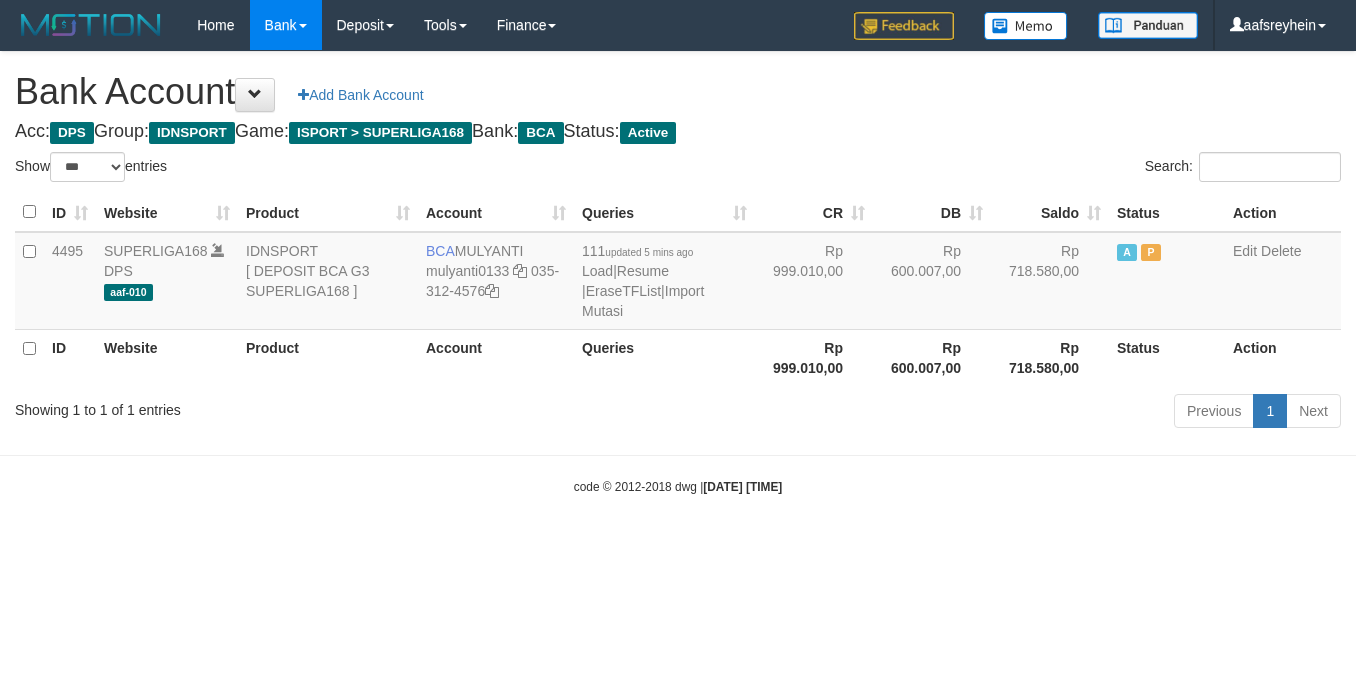 select on "***" 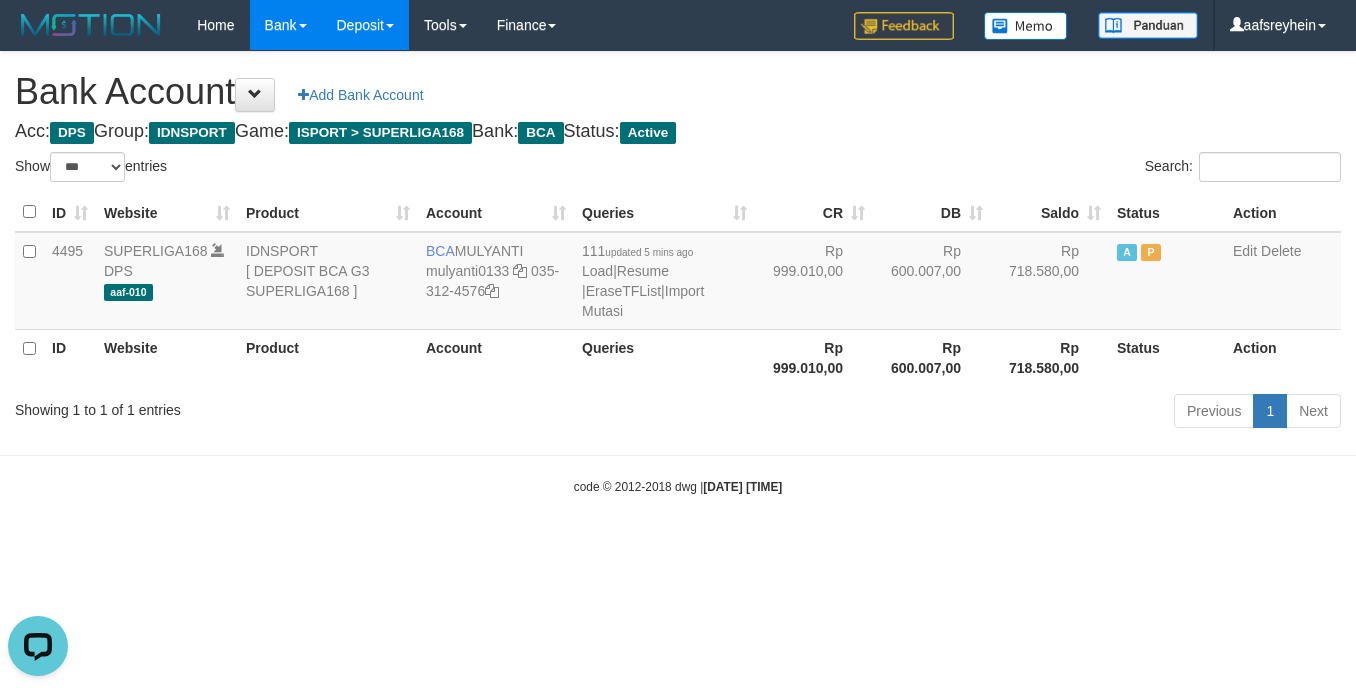 scroll, scrollTop: 0, scrollLeft: 0, axis: both 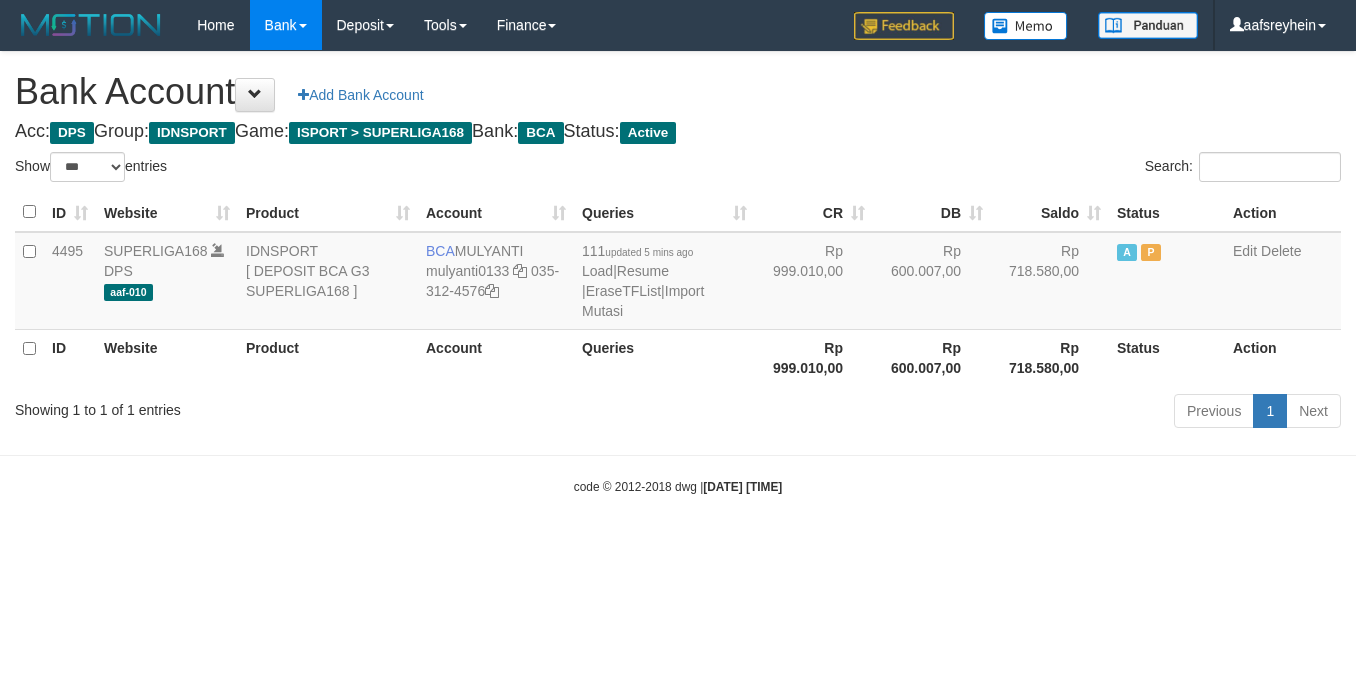 select on "***" 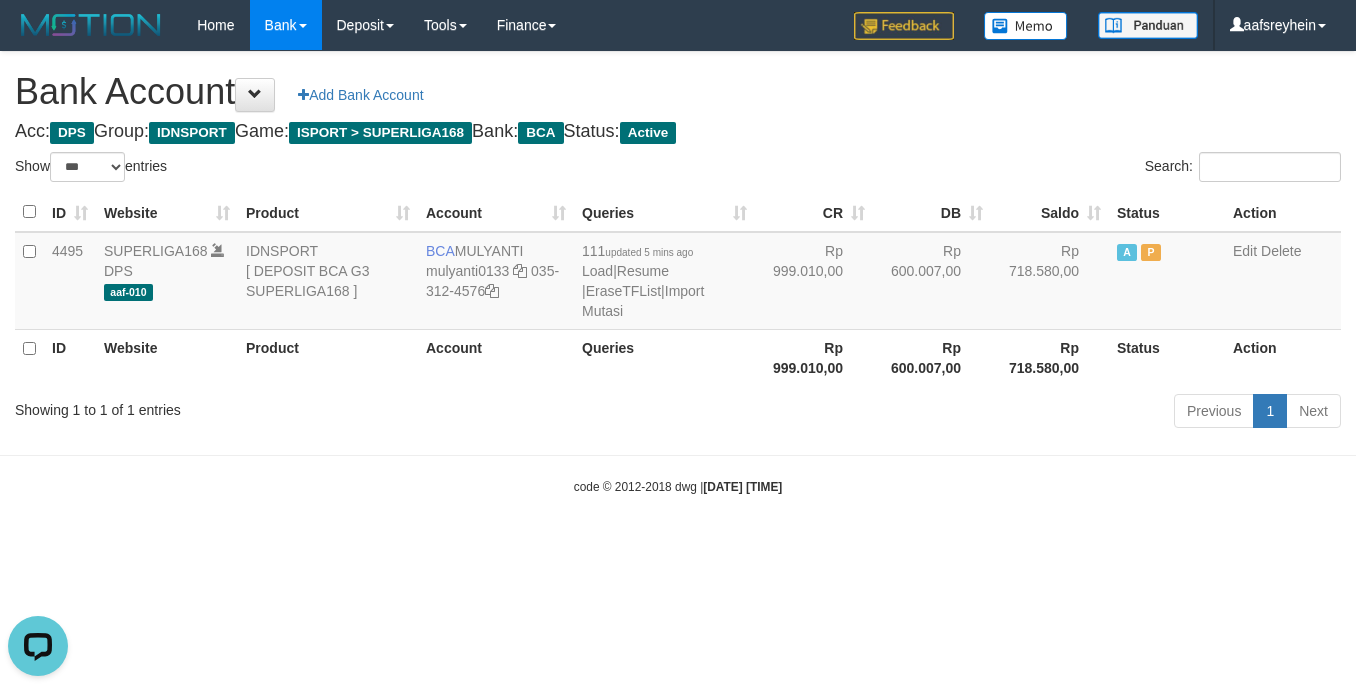 scroll, scrollTop: 0, scrollLeft: 0, axis: both 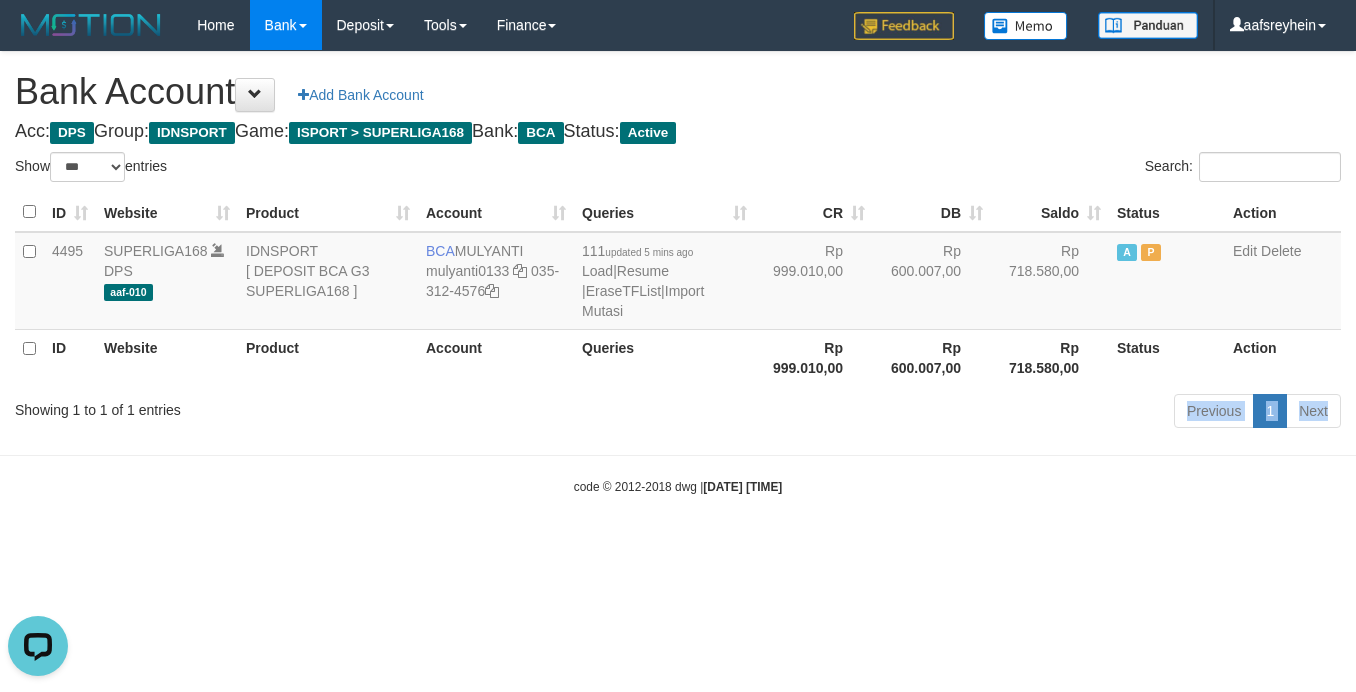 drag, startPoint x: 949, startPoint y: 429, endPoint x: 1053, endPoint y: 441, distance: 104.69002 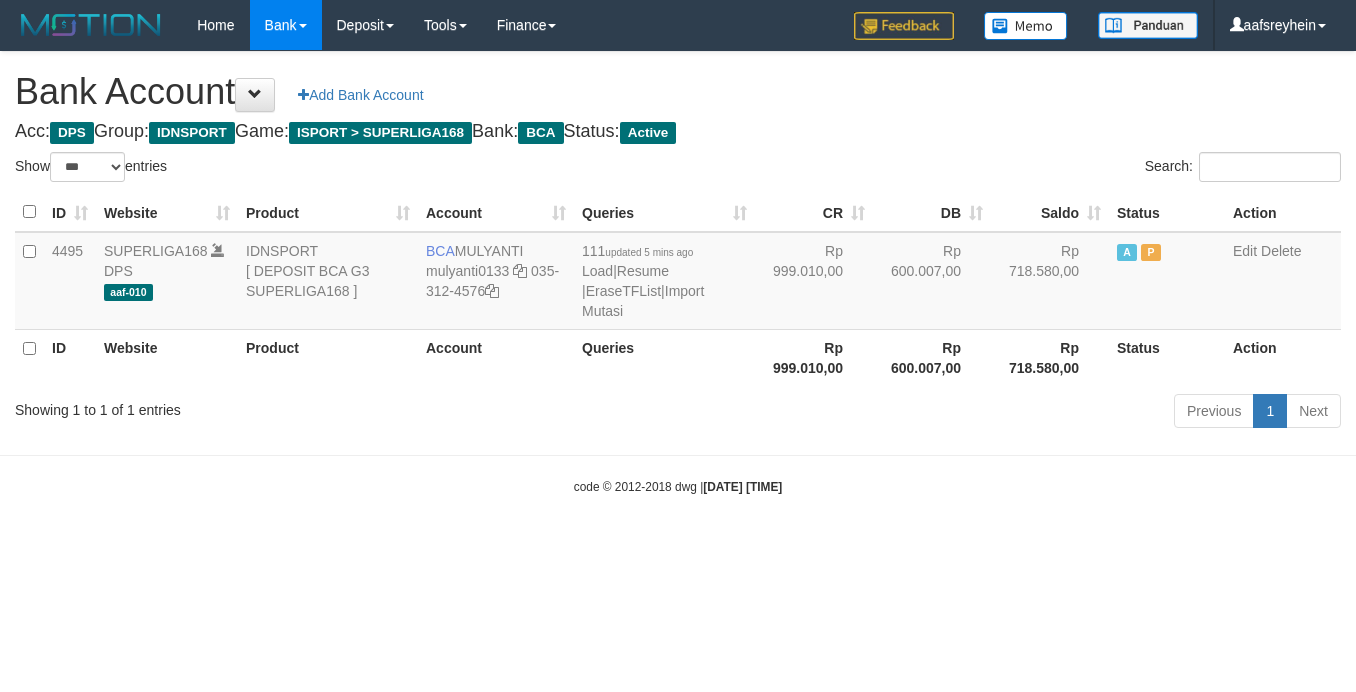 select on "***" 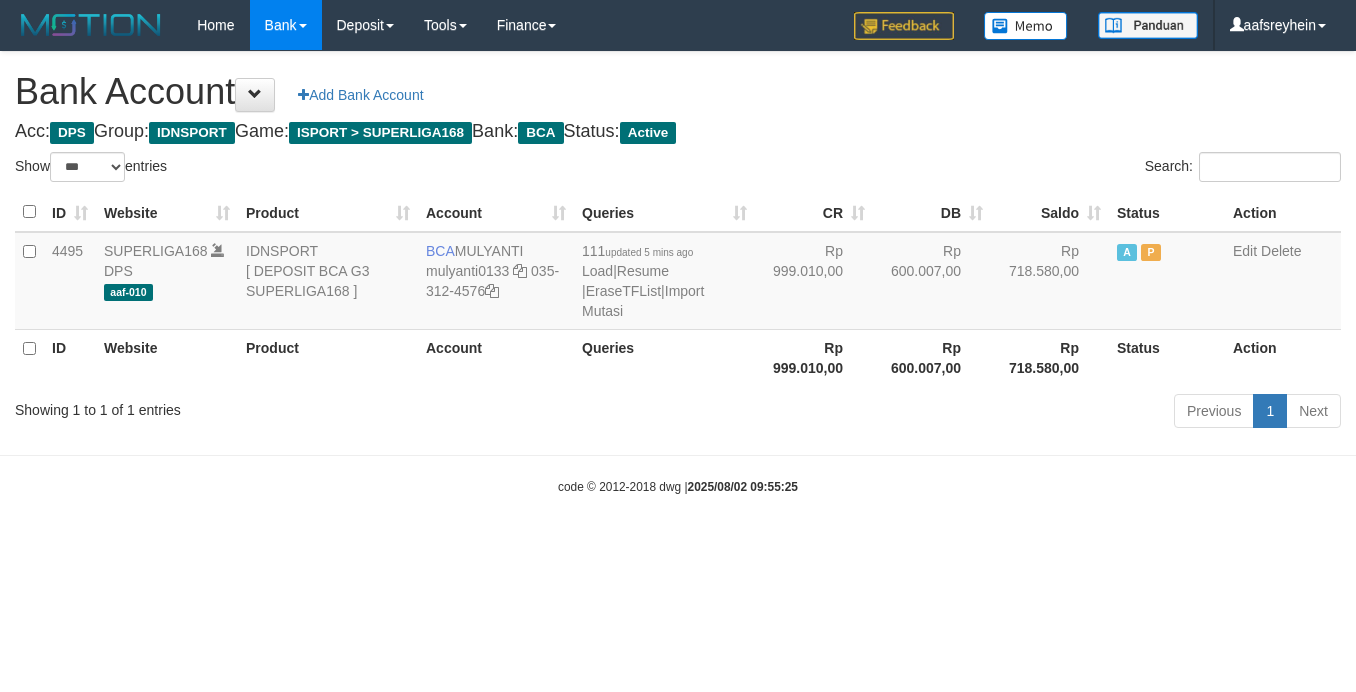 select on "***" 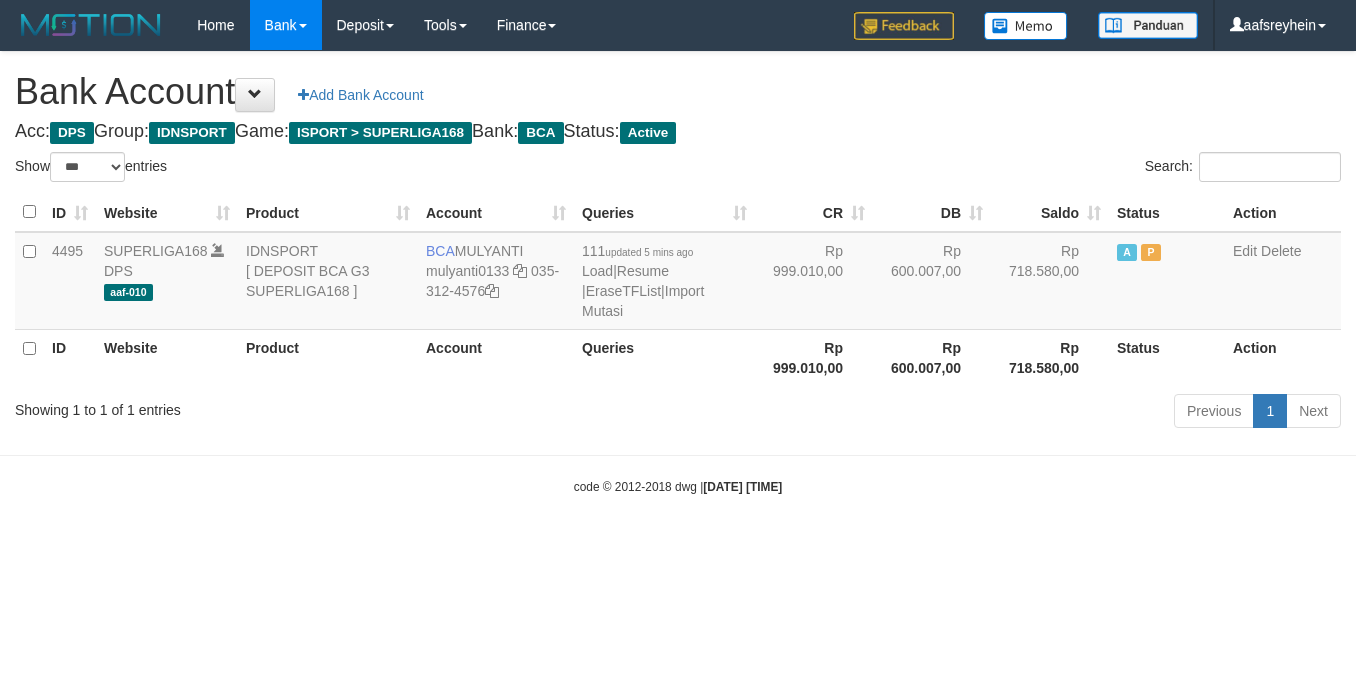 select on "***" 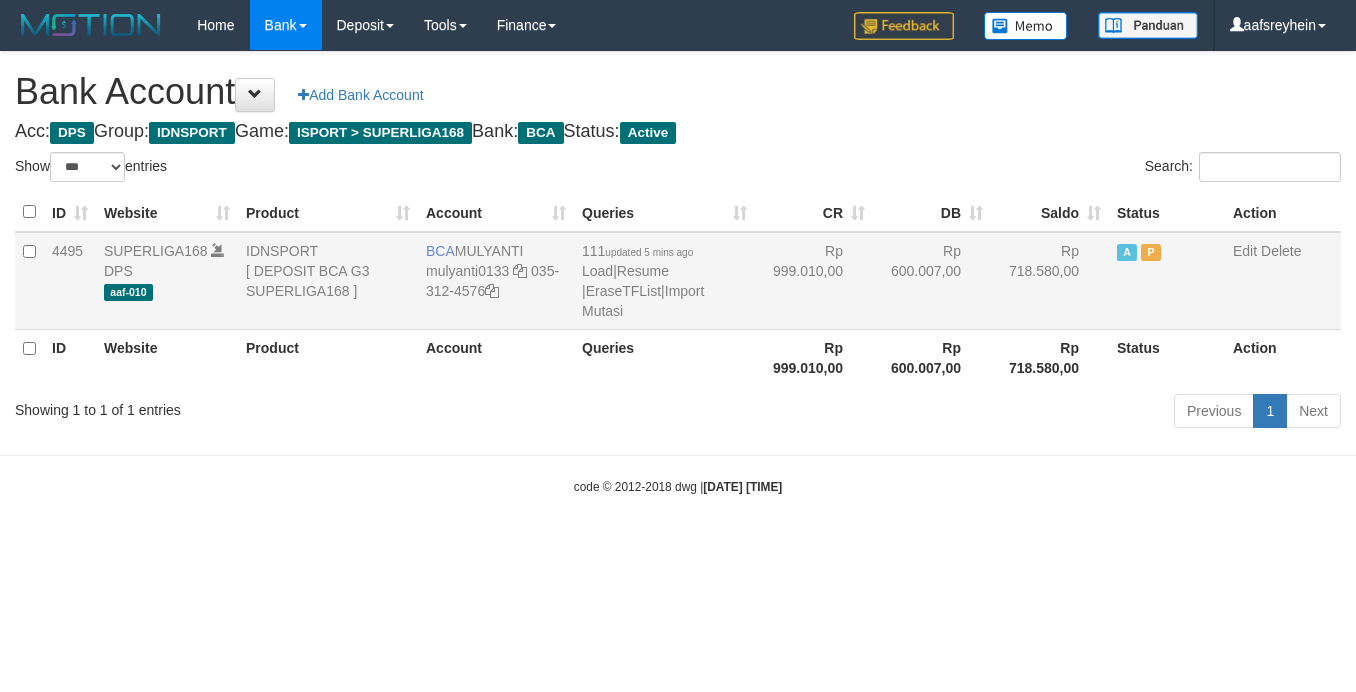 scroll, scrollTop: 0, scrollLeft: 0, axis: both 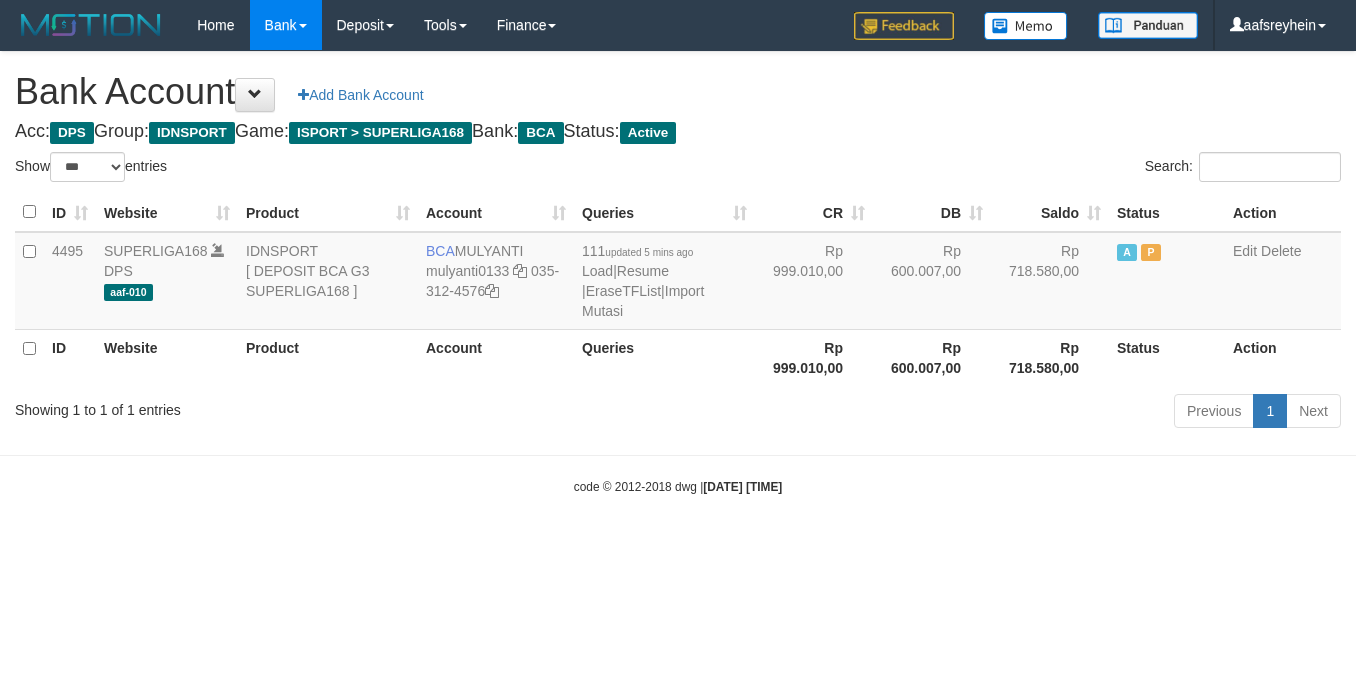 select on "***" 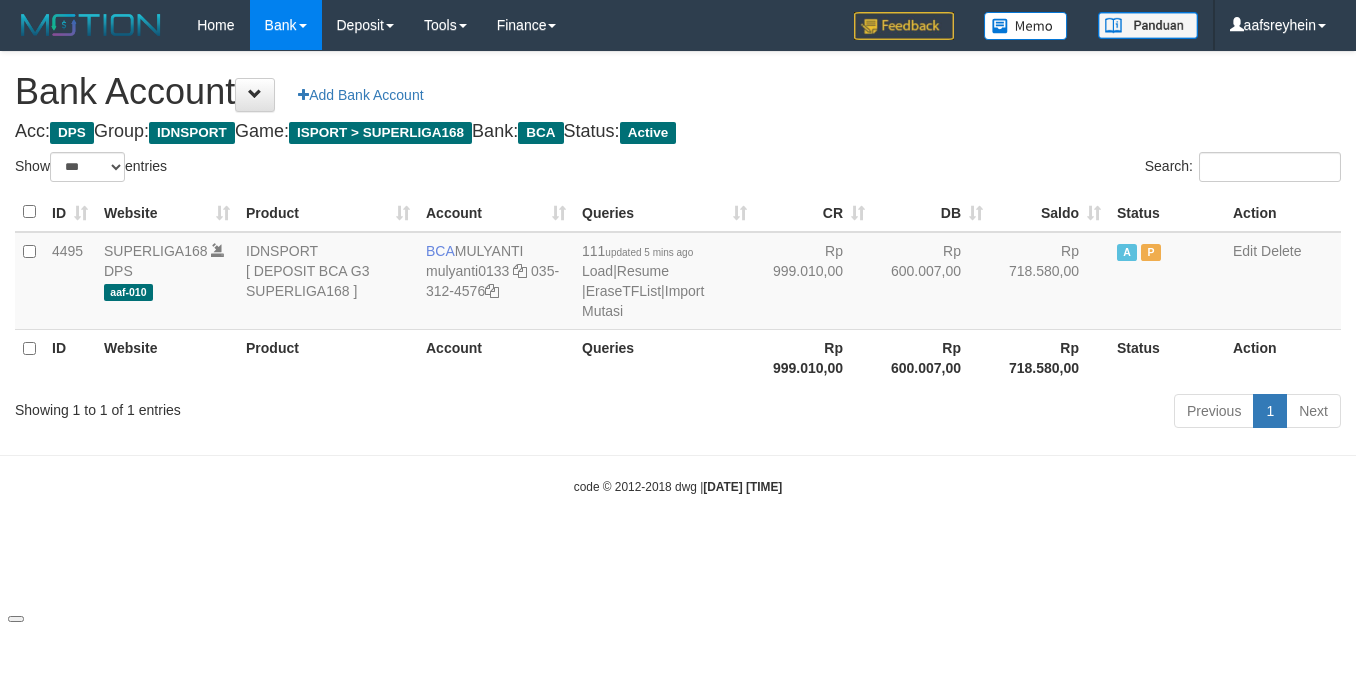 click on "Toggle navigation
Home
Bank
Account List
Load
By Website
Group
[ISPORT]													SUPERLIGA168
By Load Group (DPS)" at bounding box center (678, 273) 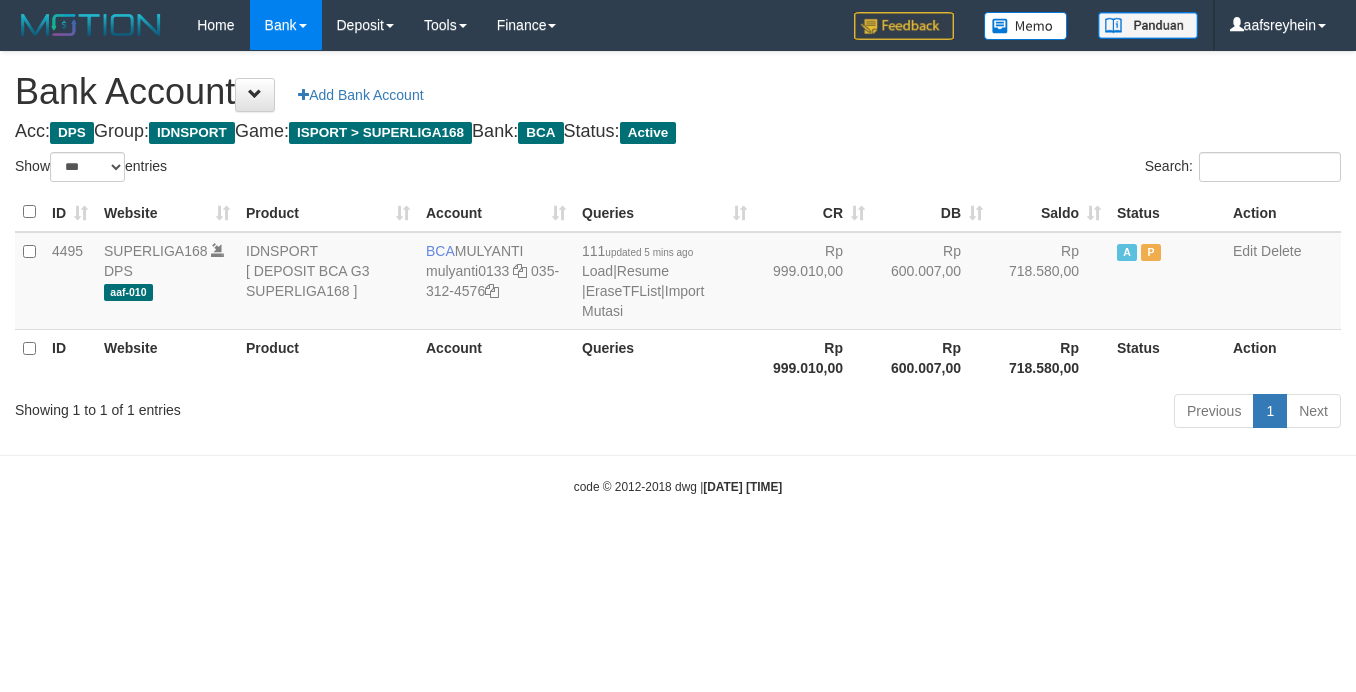 select on "***" 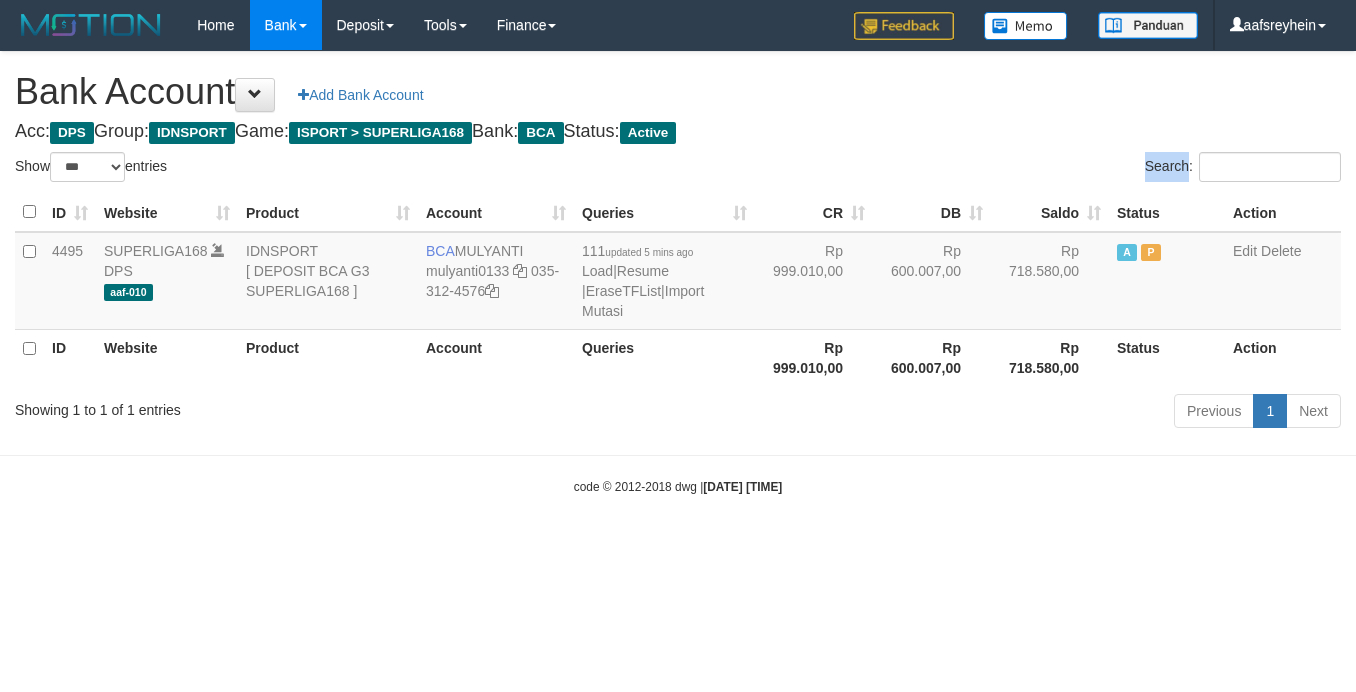 click on "Search:" at bounding box center [1017, 169] 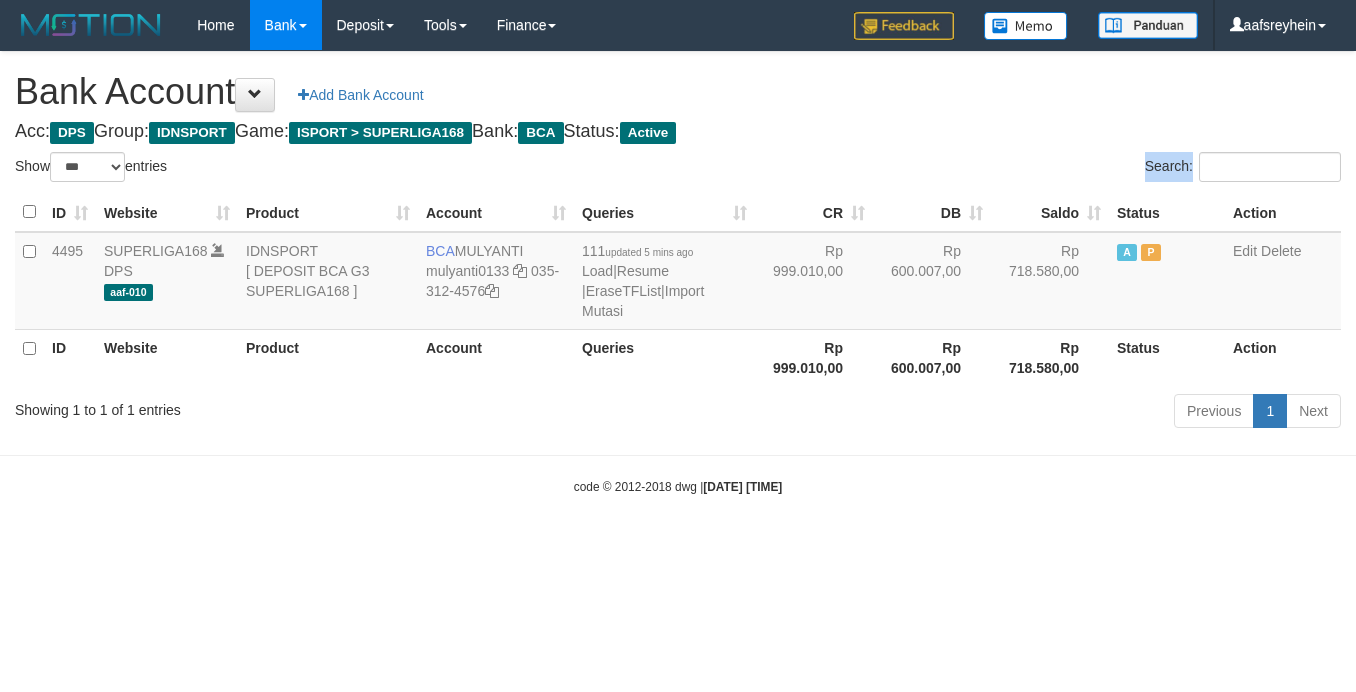 click on "Search:" at bounding box center (1017, 169) 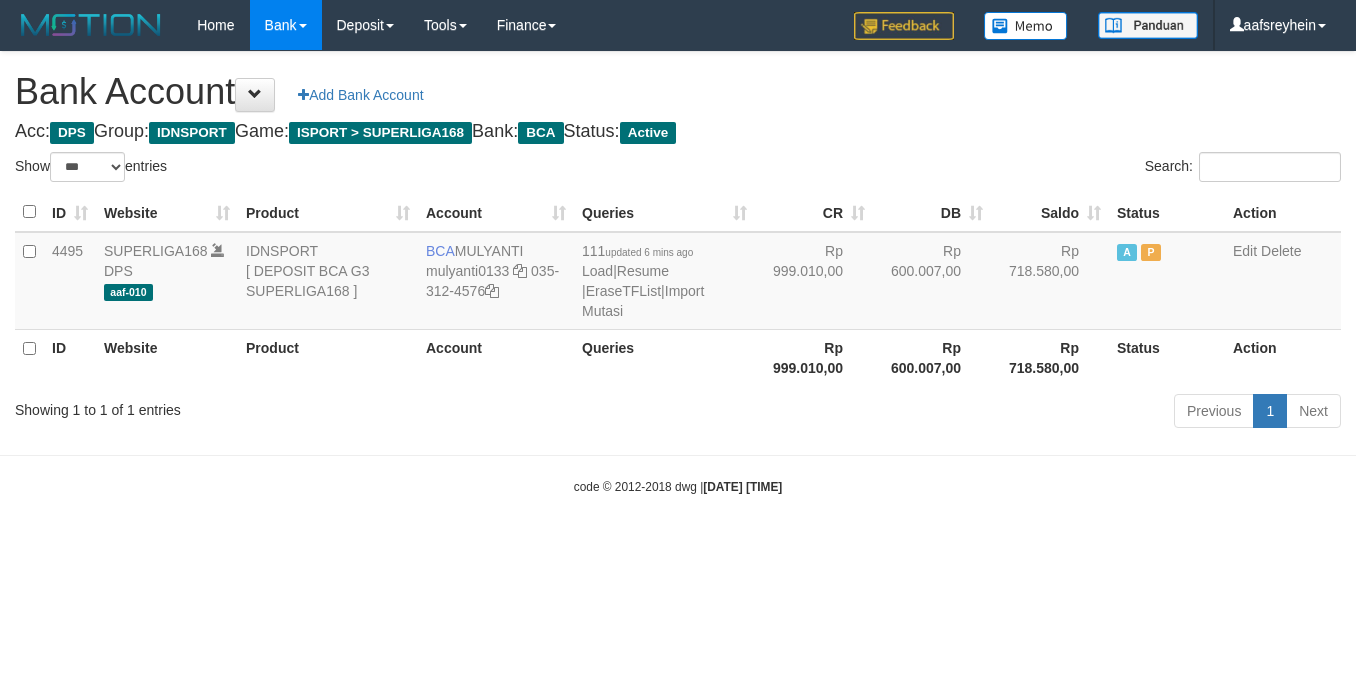 select on "***" 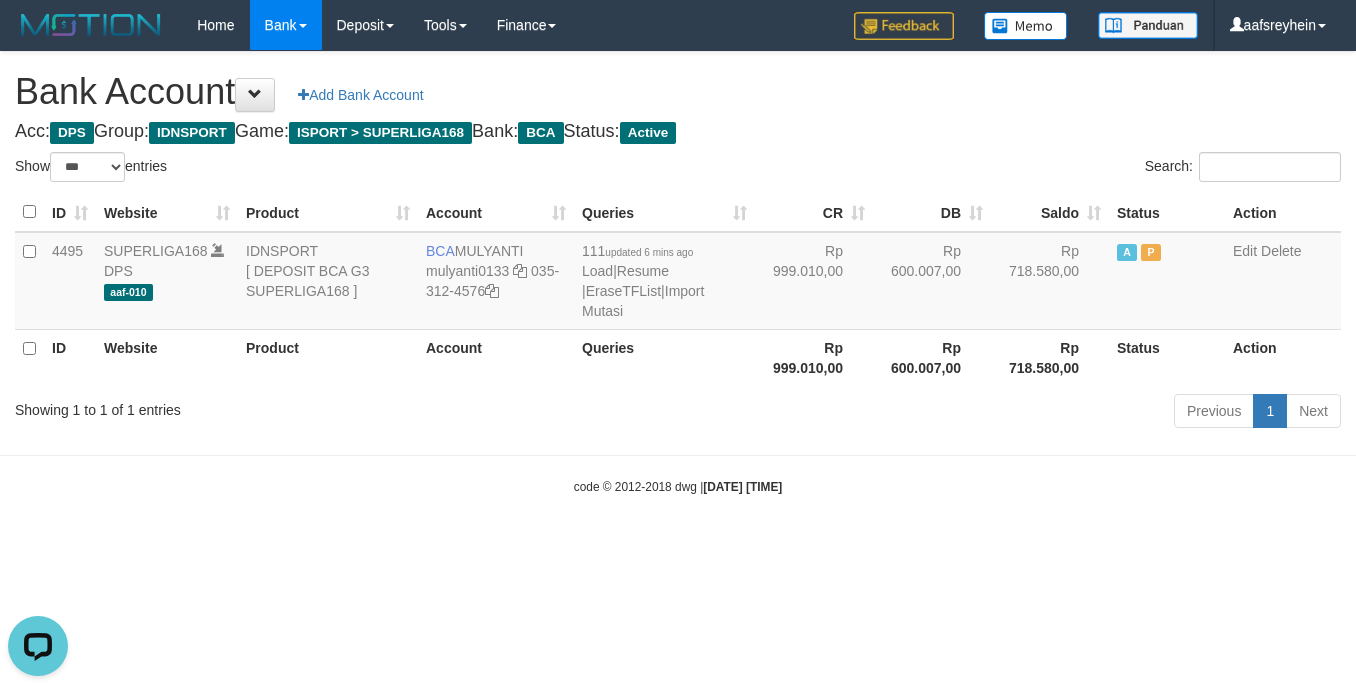 scroll, scrollTop: 0, scrollLeft: 0, axis: both 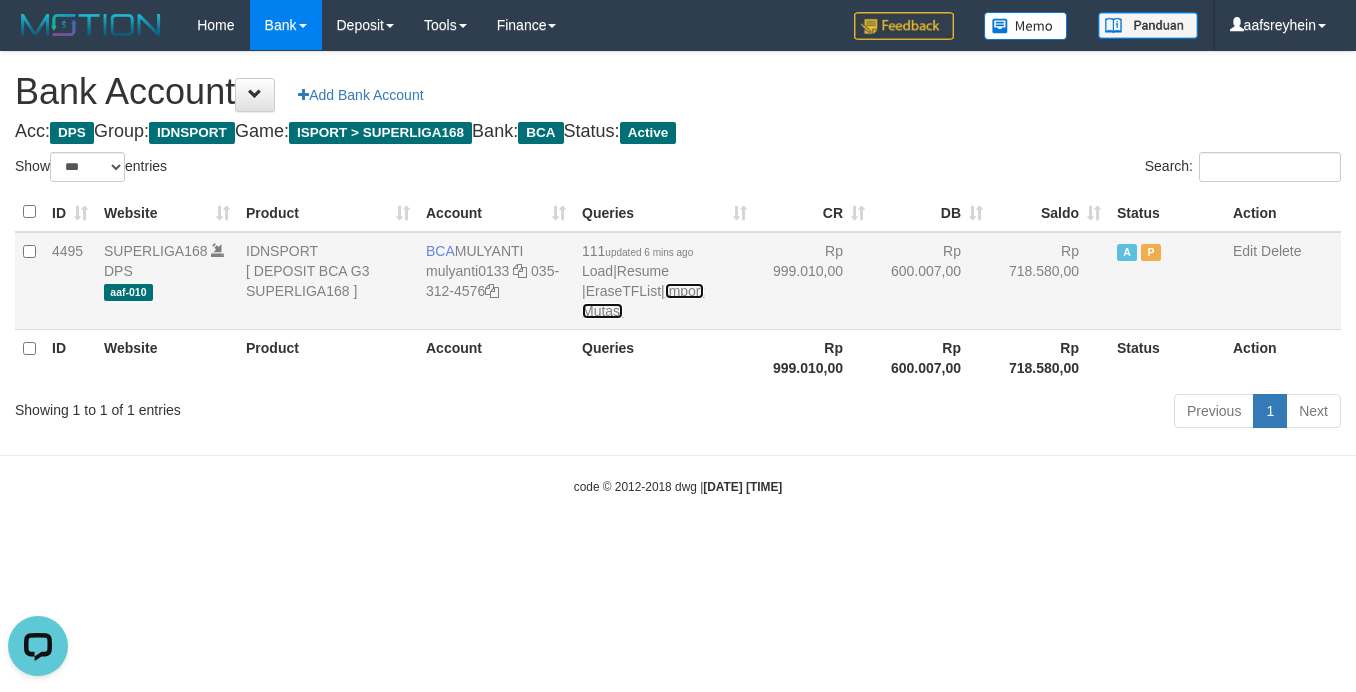 click on "Import Mutasi" at bounding box center (643, 301) 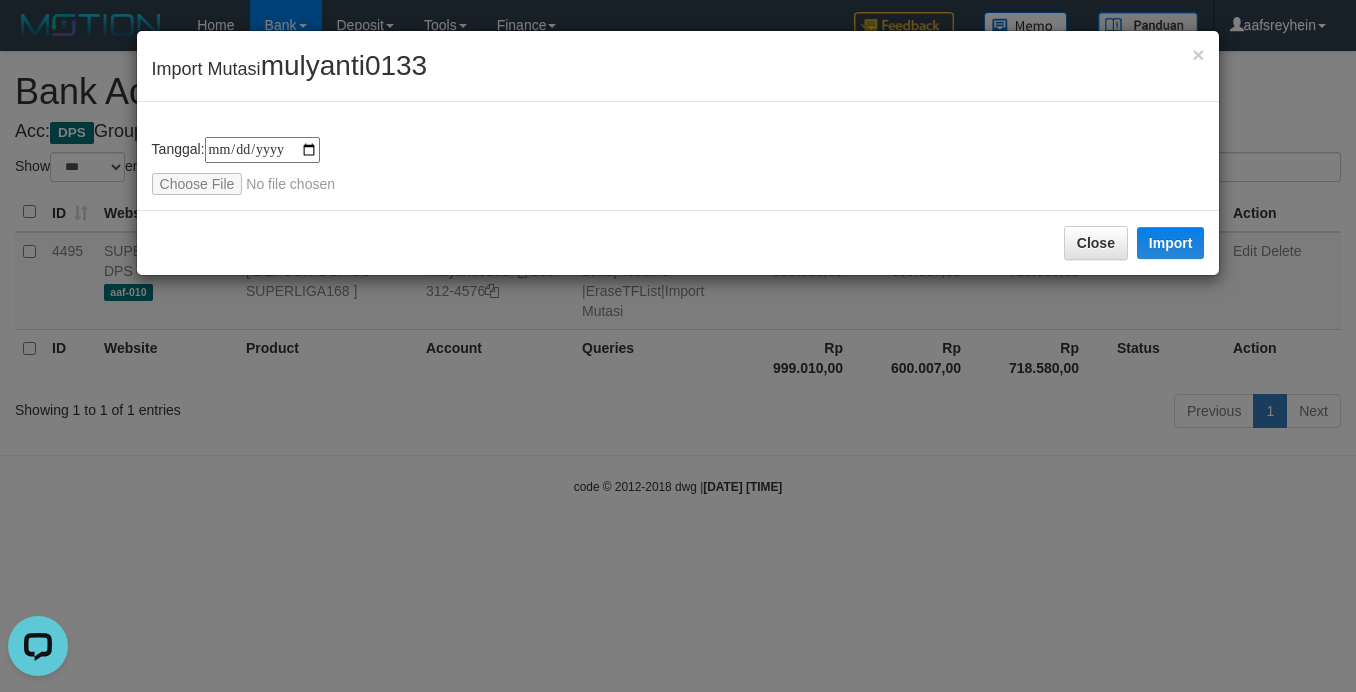 type on "**********" 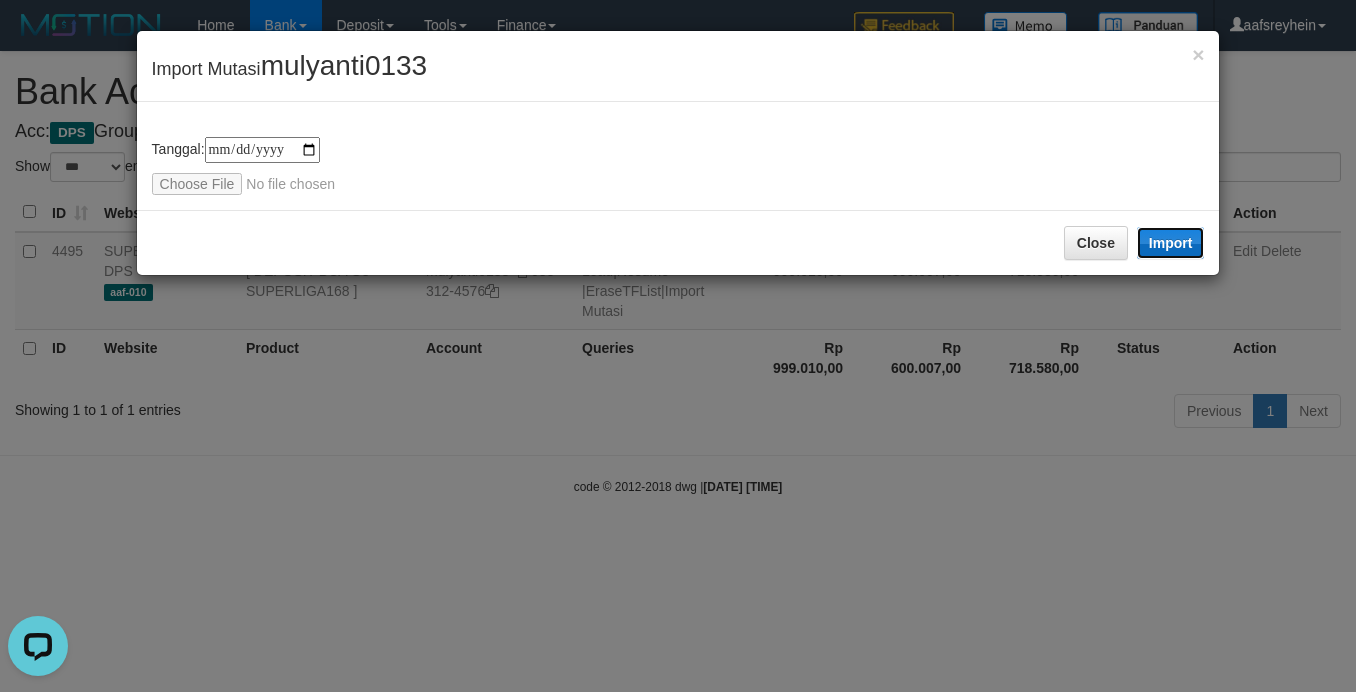 click on "Import" at bounding box center [1171, 243] 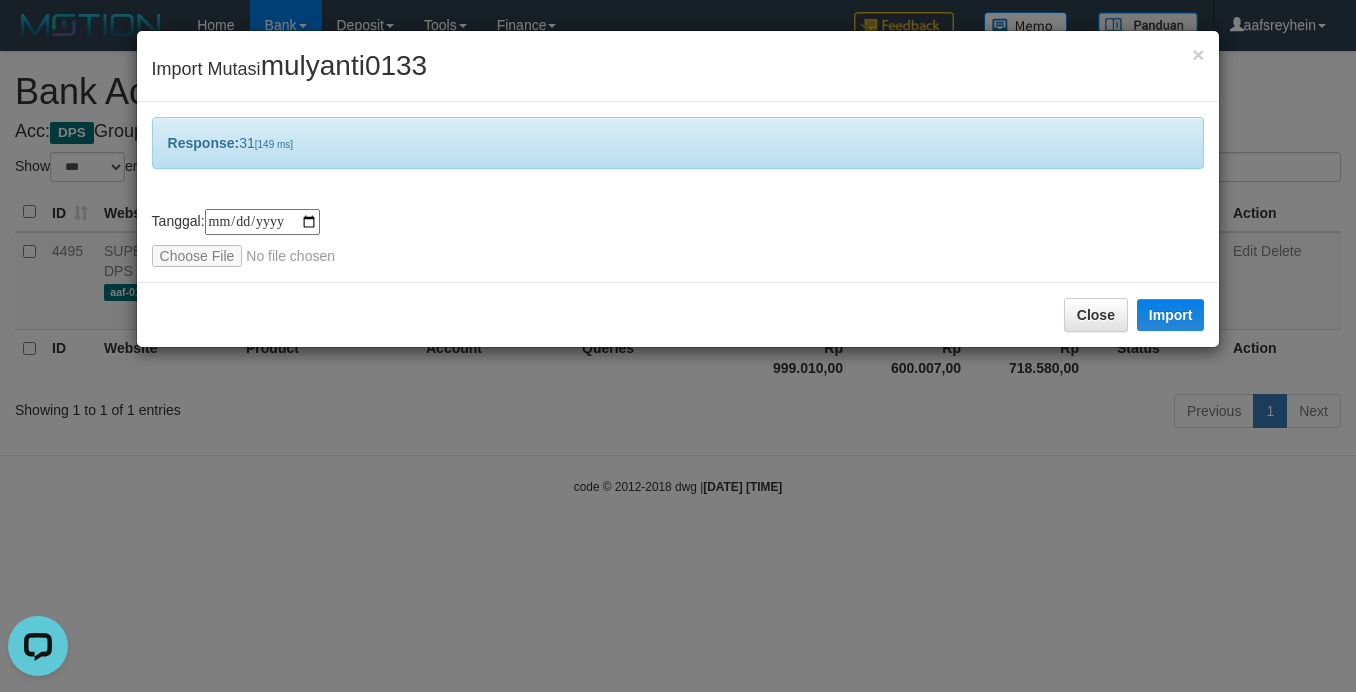 click on "**********" at bounding box center (678, 346) 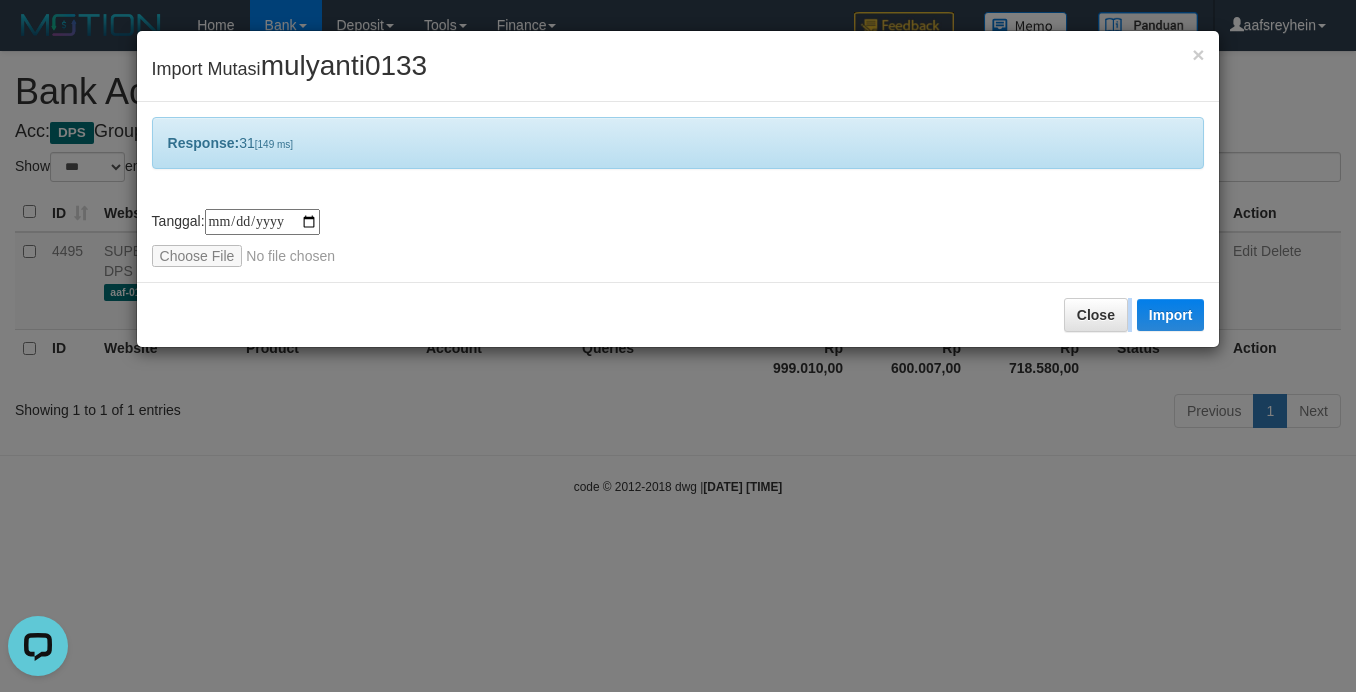 click on "**********" at bounding box center [678, 346] 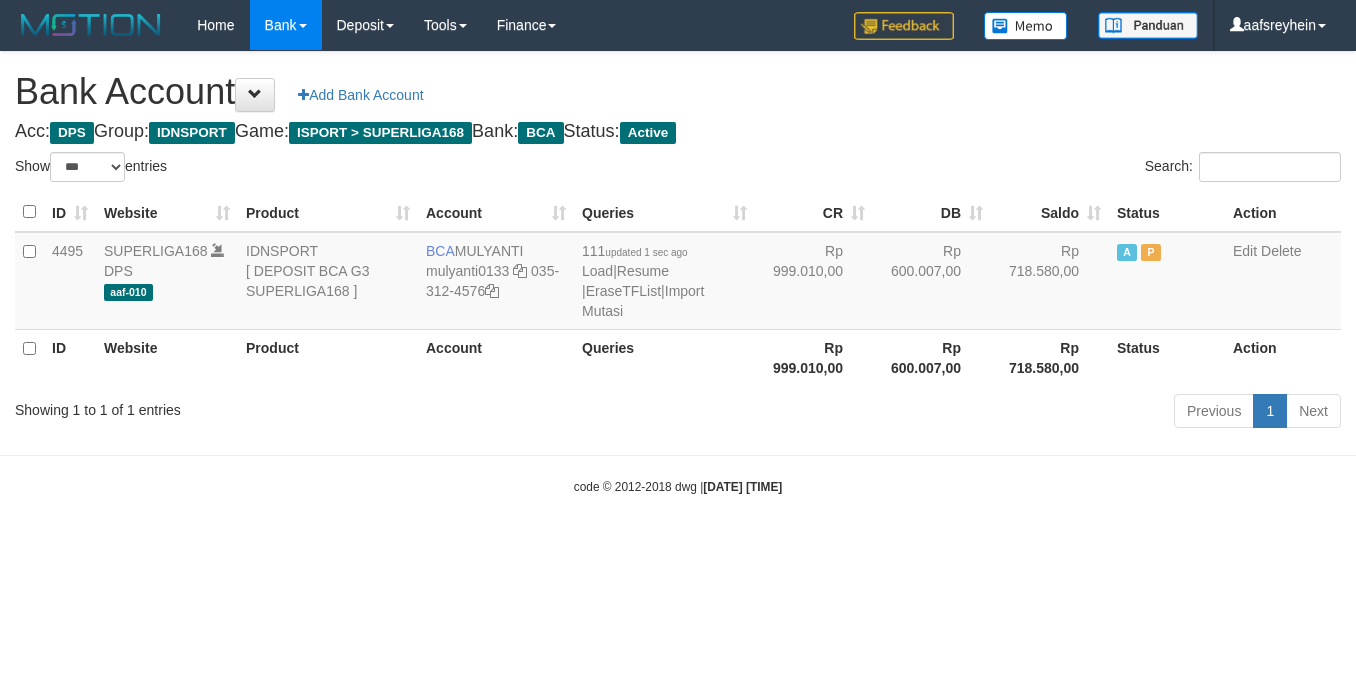 select on "***" 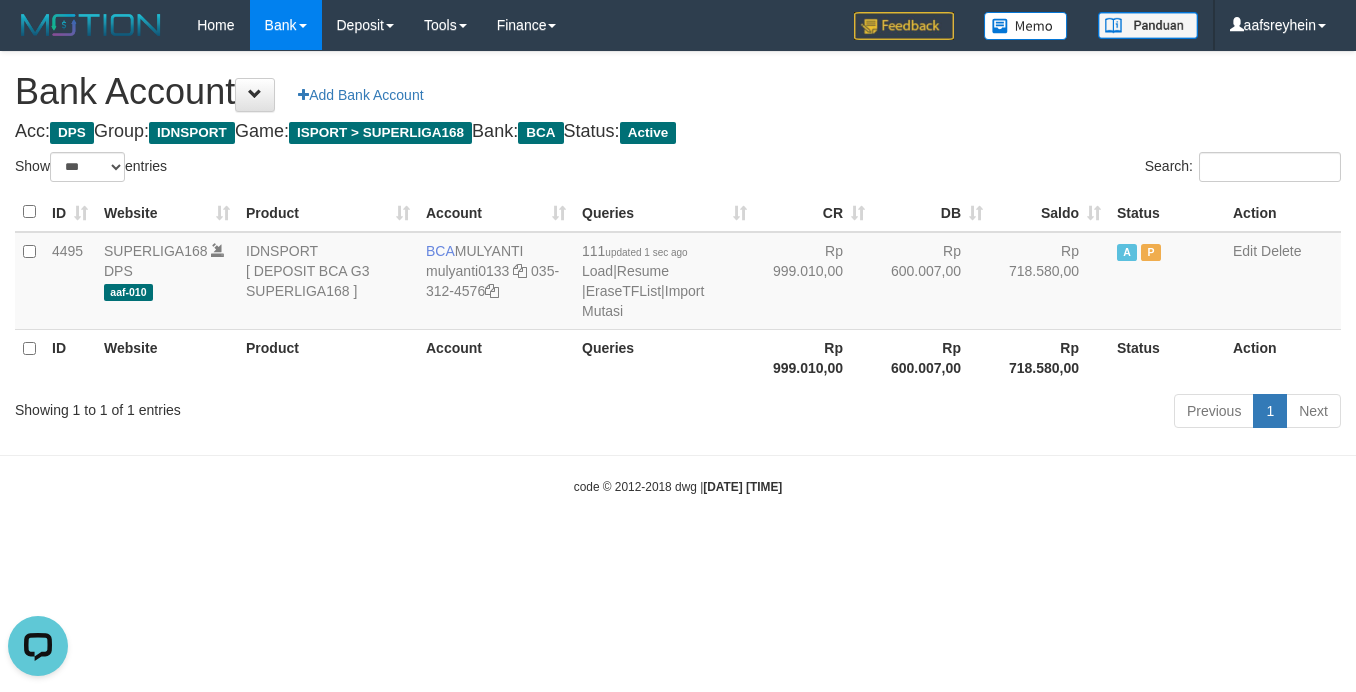 scroll, scrollTop: 0, scrollLeft: 0, axis: both 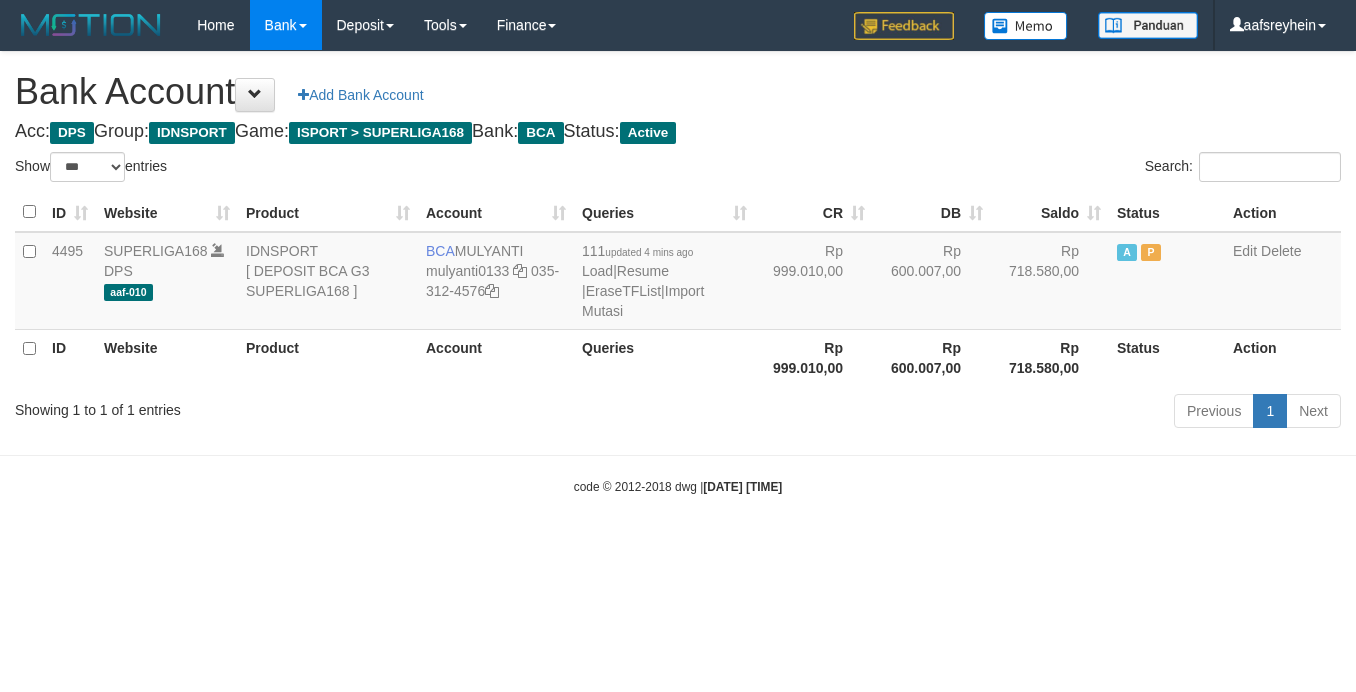 select on "***" 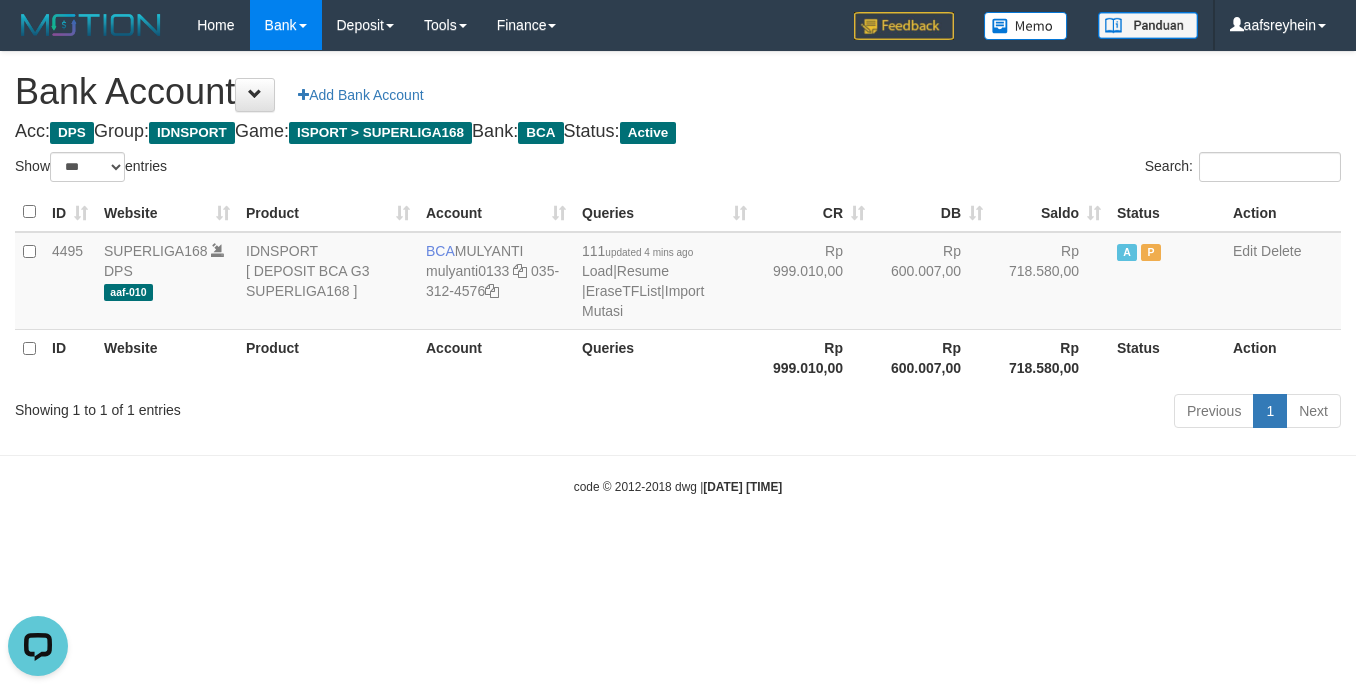 scroll, scrollTop: 0, scrollLeft: 0, axis: both 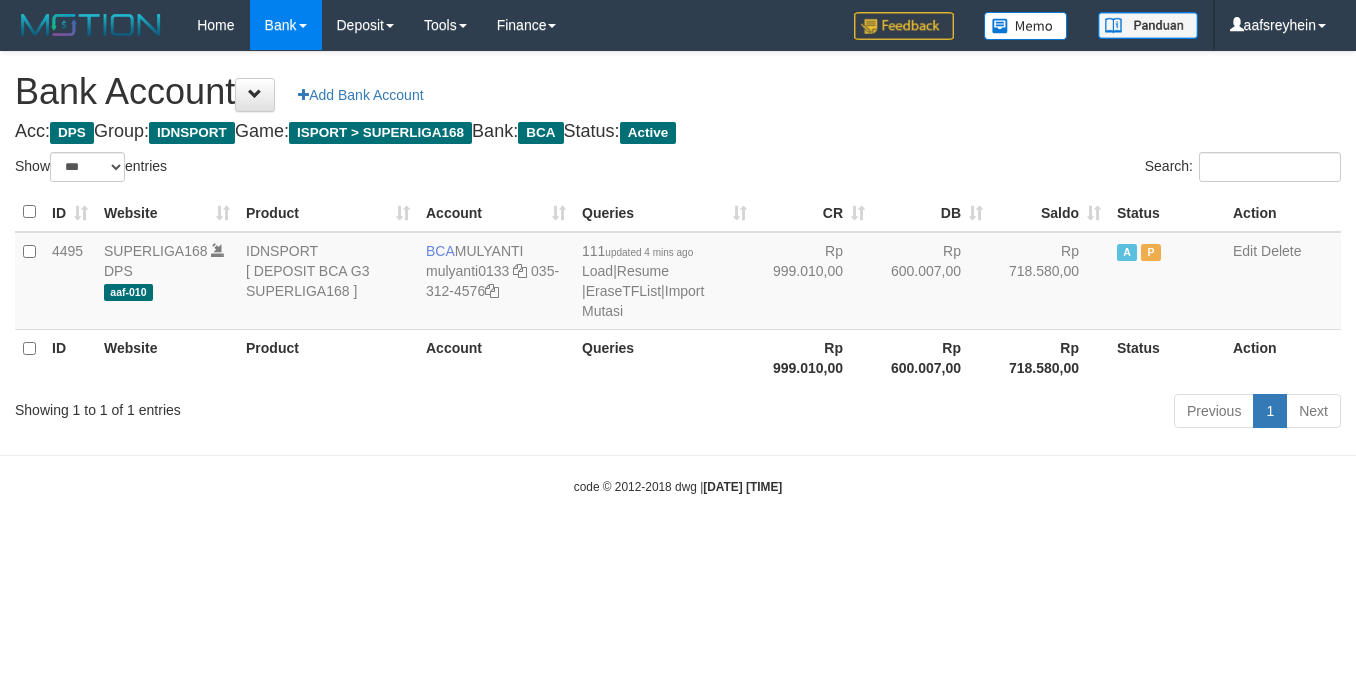 select on "***" 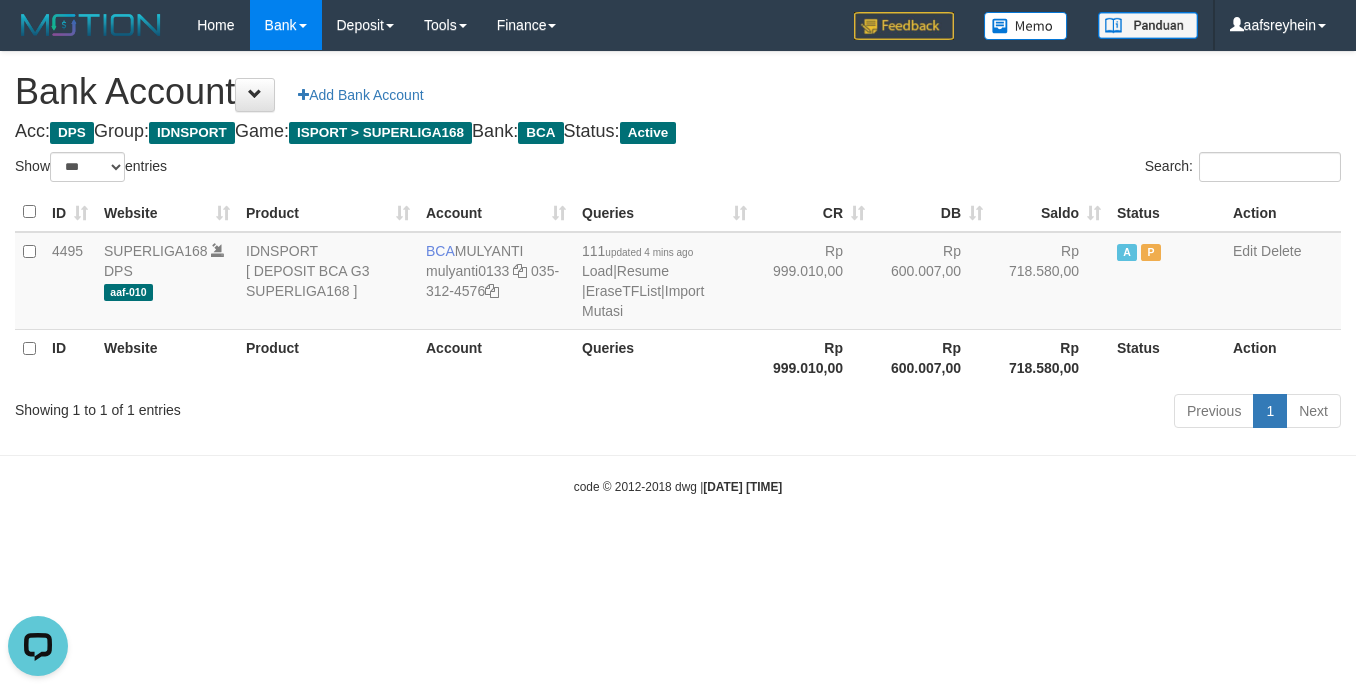 scroll, scrollTop: 0, scrollLeft: 0, axis: both 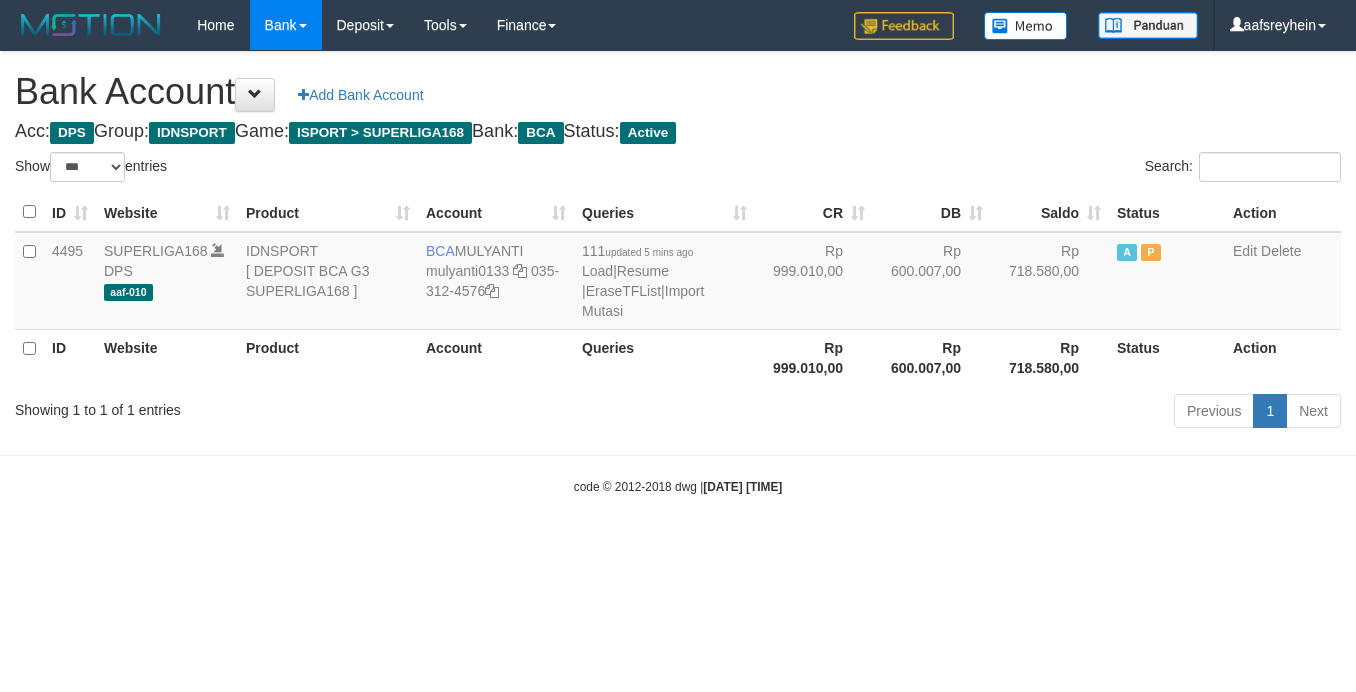 select on "***" 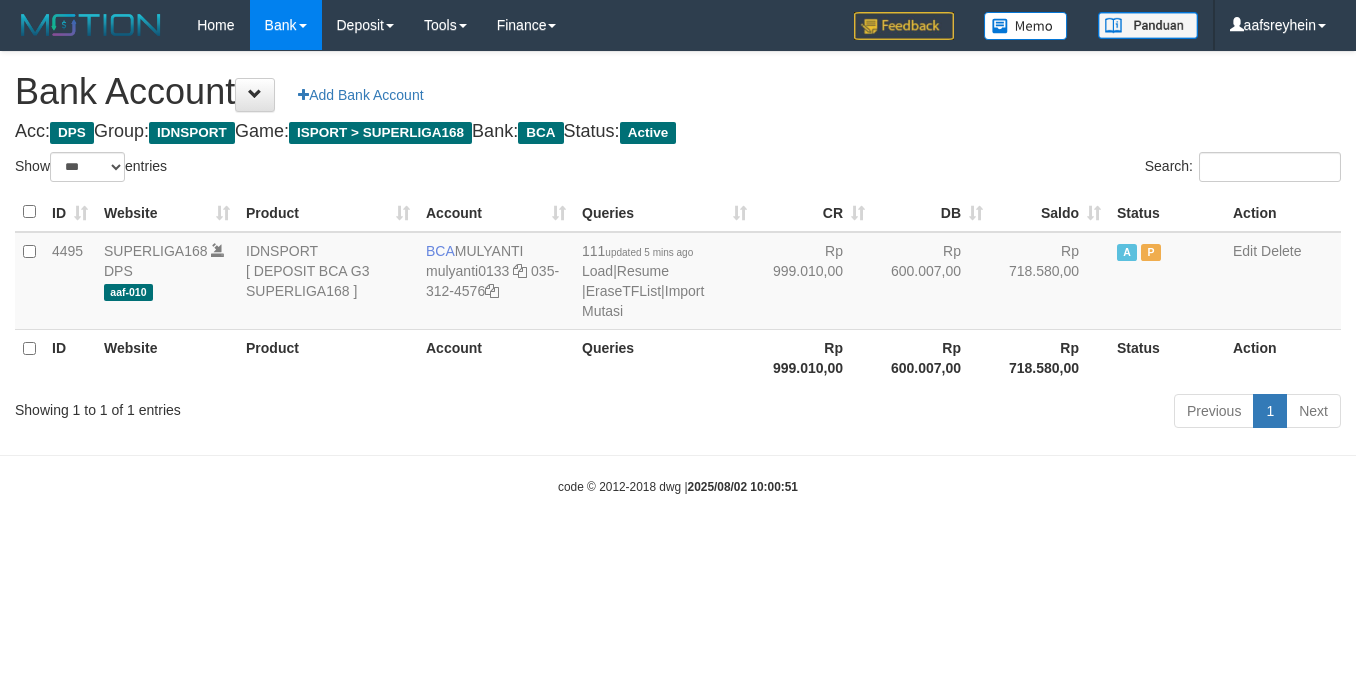 select on "***" 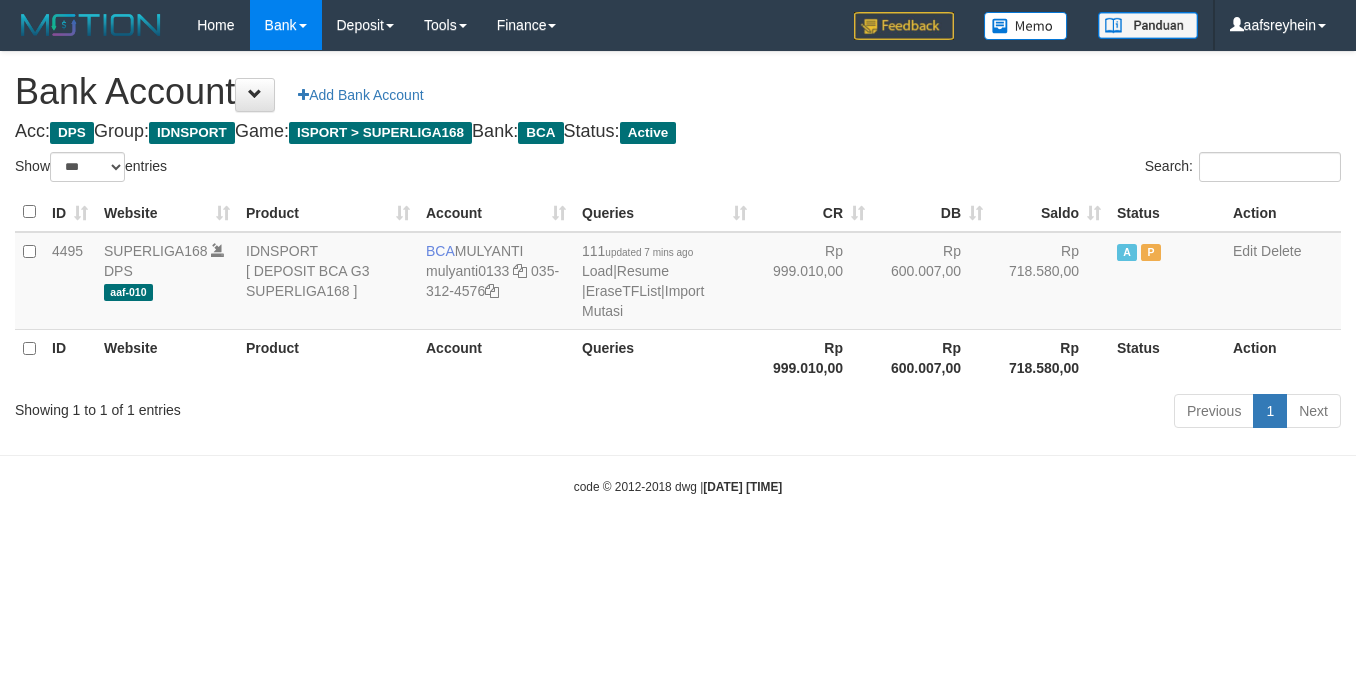 select on "***" 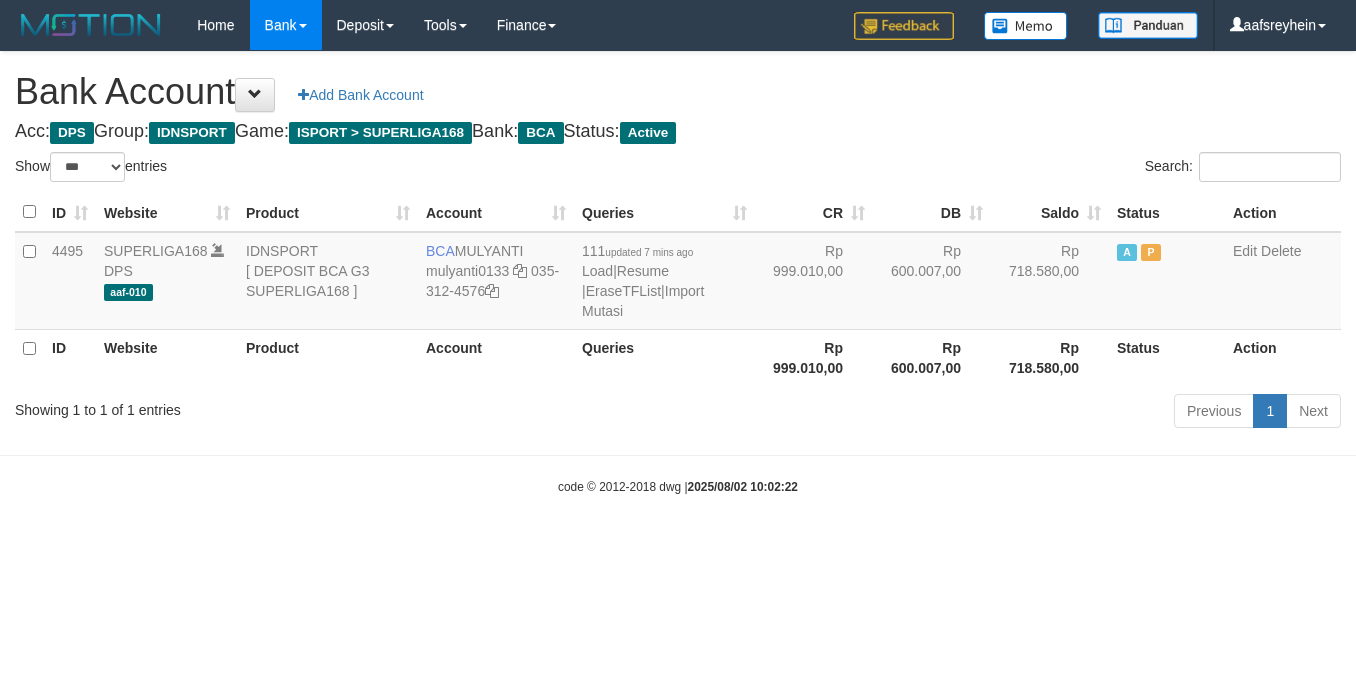 select on "***" 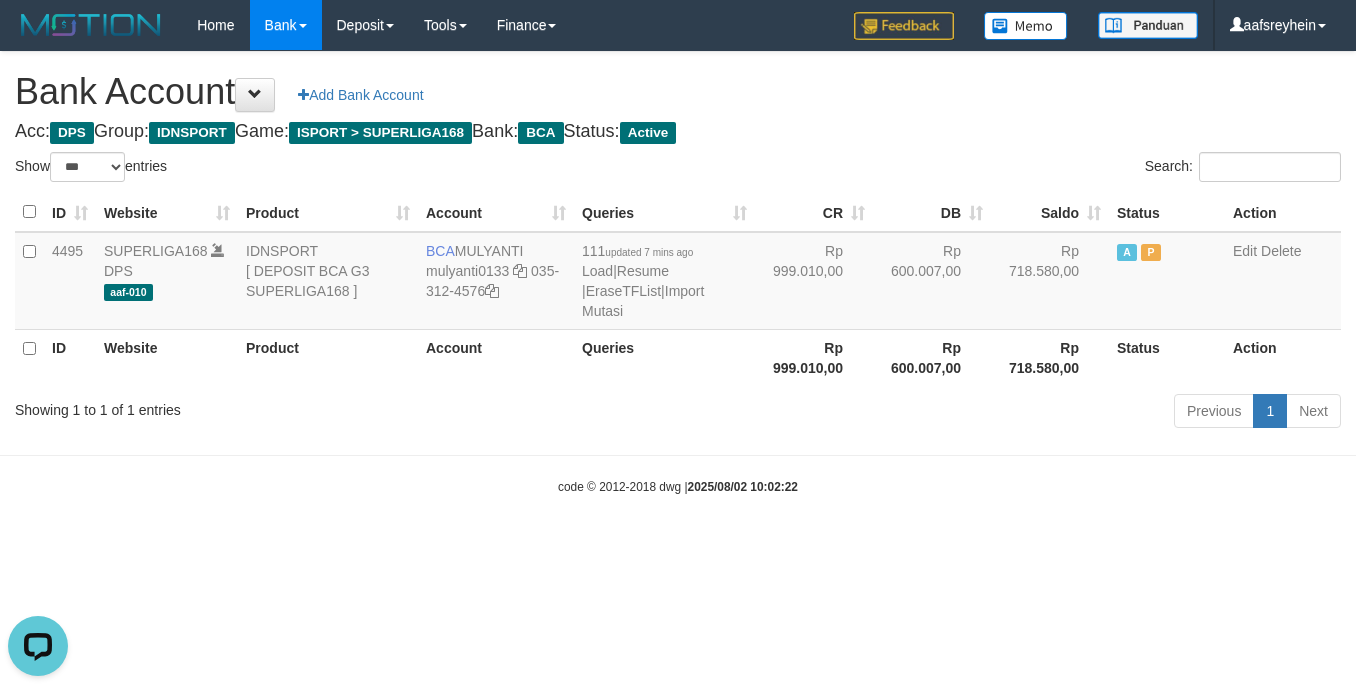 scroll, scrollTop: 0, scrollLeft: 0, axis: both 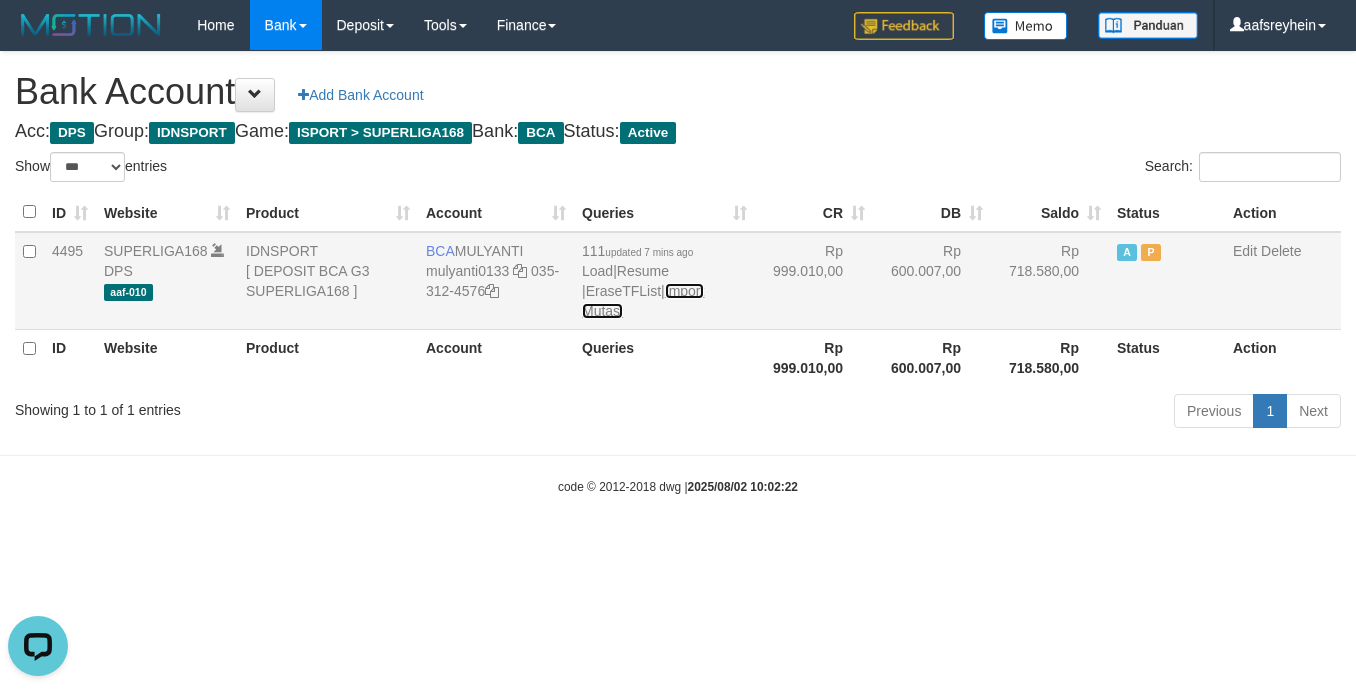 click on "Import Mutasi" at bounding box center (643, 301) 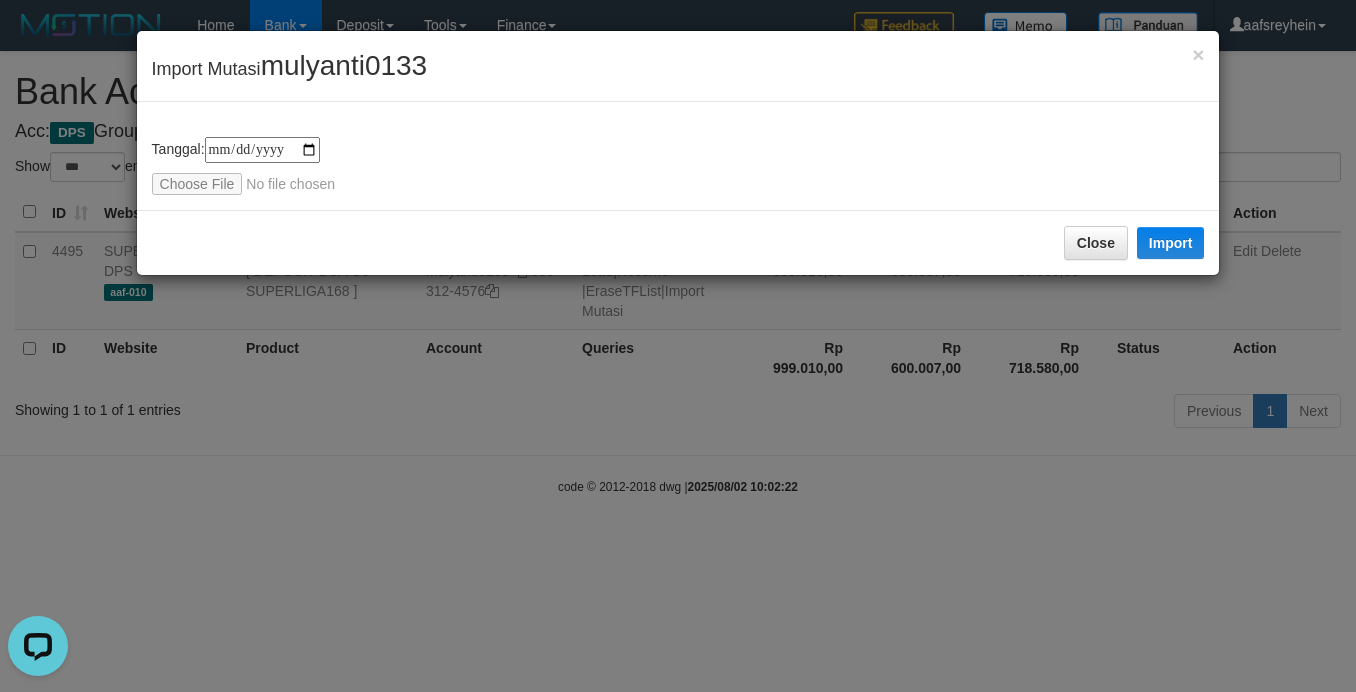 type on "**********" 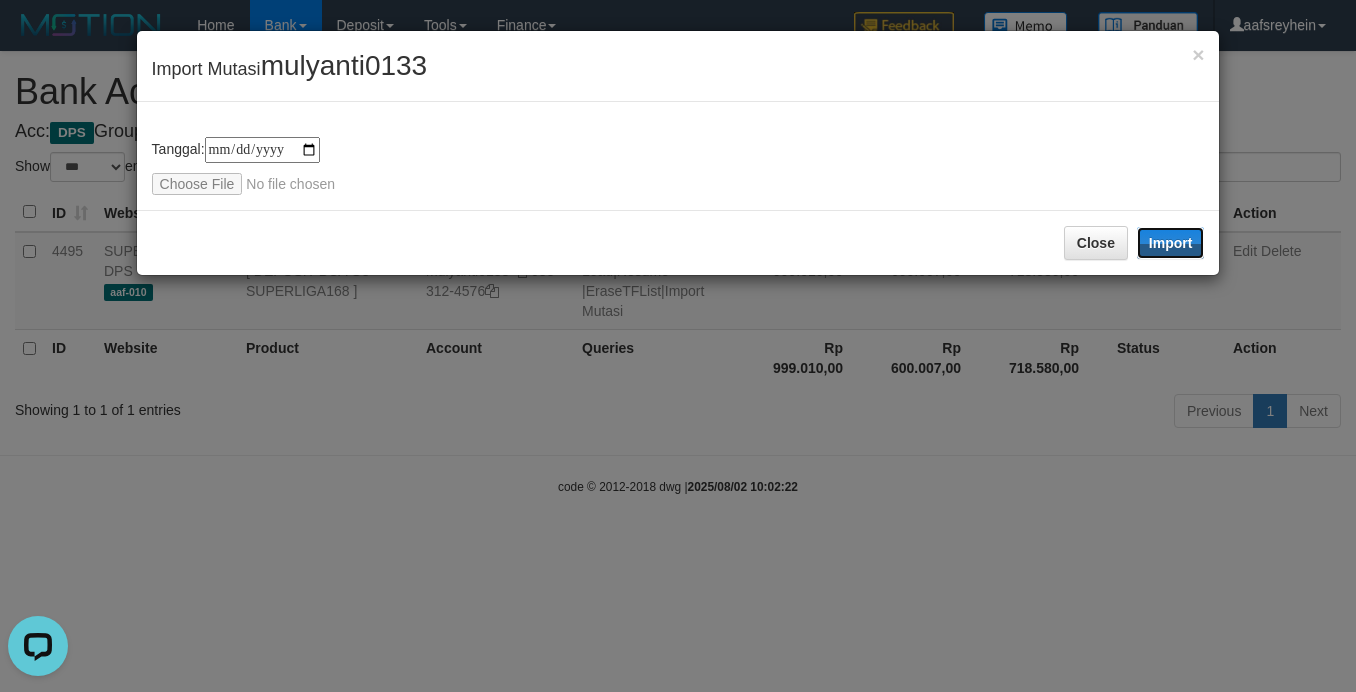 click on "Import" at bounding box center (1171, 243) 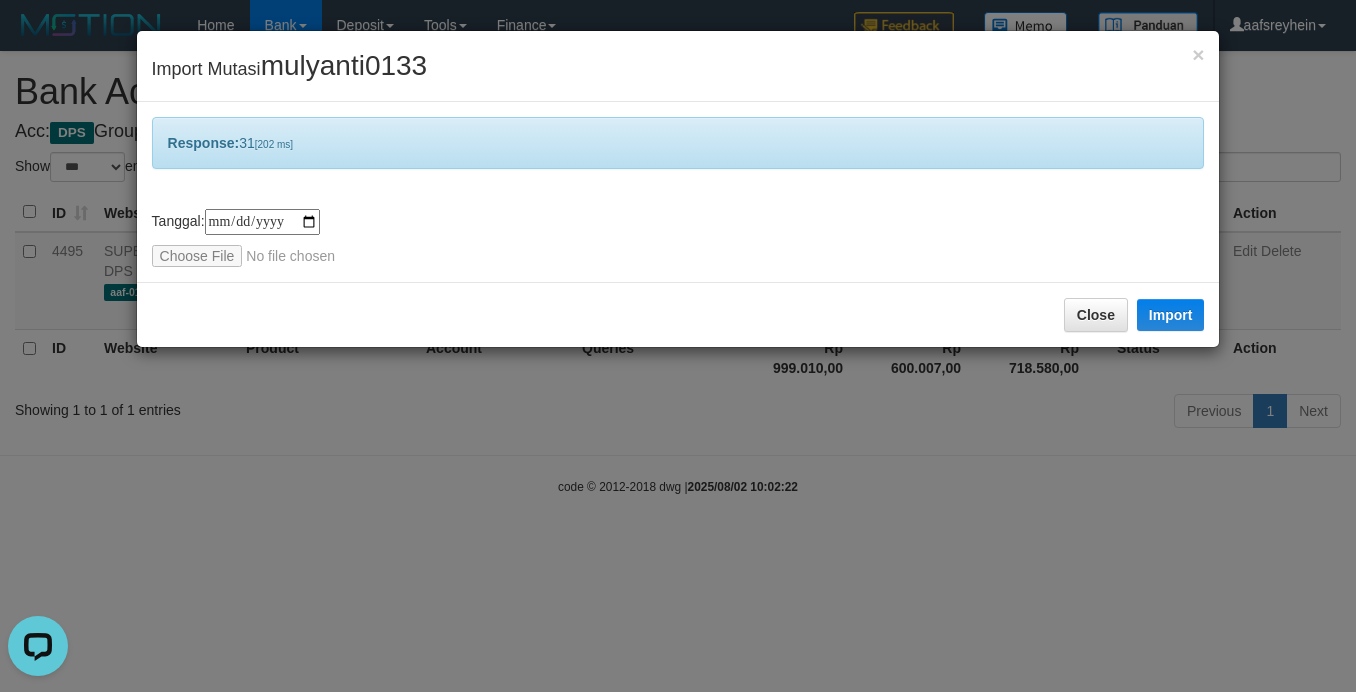 click on "**********" at bounding box center (678, 346) 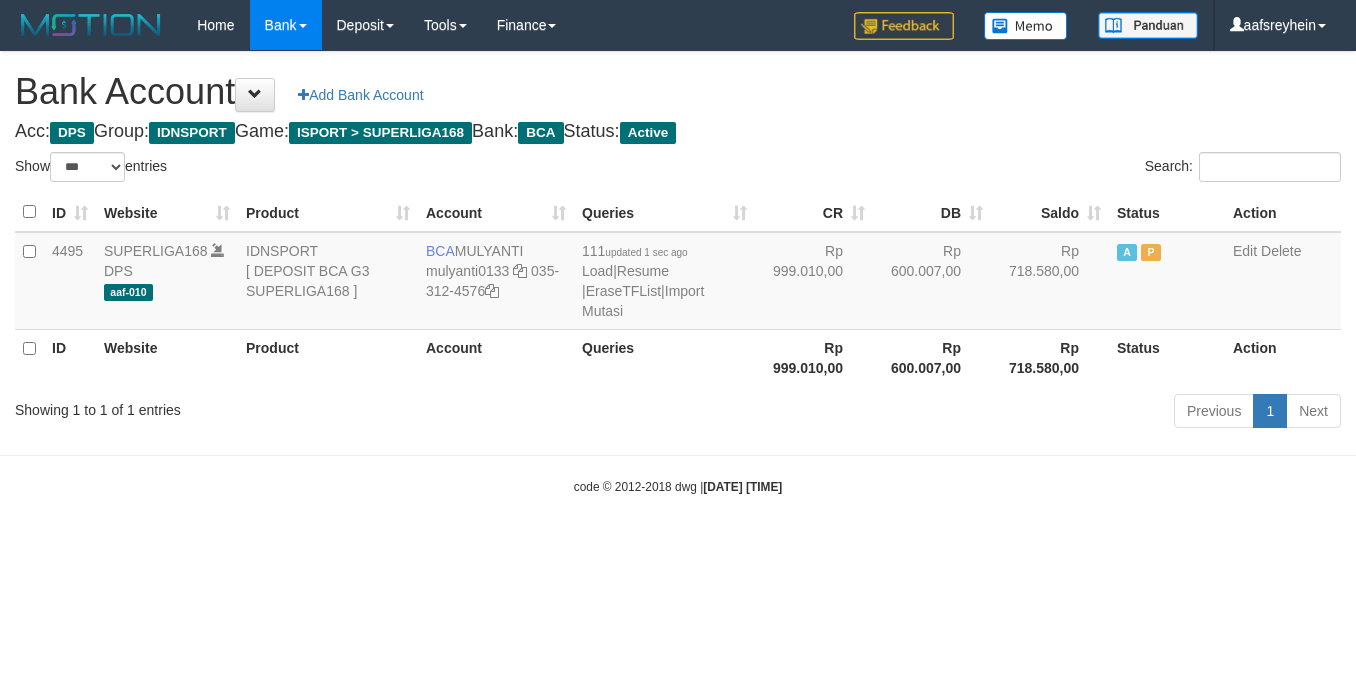 select on "***" 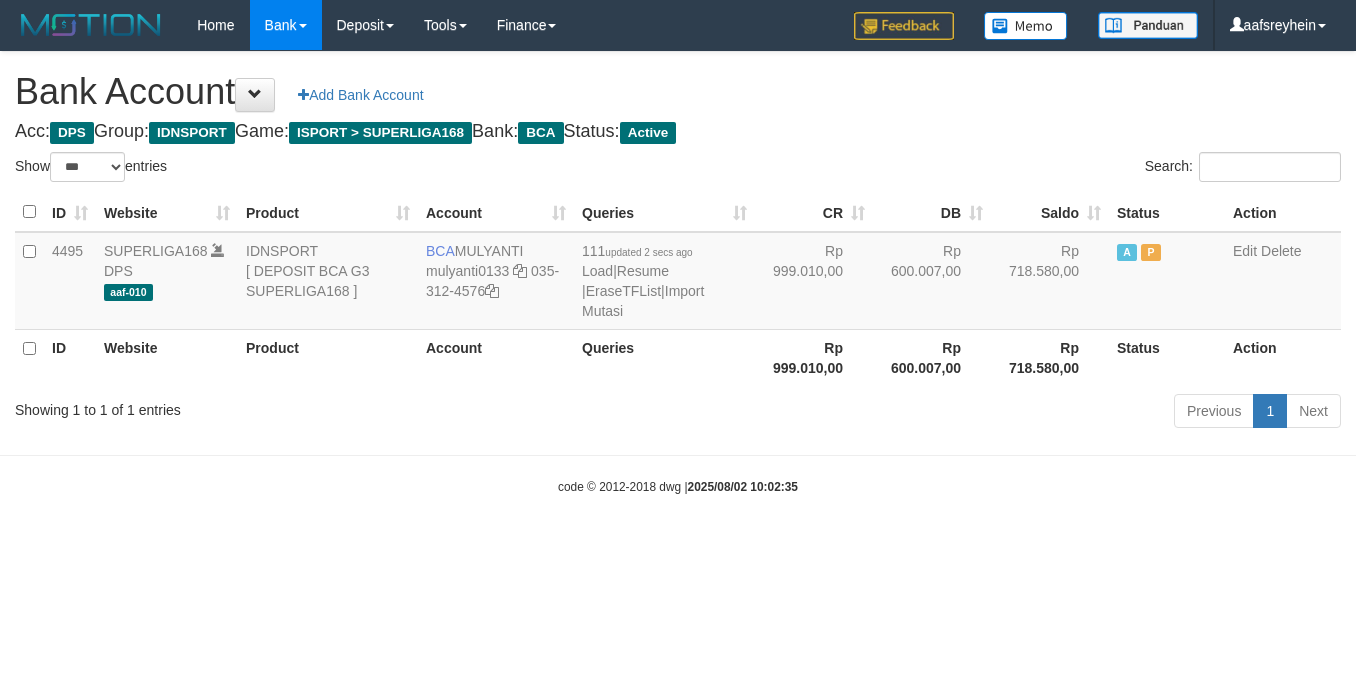select on "***" 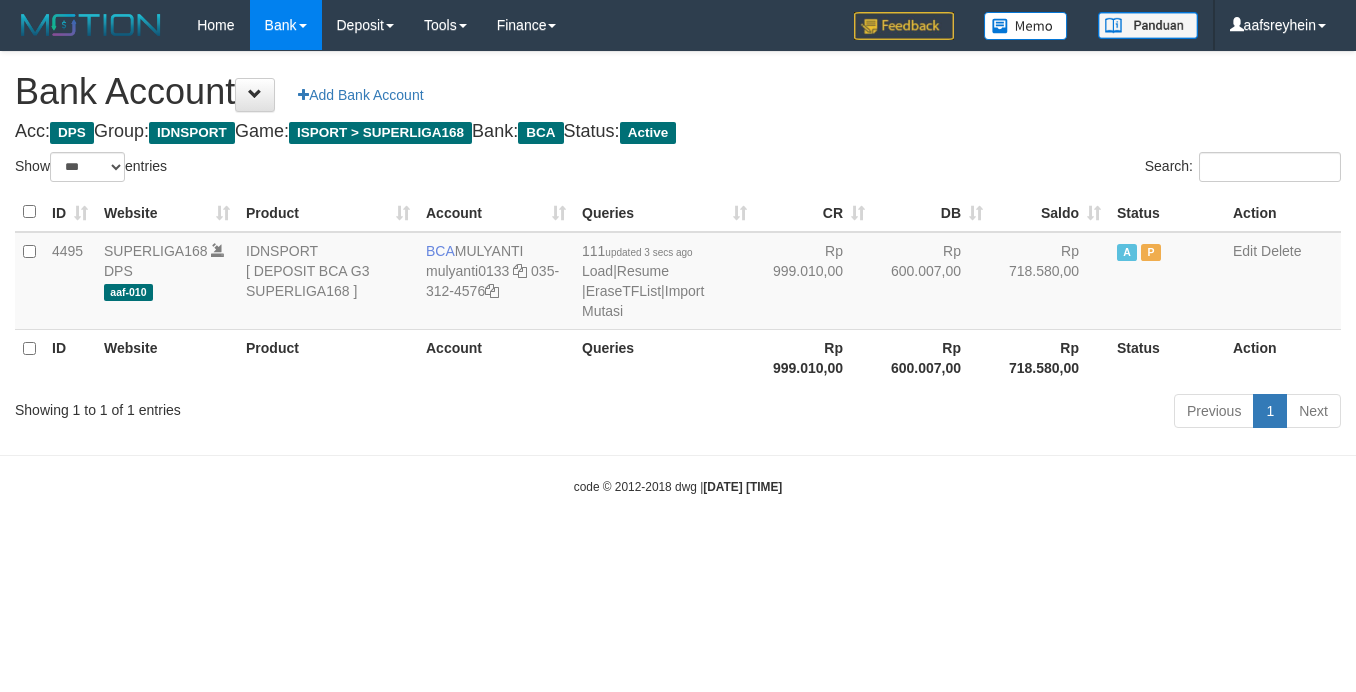 select on "***" 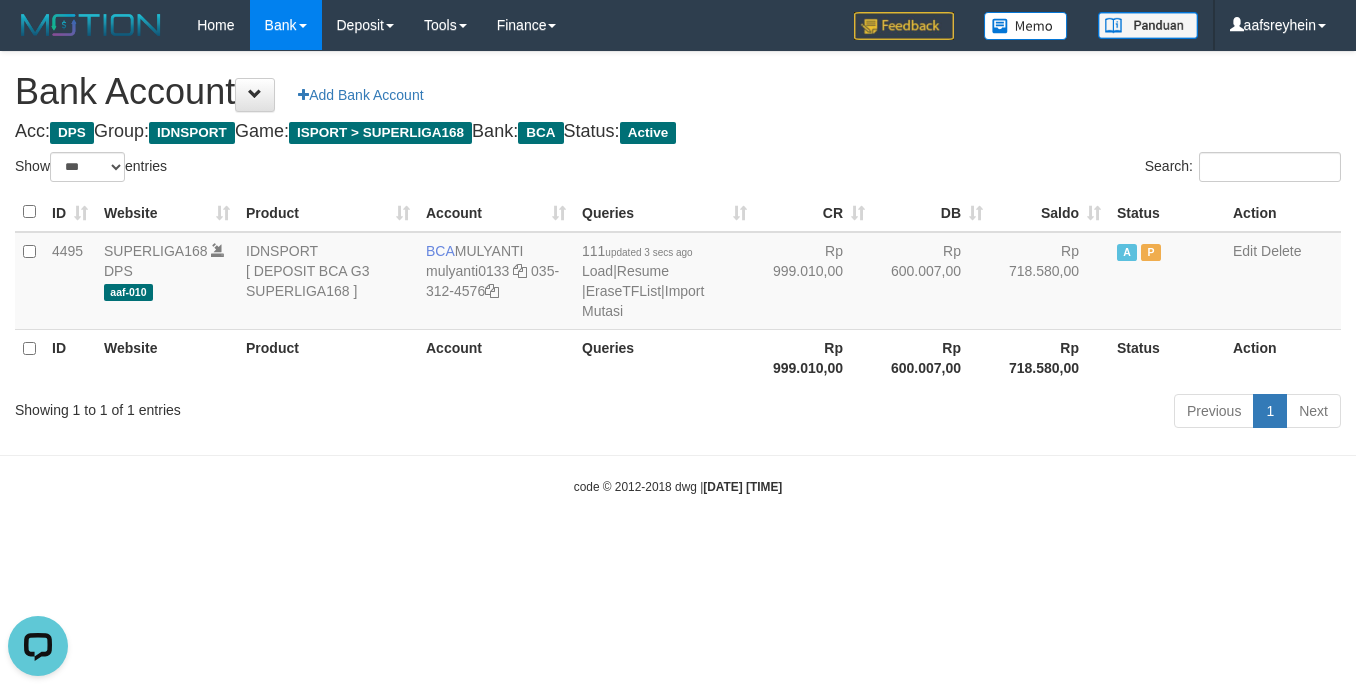scroll, scrollTop: 0, scrollLeft: 0, axis: both 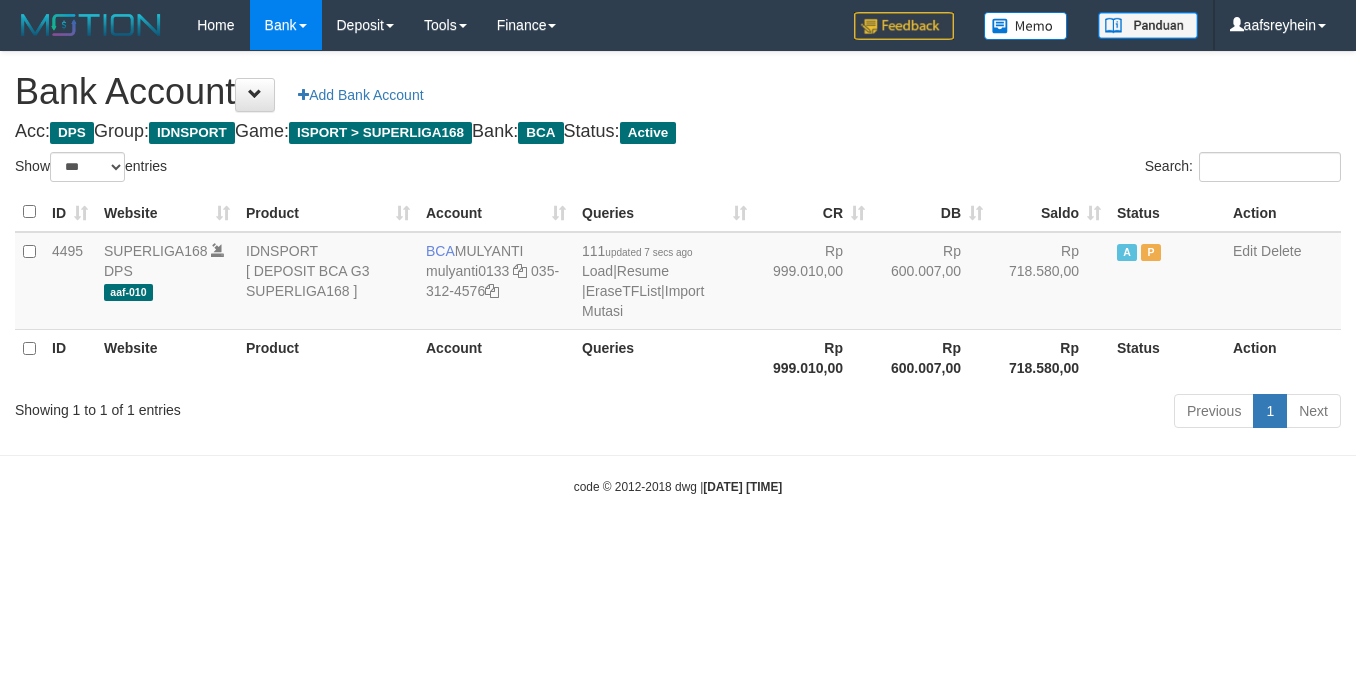select on "***" 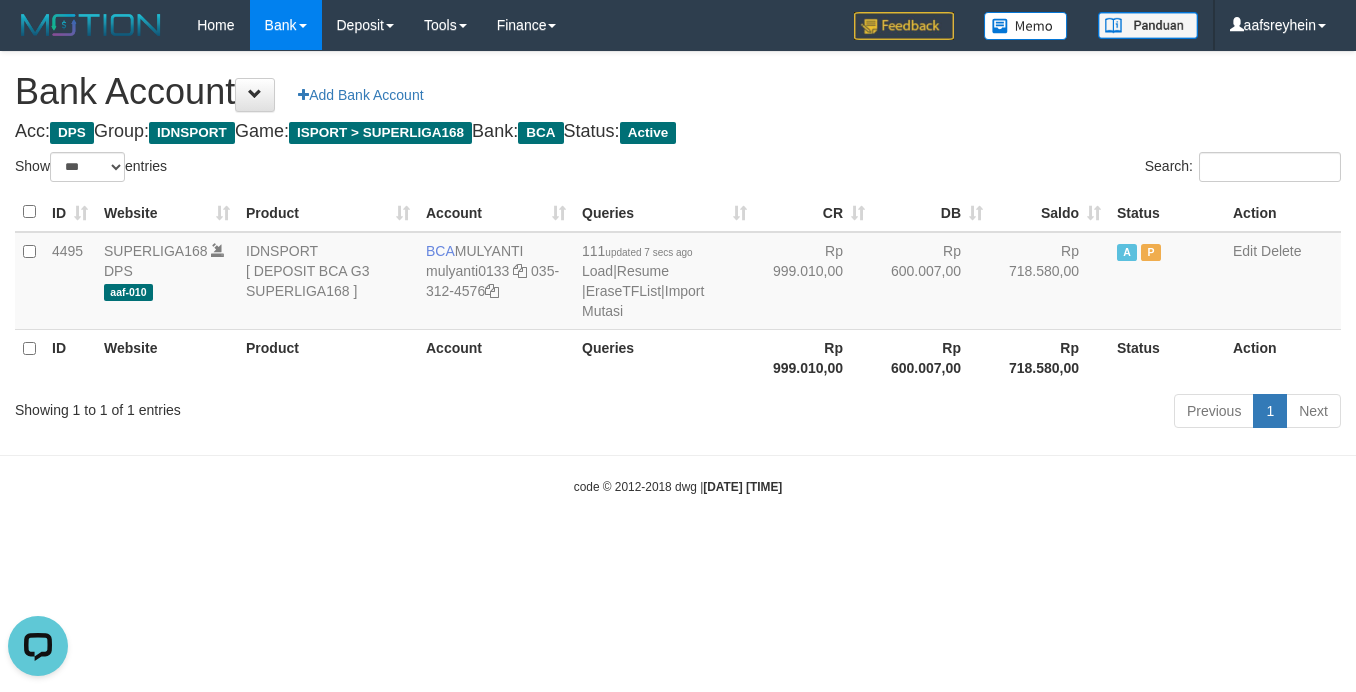scroll, scrollTop: 0, scrollLeft: 0, axis: both 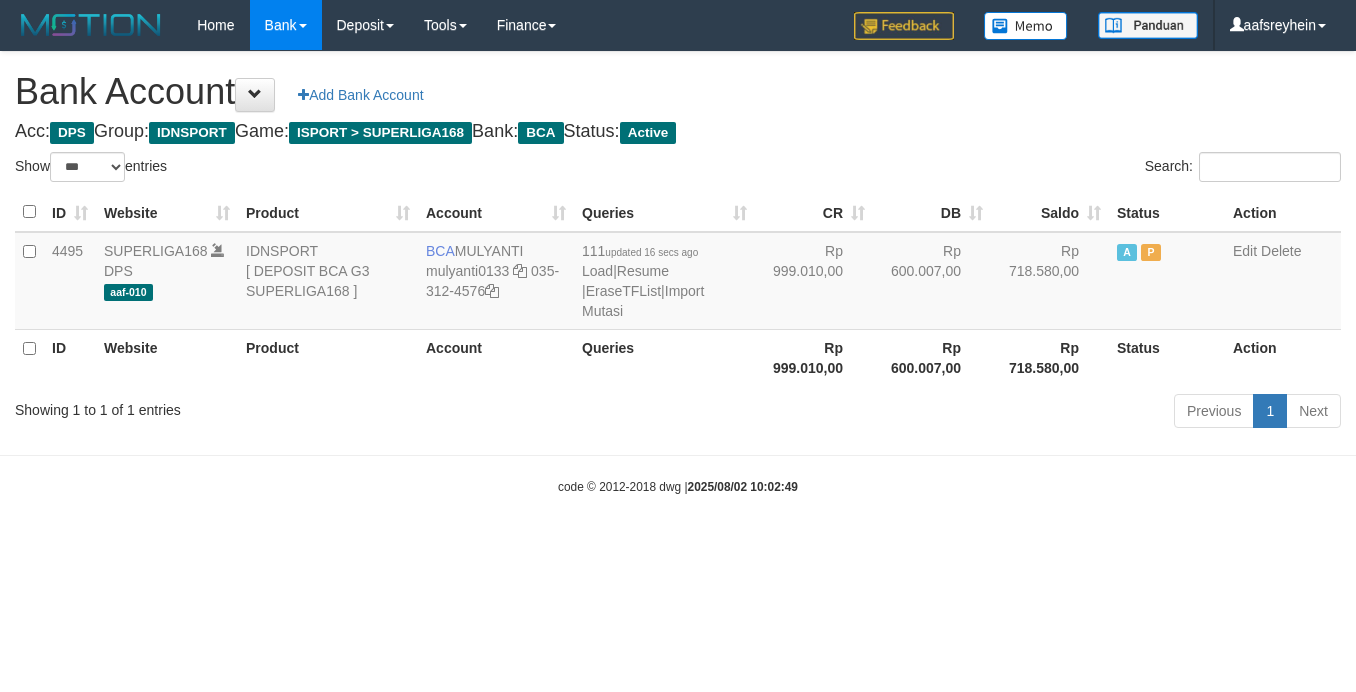 select on "***" 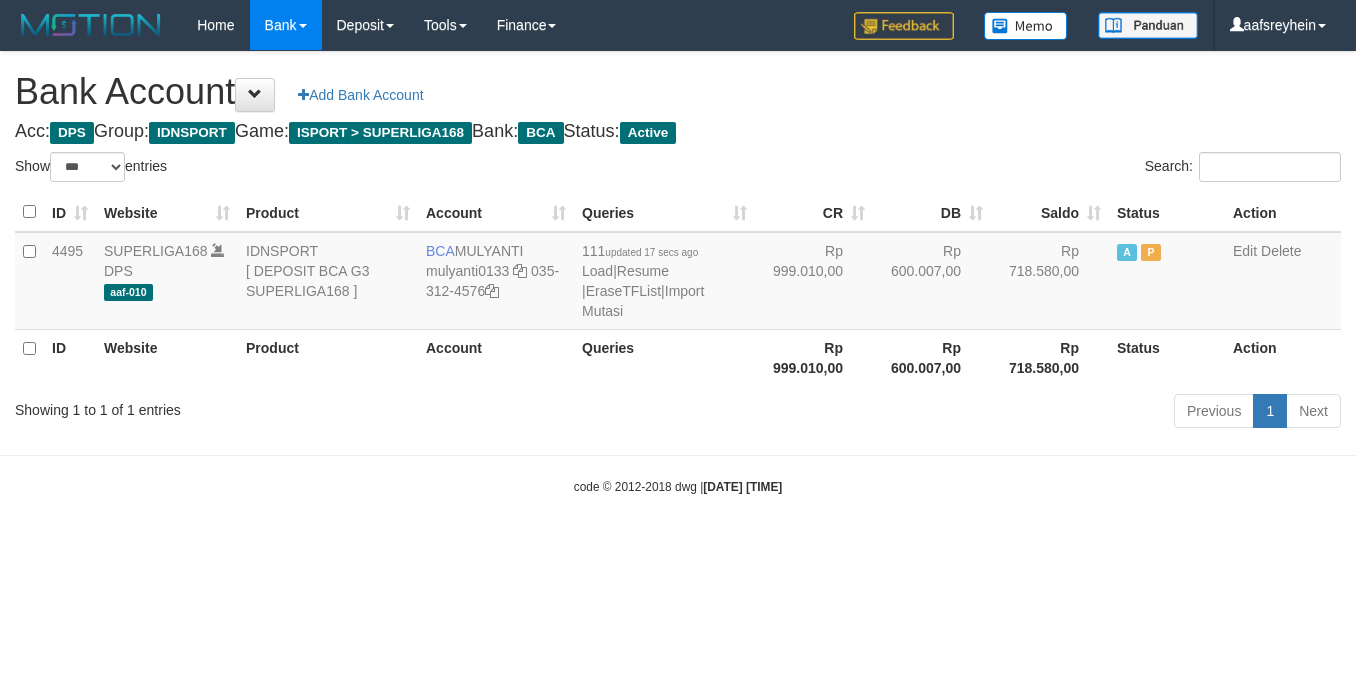 select on "***" 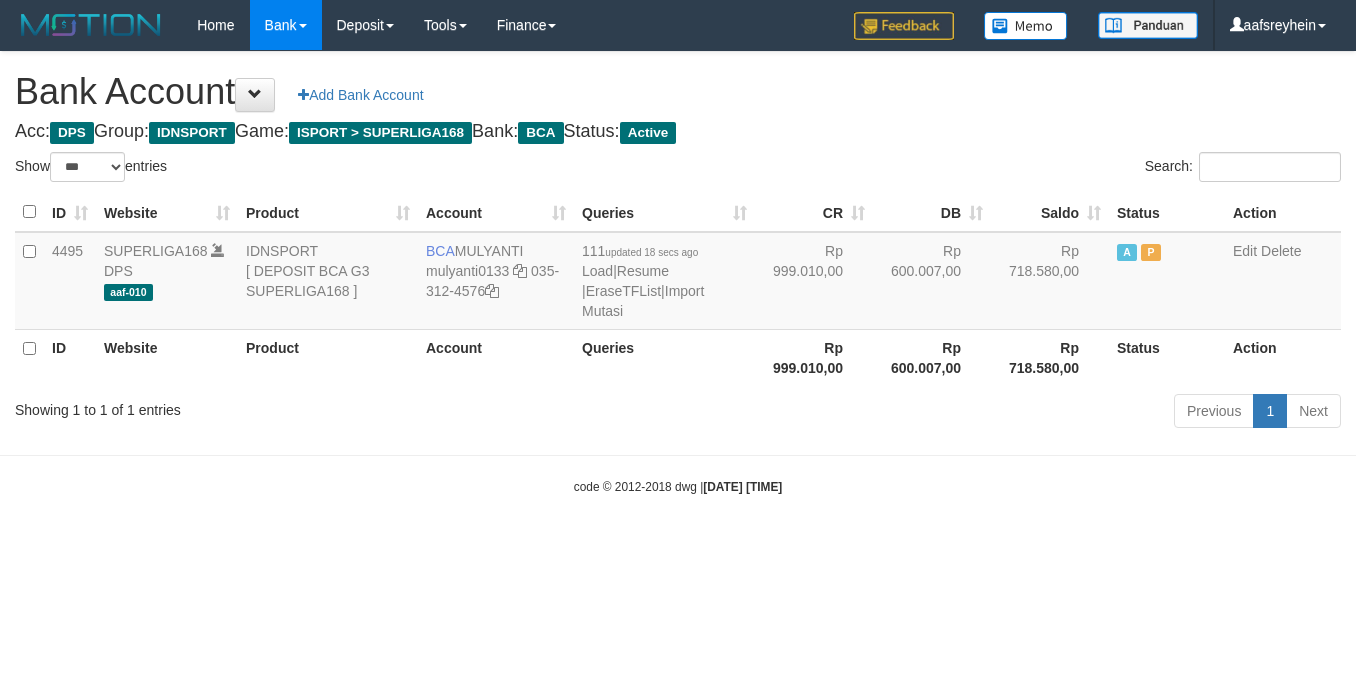 select on "***" 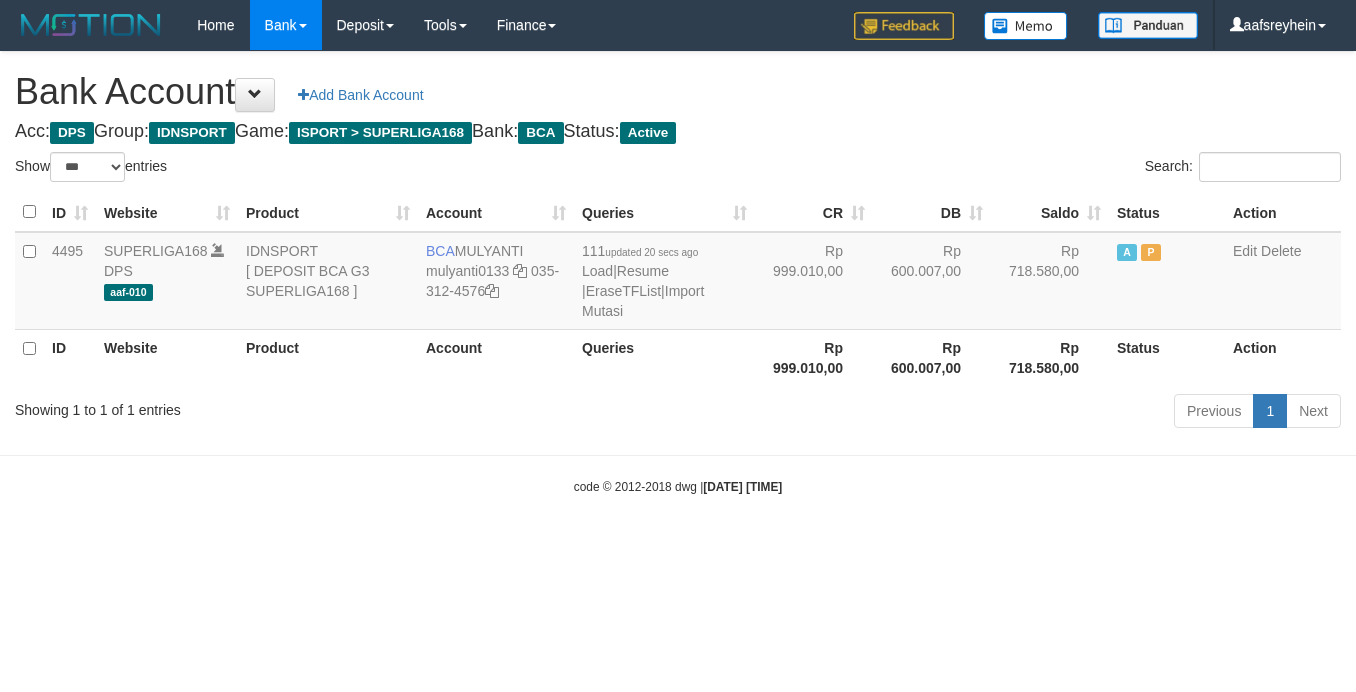 select on "***" 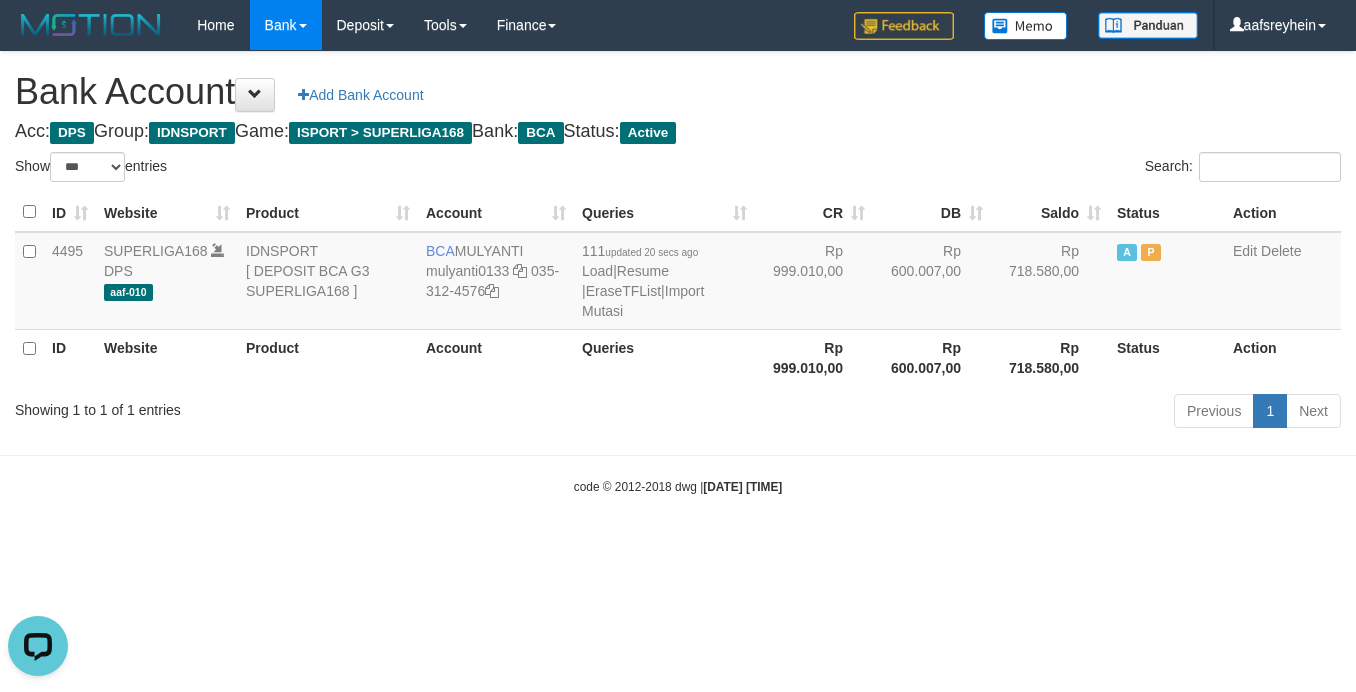 scroll, scrollTop: 0, scrollLeft: 0, axis: both 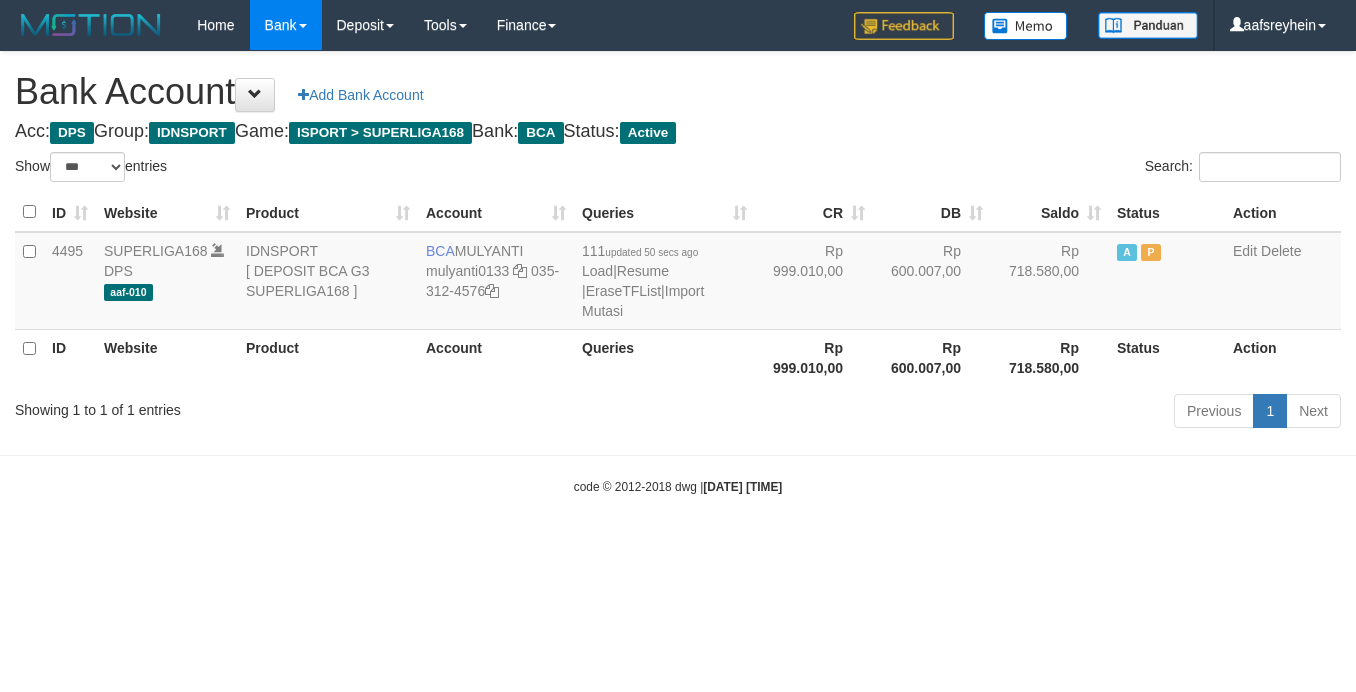 select on "***" 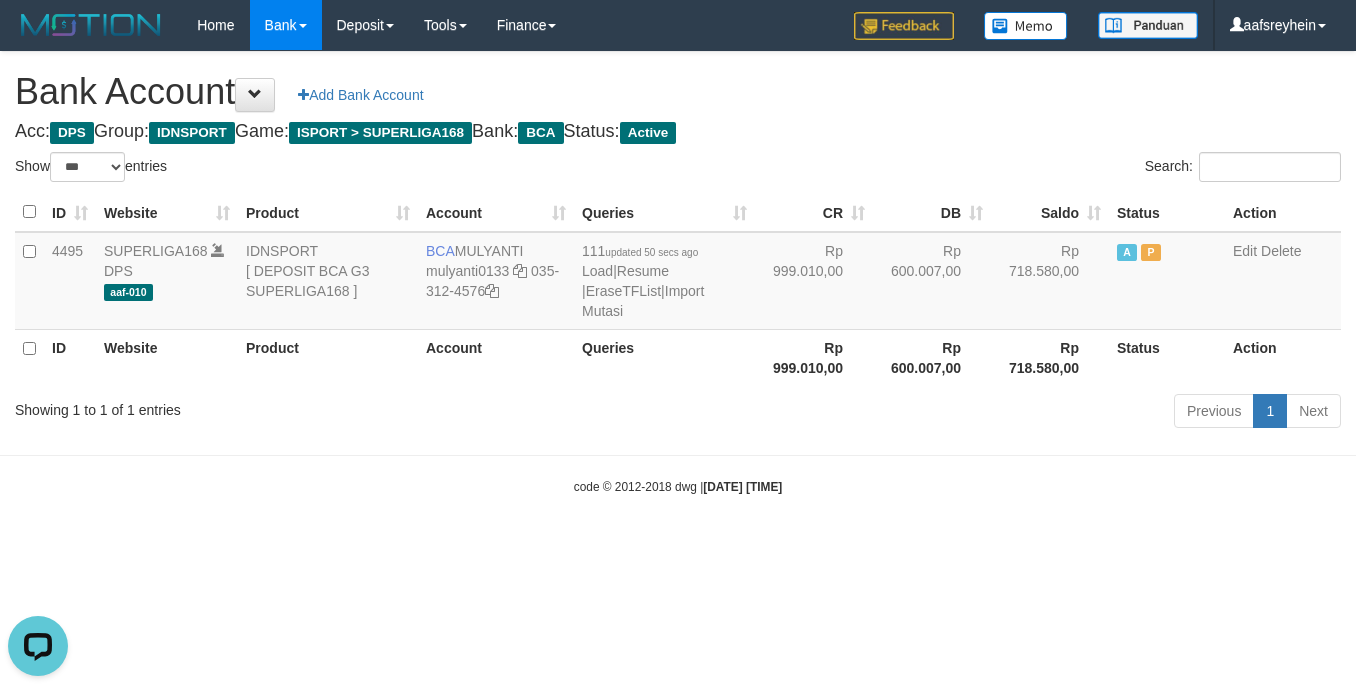 scroll, scrollTop: 0, scrollLeft: 0, axis: both 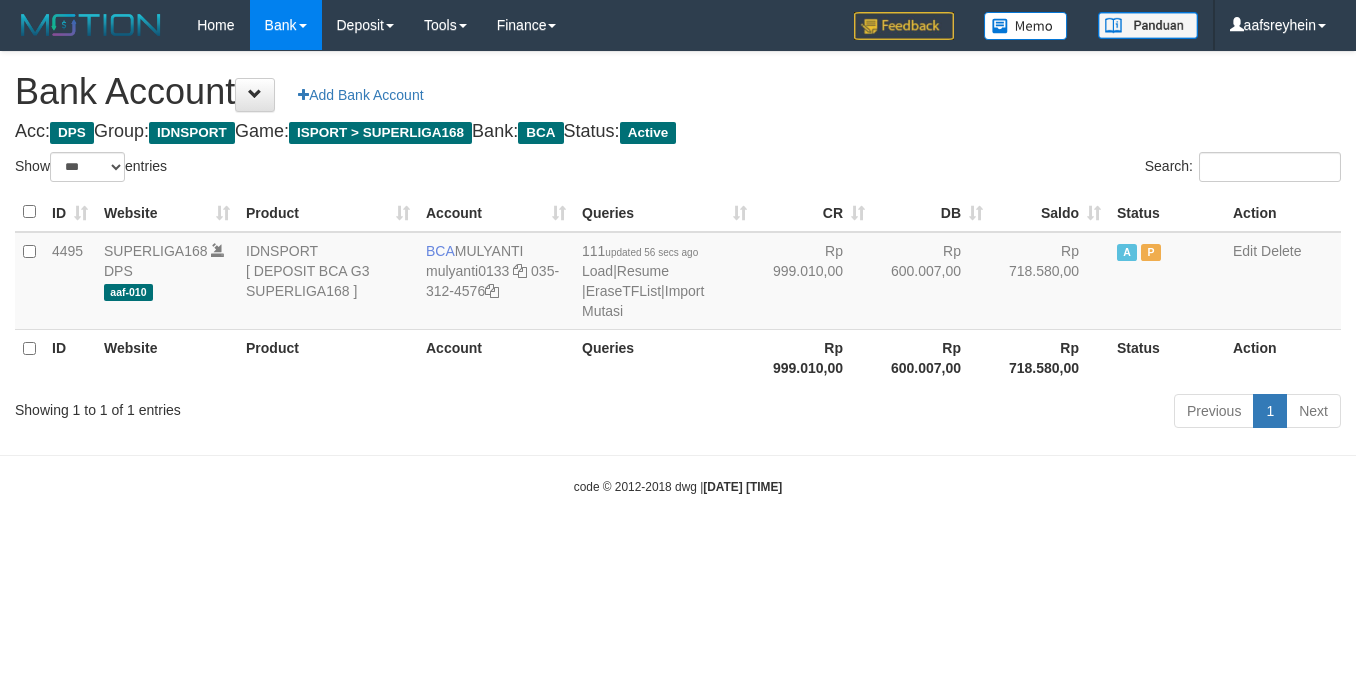 select on "***" 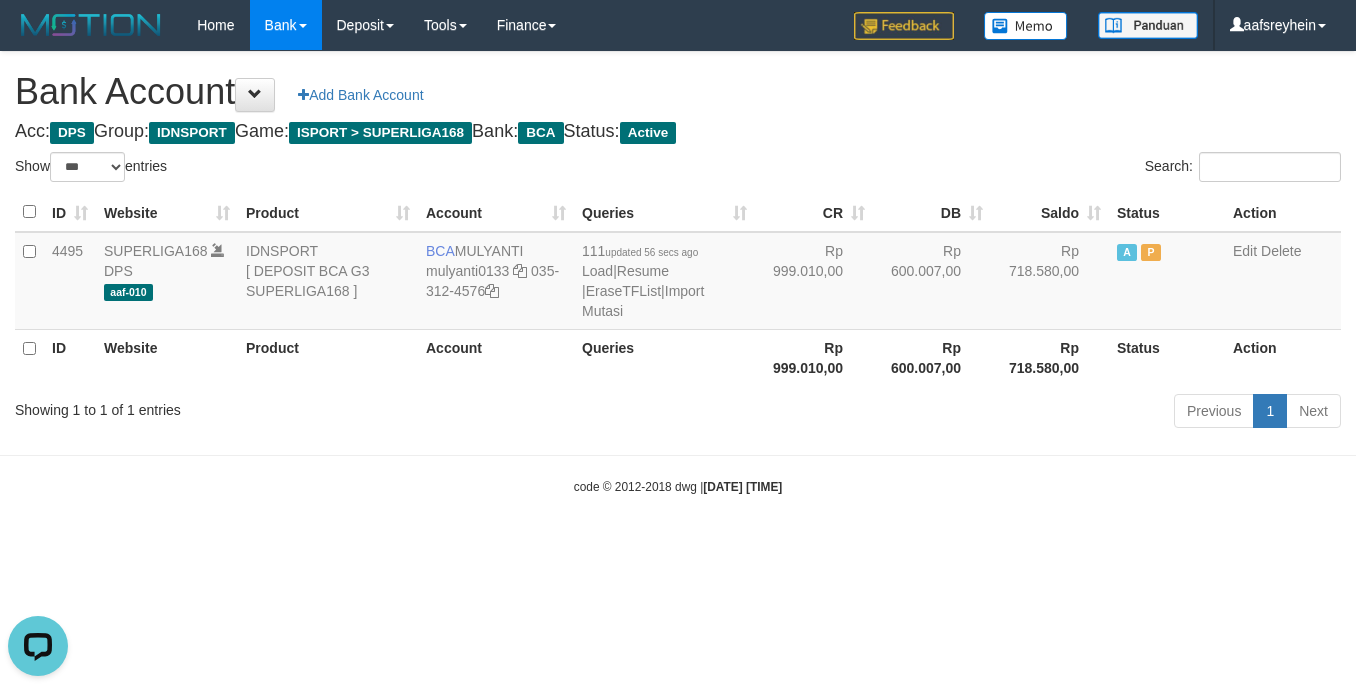 scroll, scrollTop: 0, scrollLeft: 0, axis: both 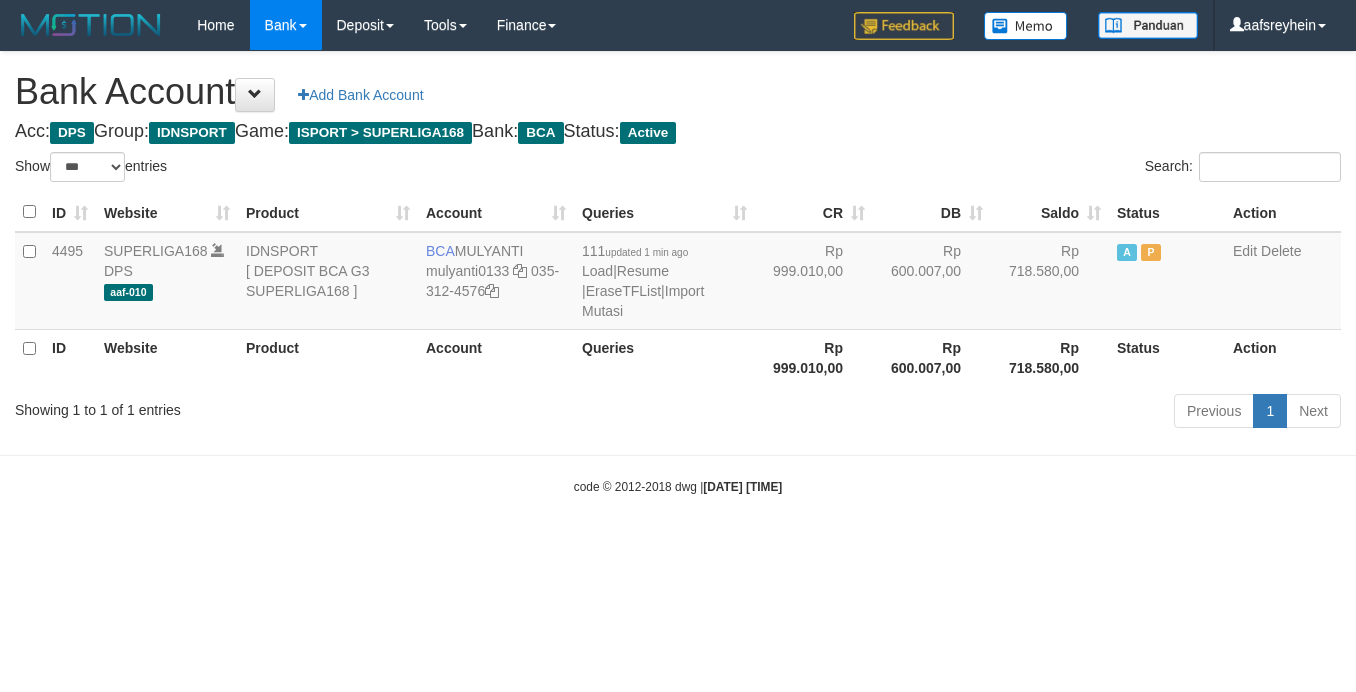 select on "***" 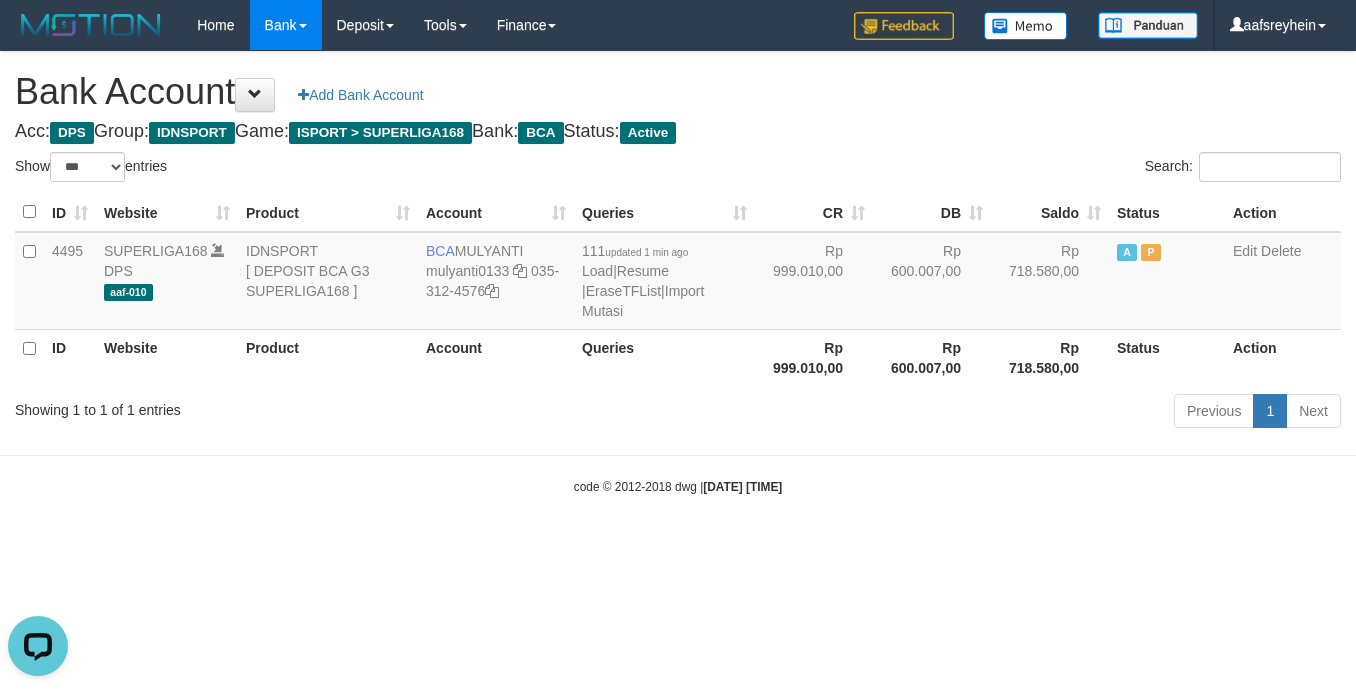 scroll, scrollTop: 0, scrollLeft: 0, axis: both 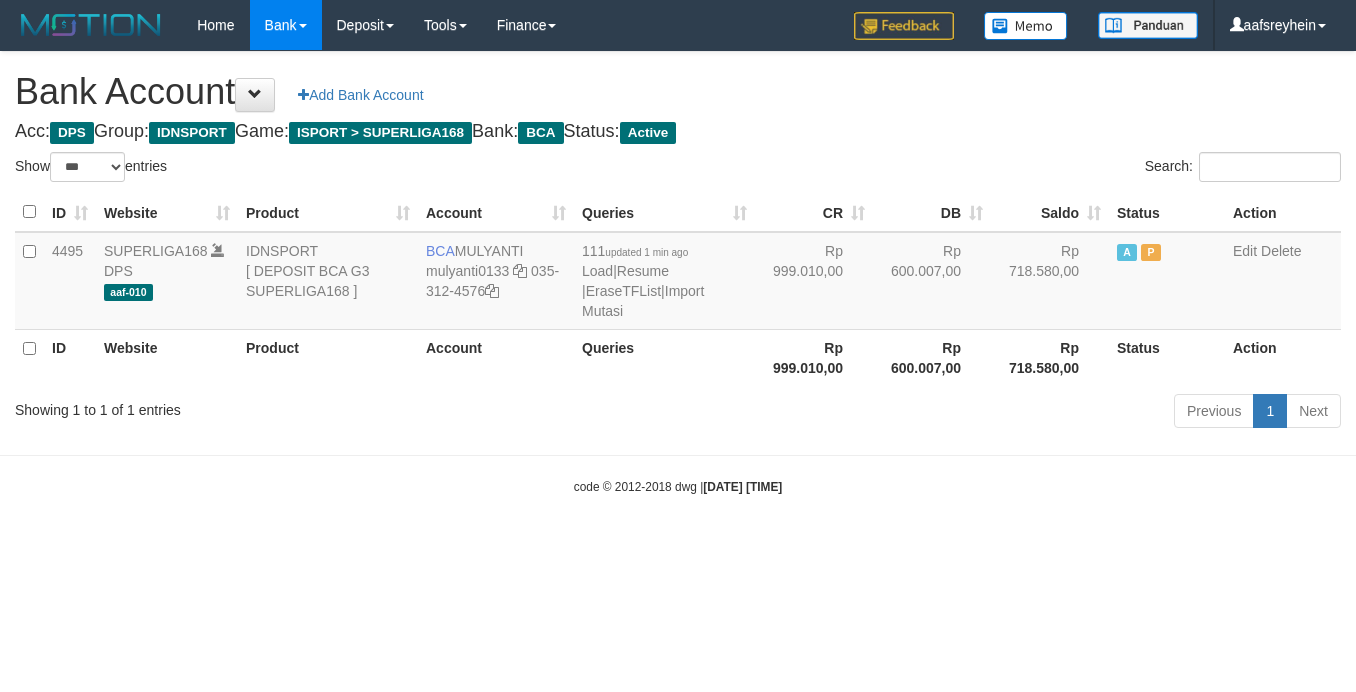 select on "***" 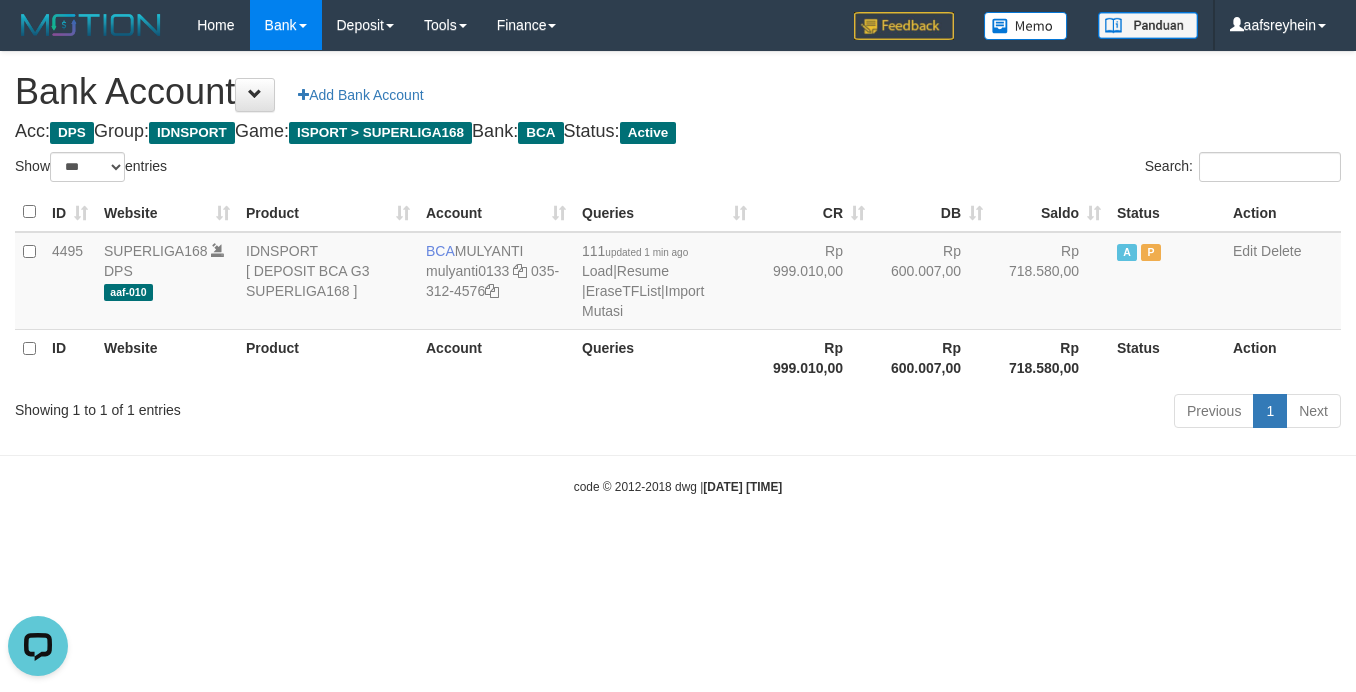 scroll, scrollTop: 0, scrollLeft: 0, axis: both 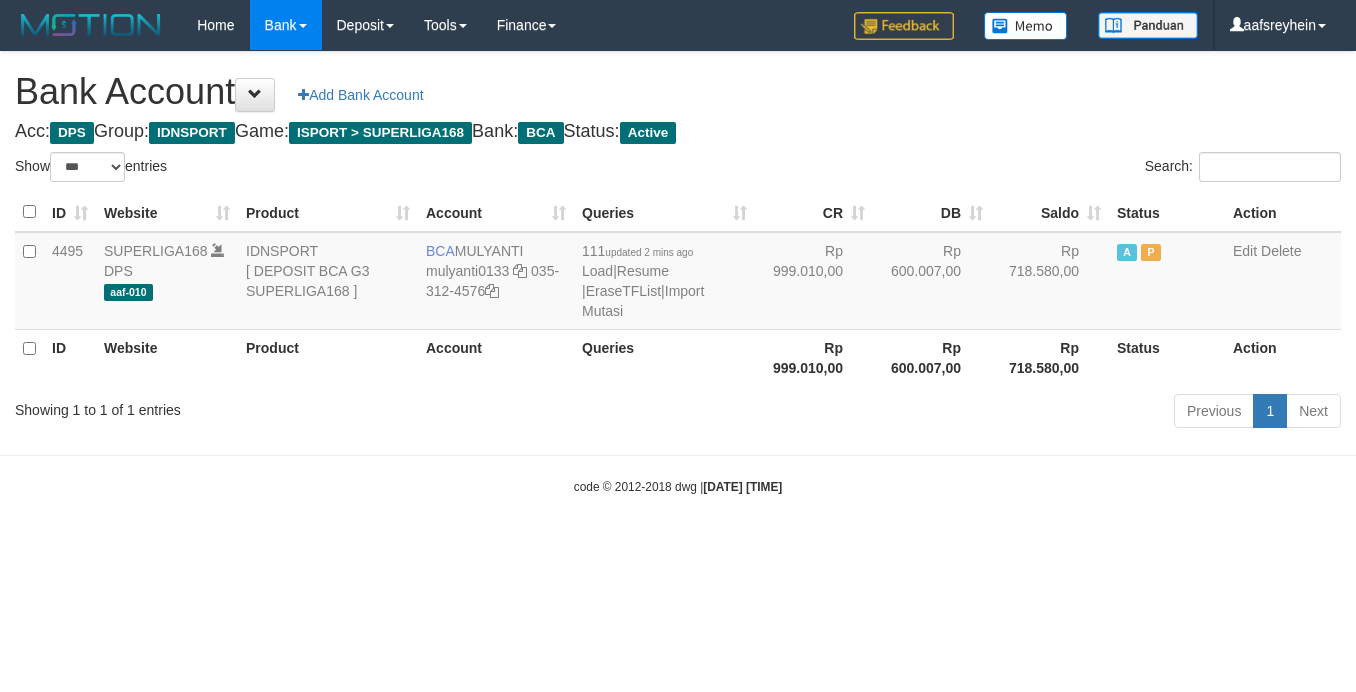 select on "***" 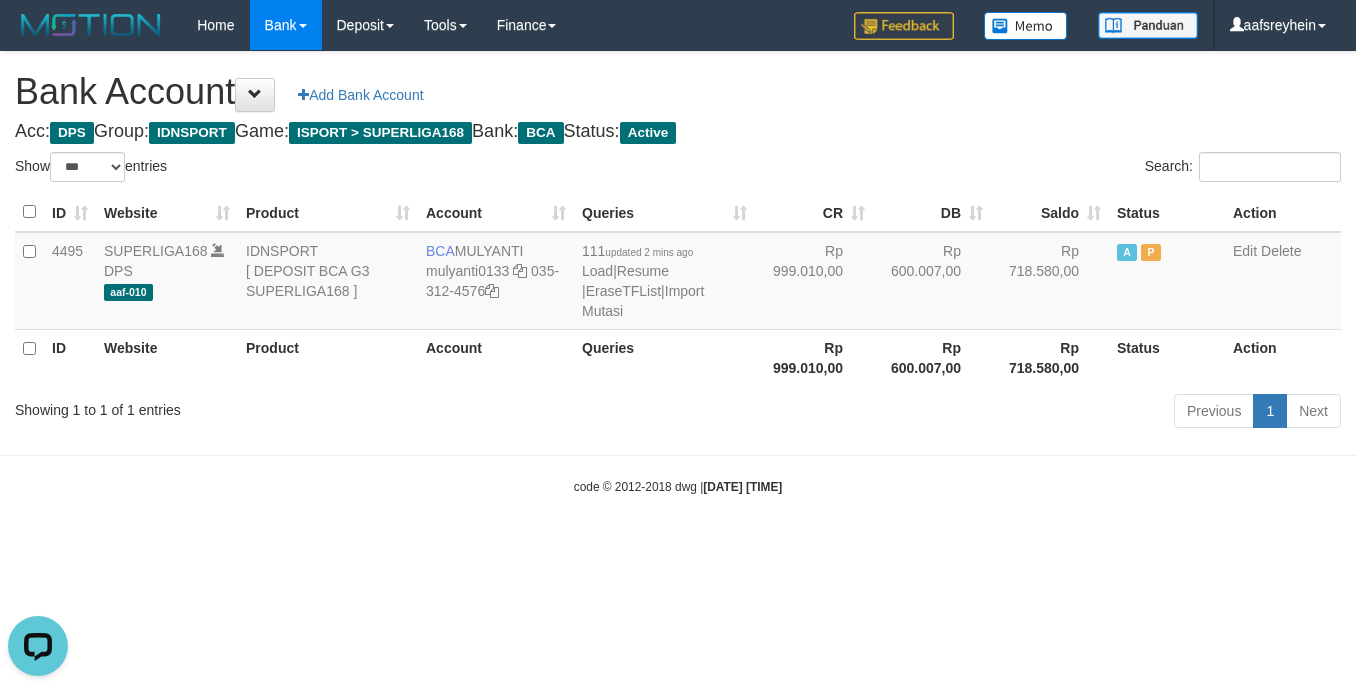 scroll, scrollTop: 0, scrollLeft: 0, axis: both 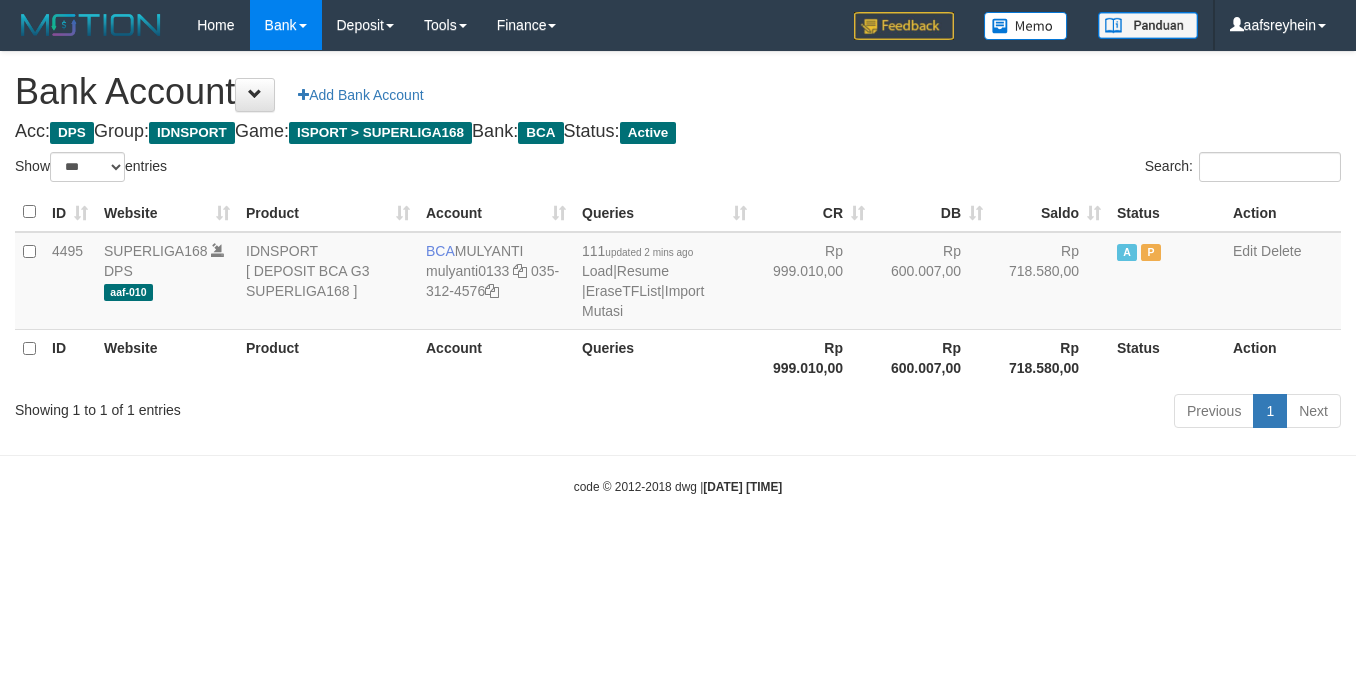 select on "***" 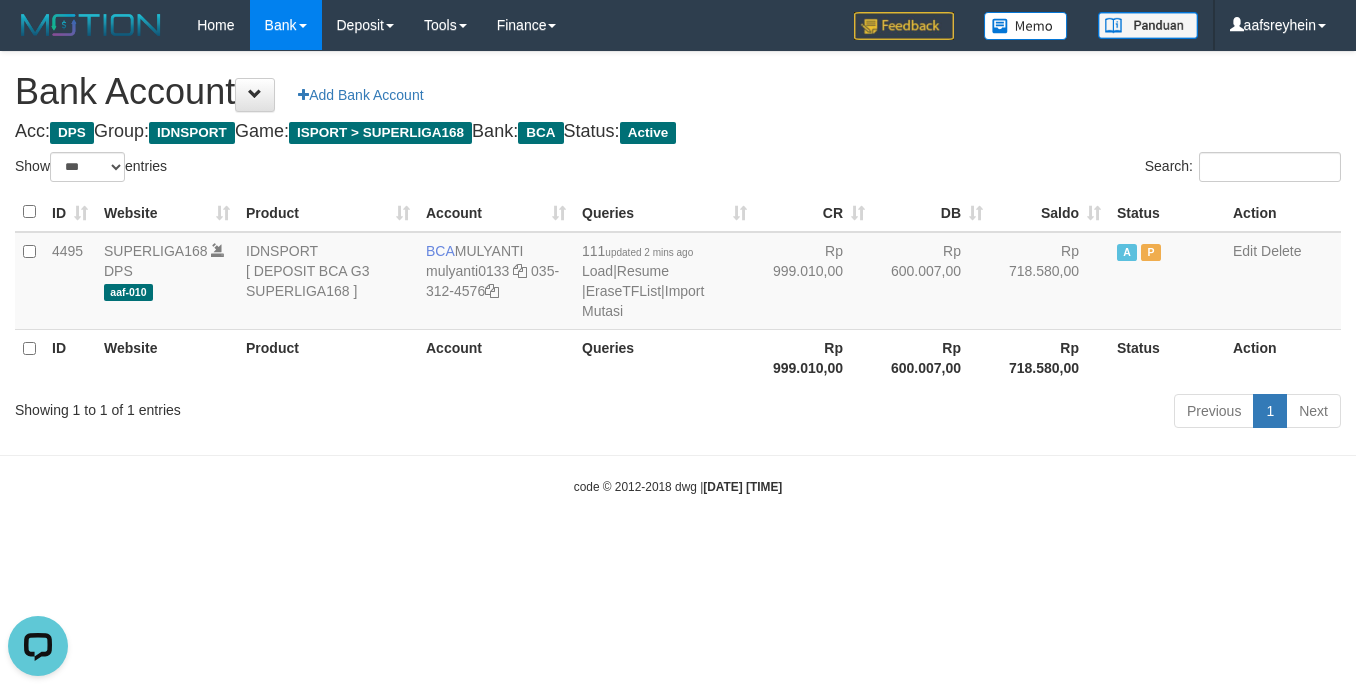 scroll, scrollTop: 0, scrollLeft: 0, axis: both 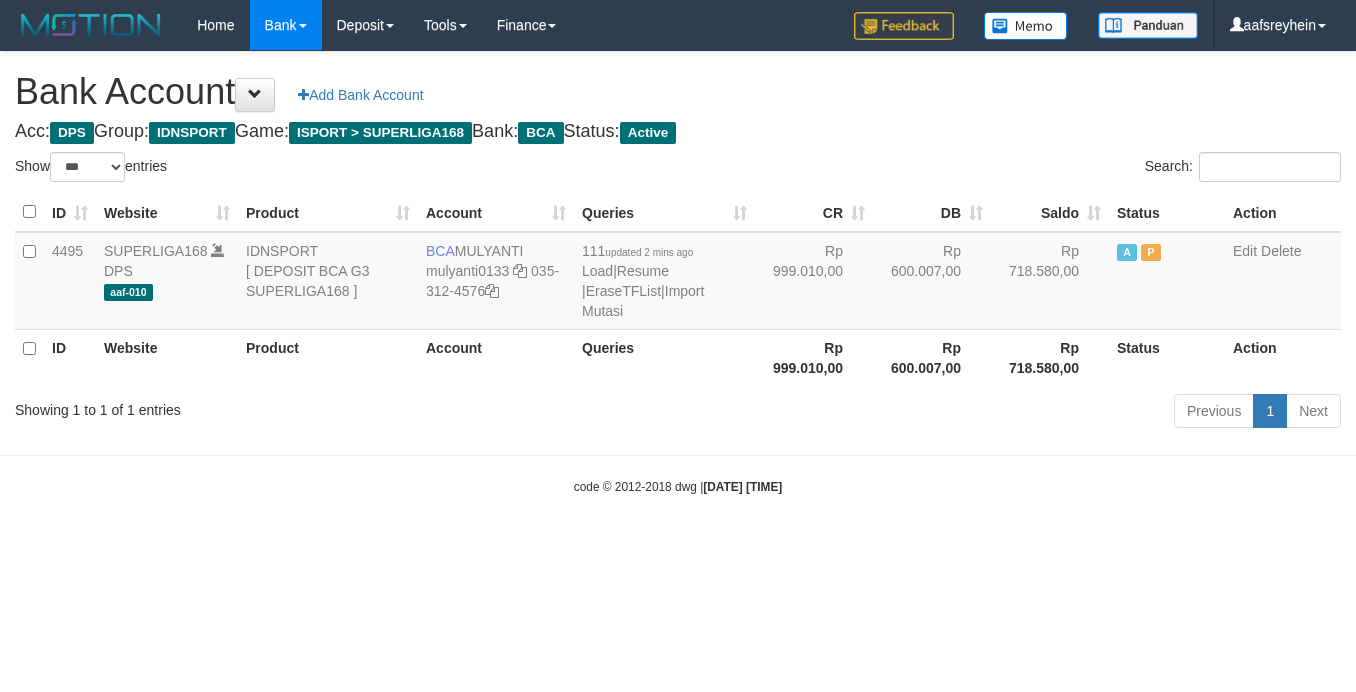 select on "***" 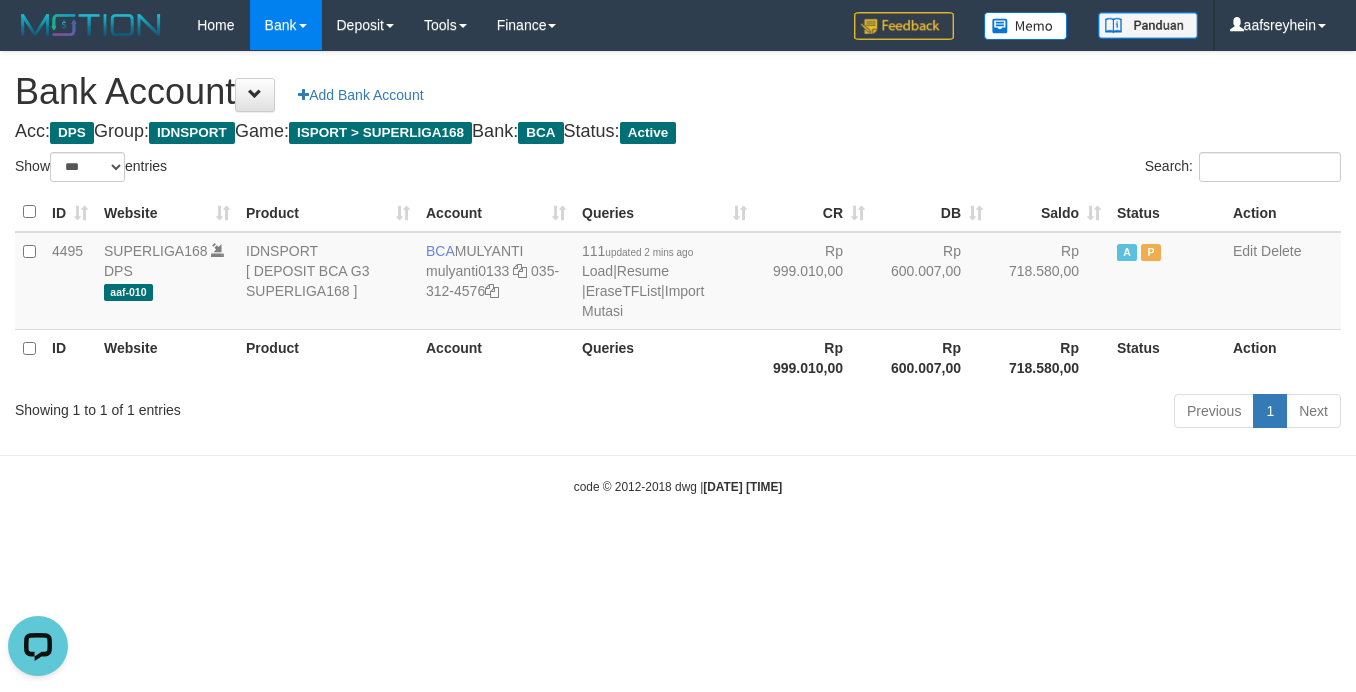 scroll, scrollTop: 0, scrollLeft: 0, axis: both 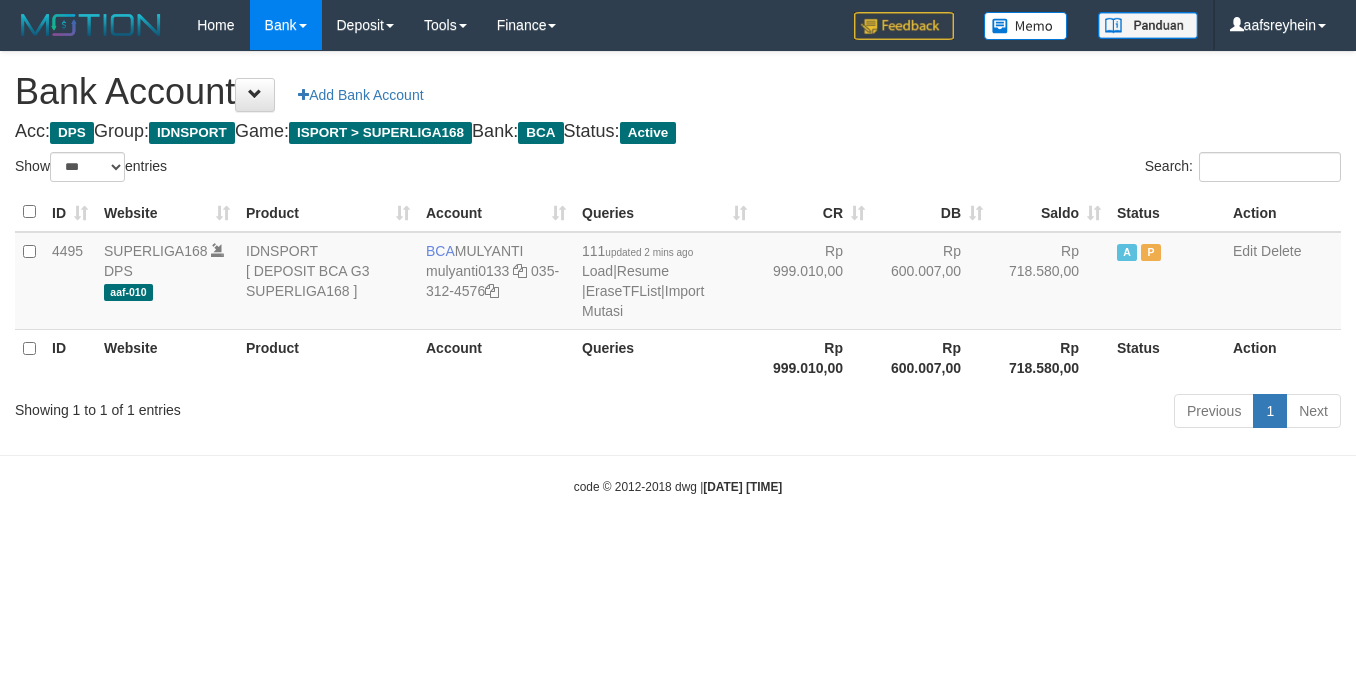 select on "***" 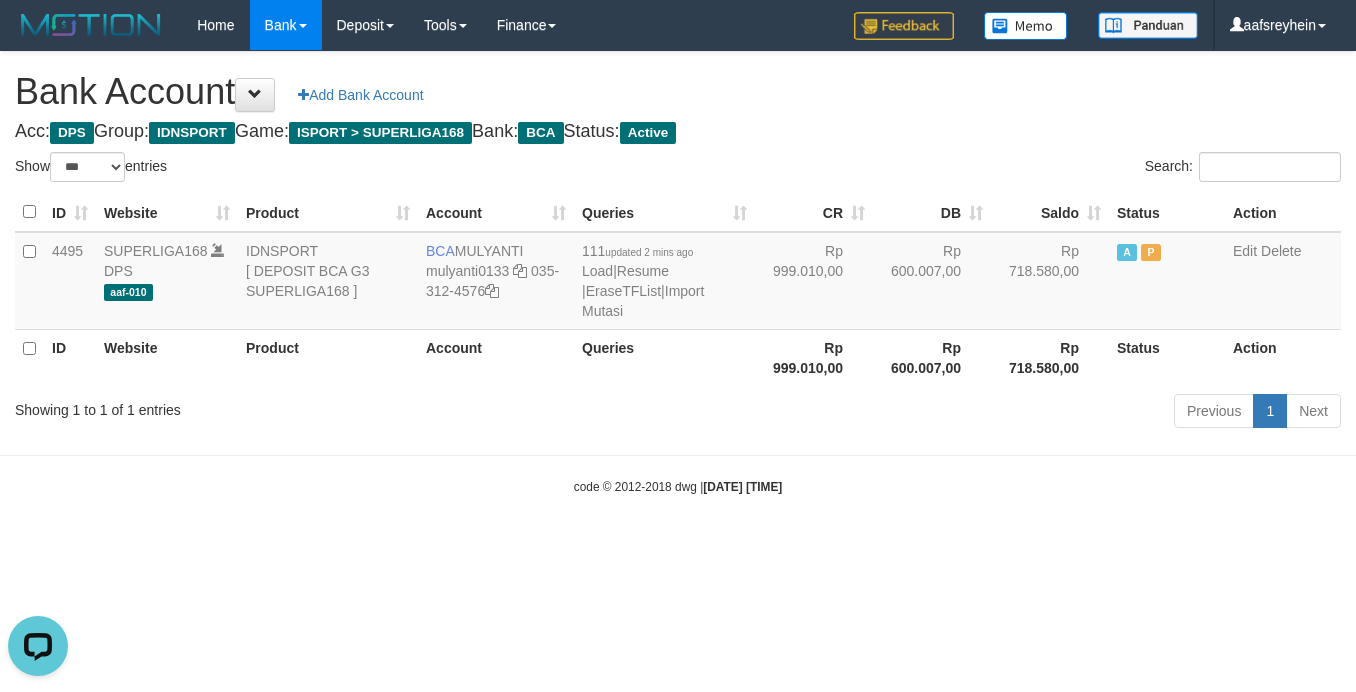 scroll, scrollTop: 0, scrollLeft: 0, axis: both 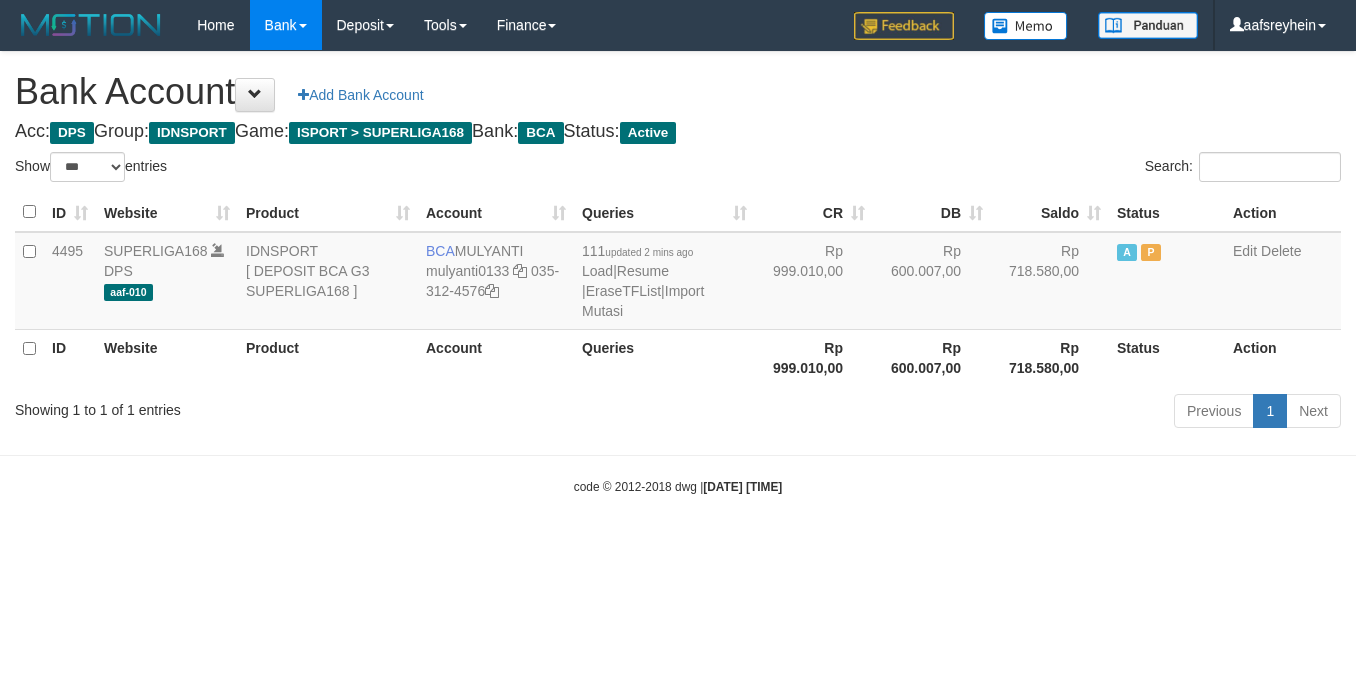 select on "***" 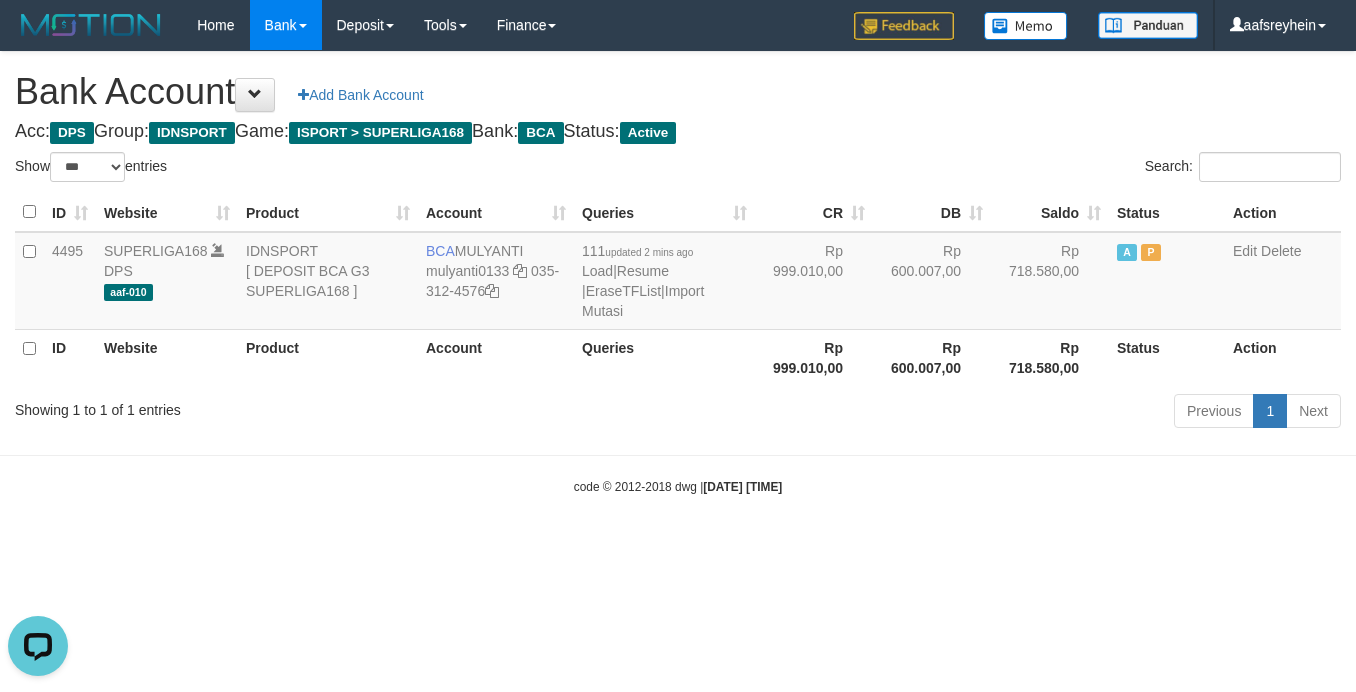 scroll, scrollTop: 0, scrollLeft: 0, axis: both 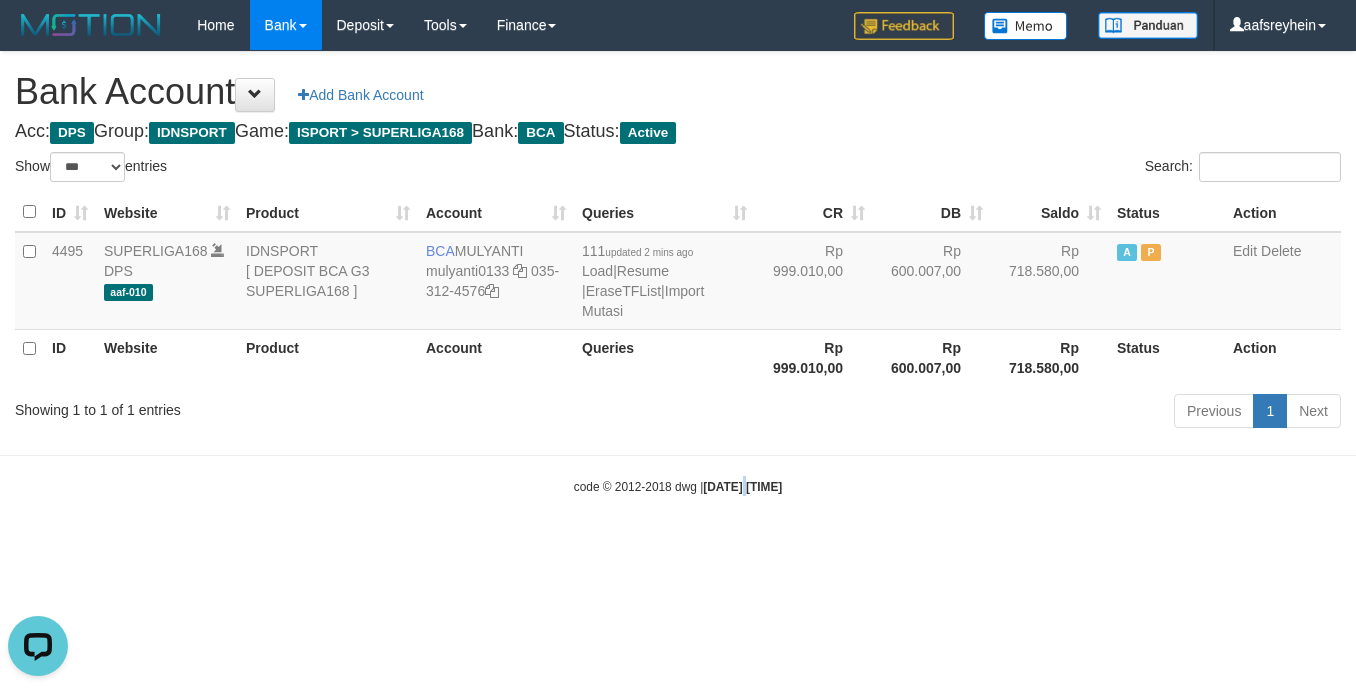 click on "Toggle navigation
Home
Bank
Account List
Load
By Website
Group
[ISPORT]													SUPERLIGA168
By Load Group (DPS)
-" at bounding box center [678, 273] 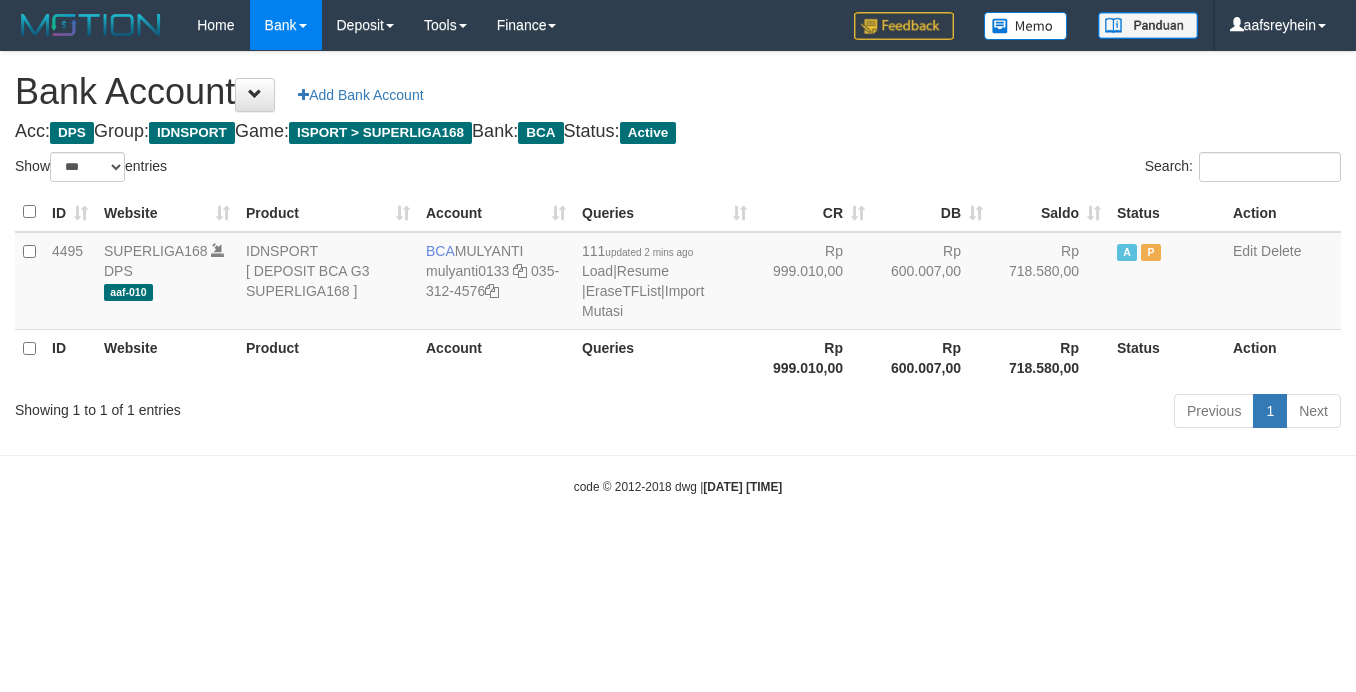 select on "***" 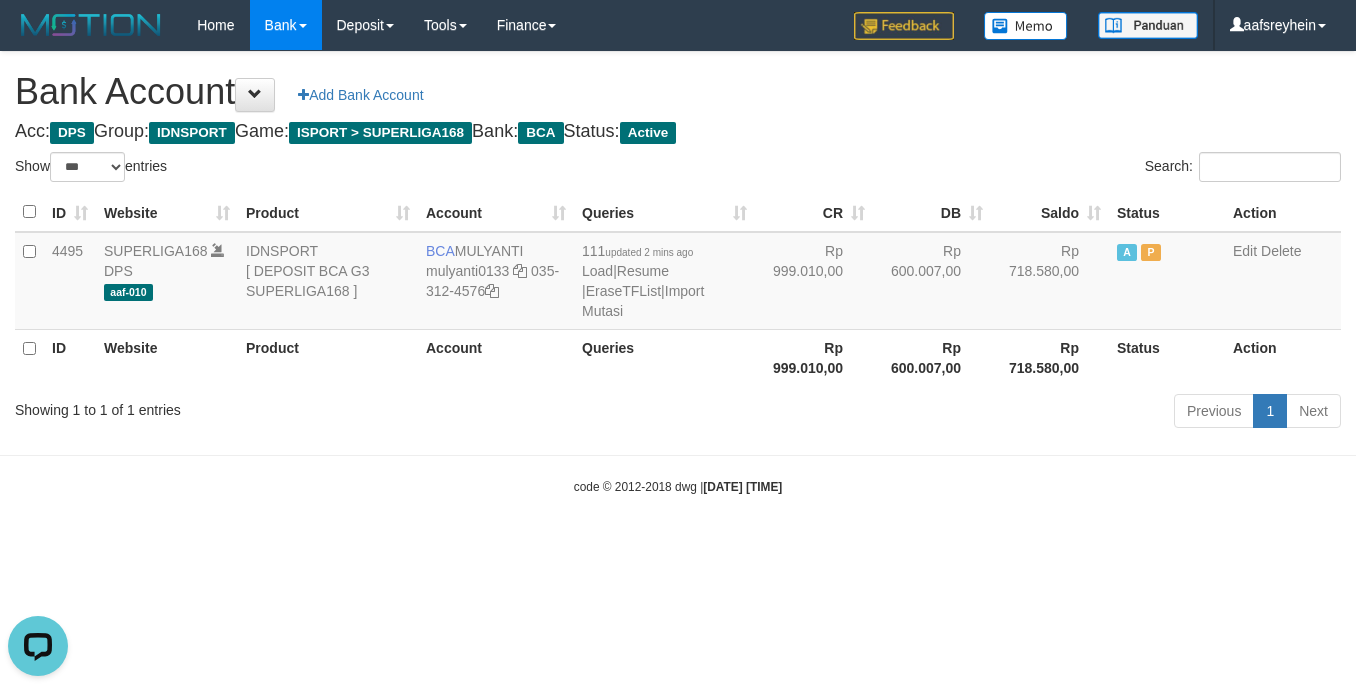 scroll, scrollTop: 0, scrollLeft: 0, axis: both 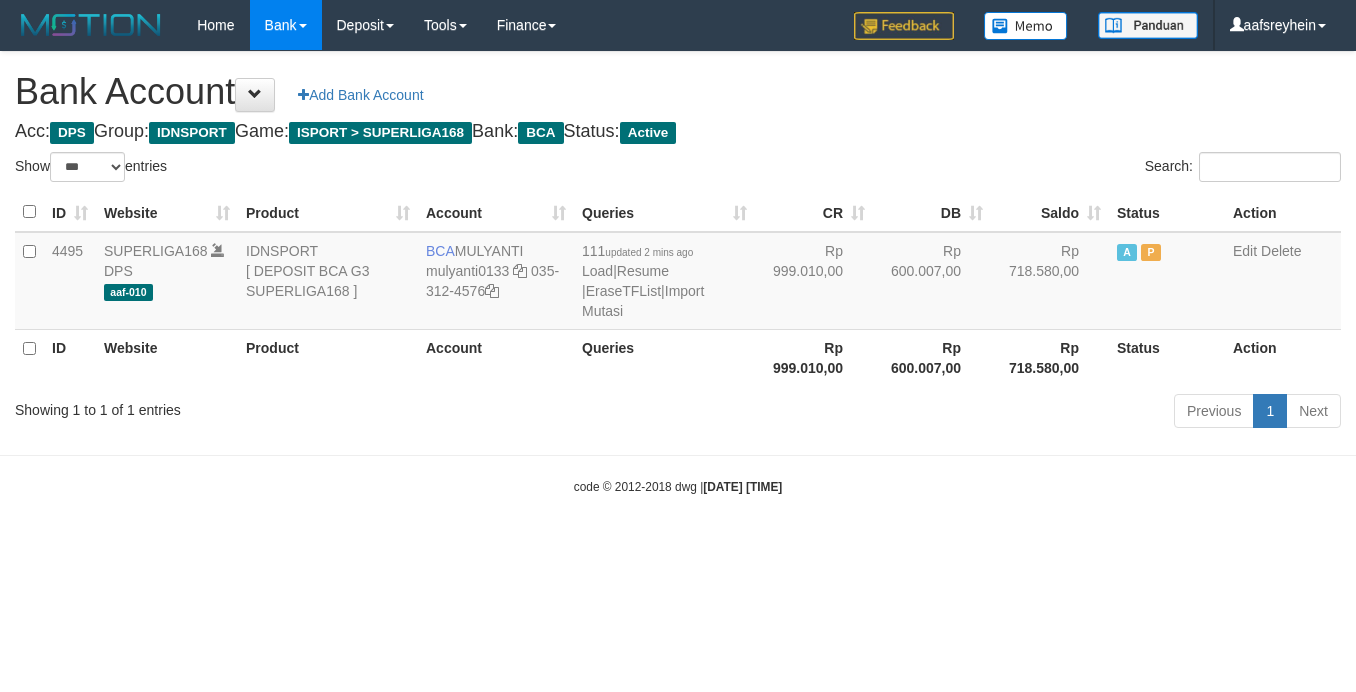 select on "***" 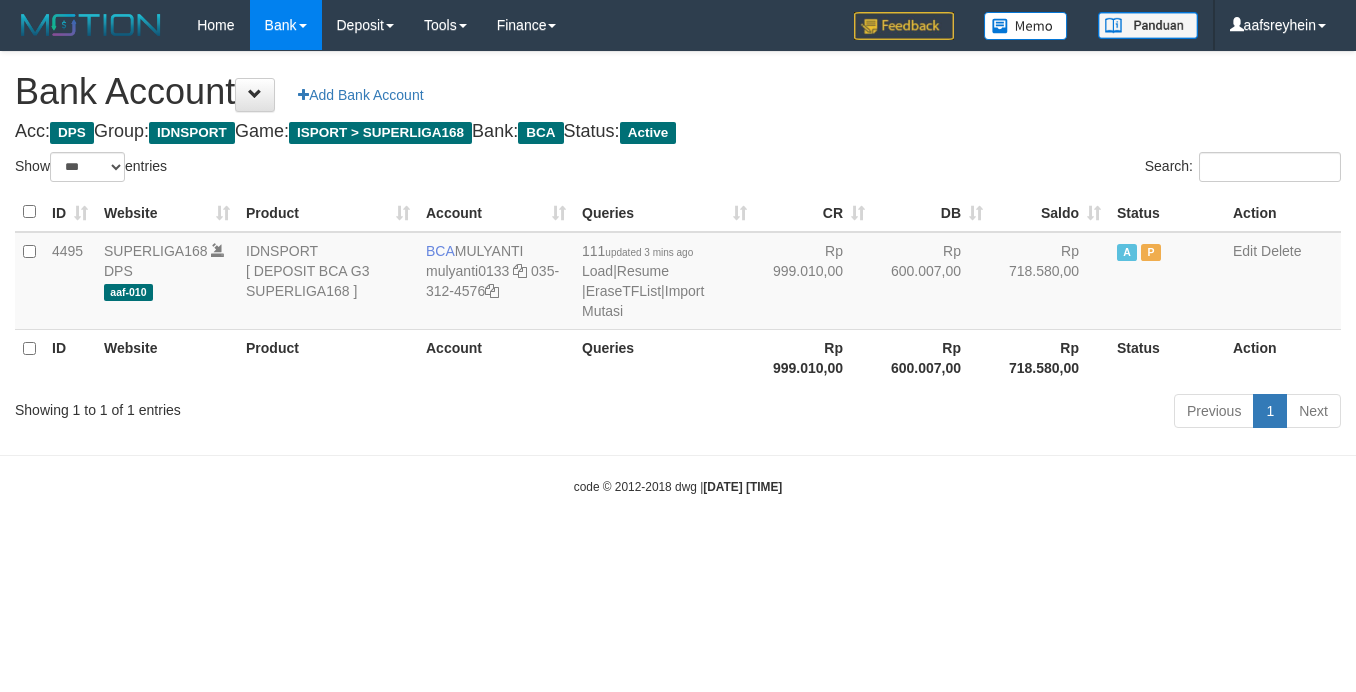 select on "***" 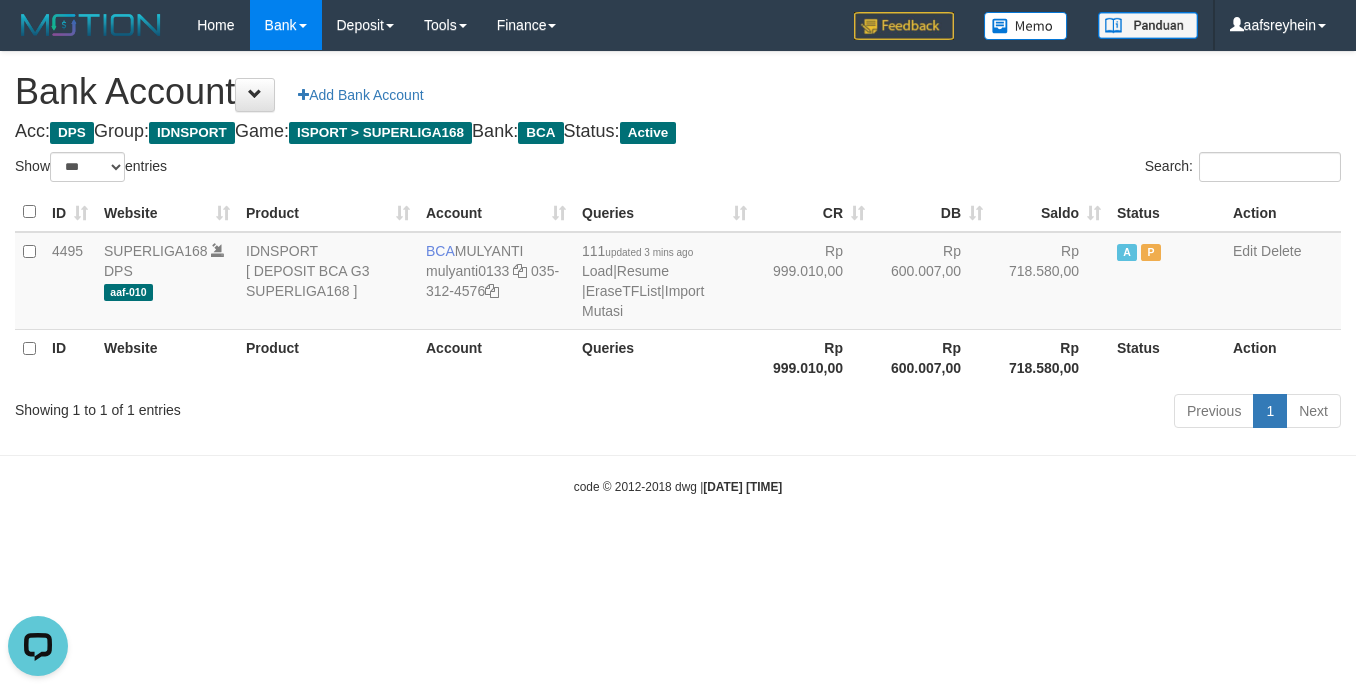 scroll, scrollTop: 0, scrollLeft: 0, axis: both 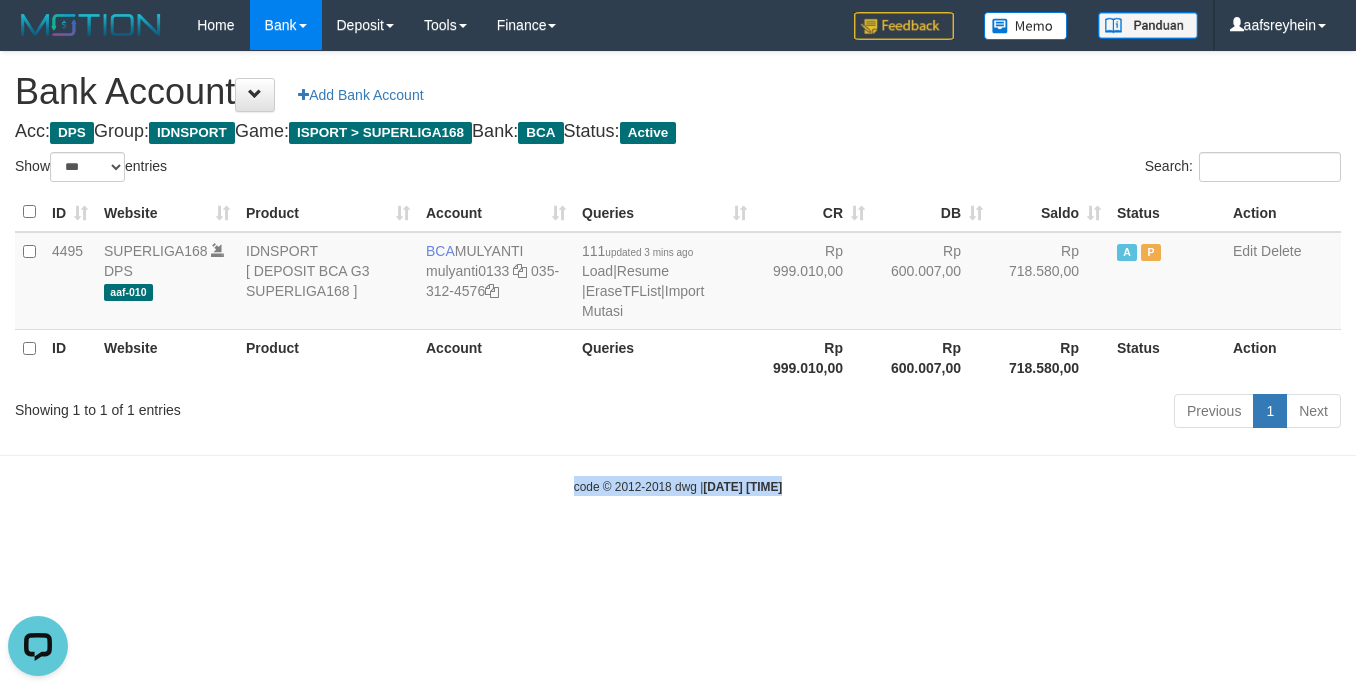 drag, startPoint x: 974, startPoint y: 572, endPoint x: 1350, endPoint y: 520, distance: 379.5787 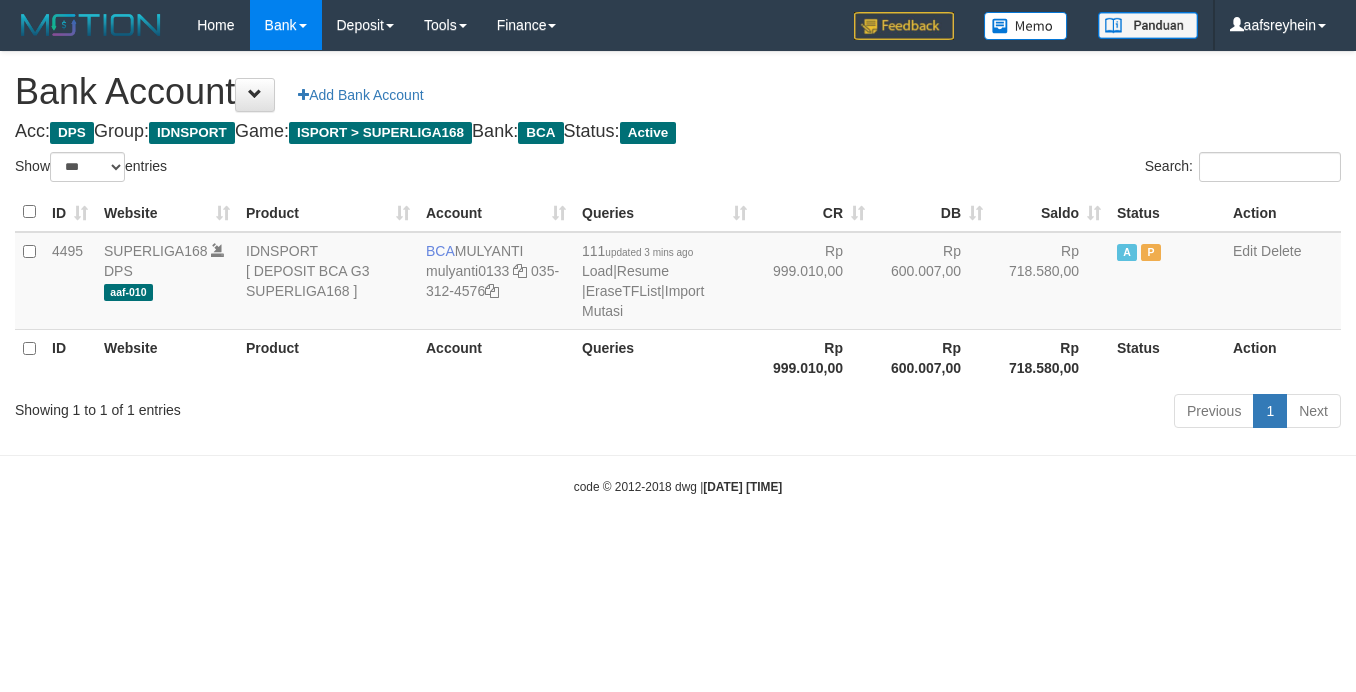 select on "***" 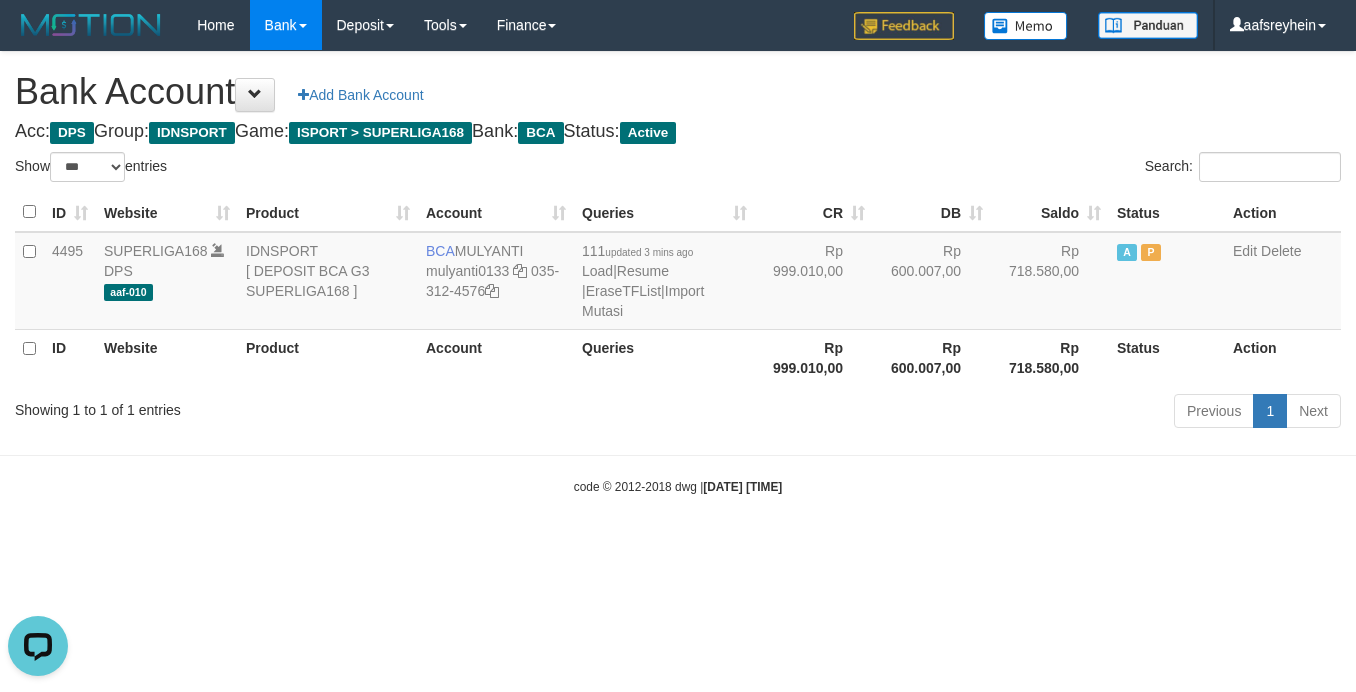 scroll, scrollTop: 0, scrollLeft: 0, axis: both 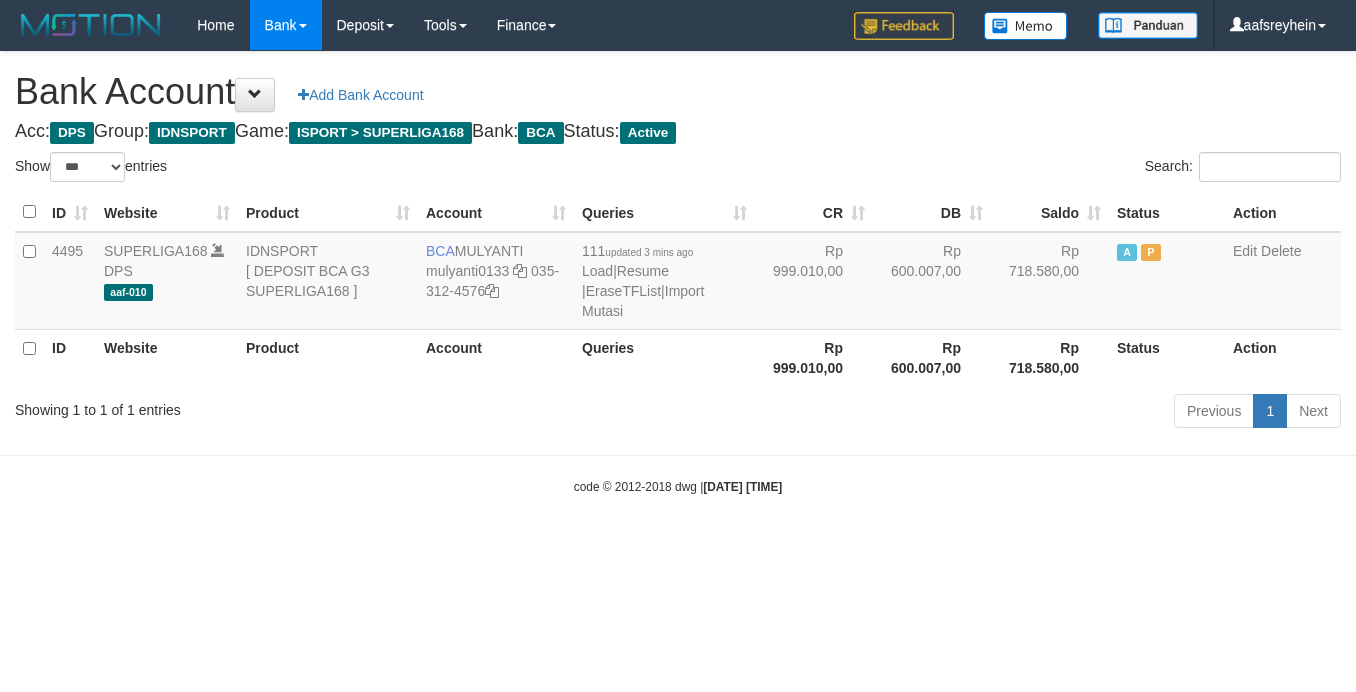 select on "***" 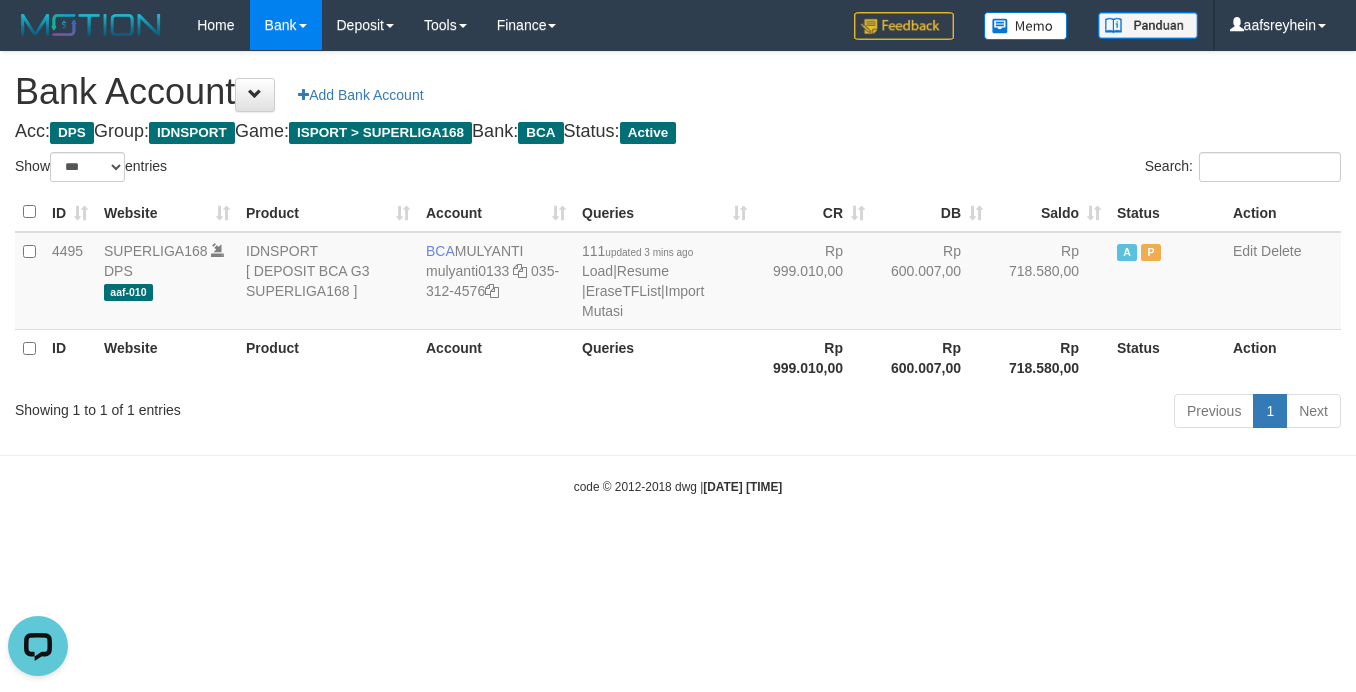 scroll, scrollTop: 0, scrollLeft: 0, axis: both 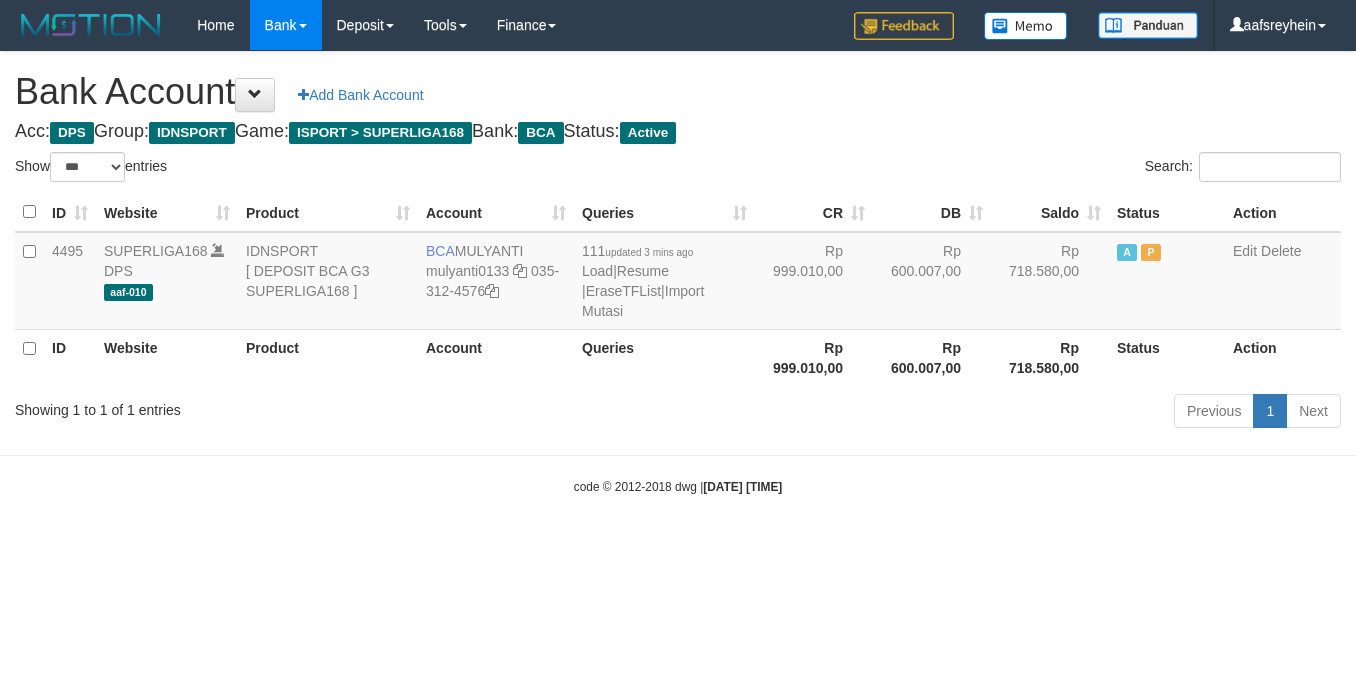select on "***" 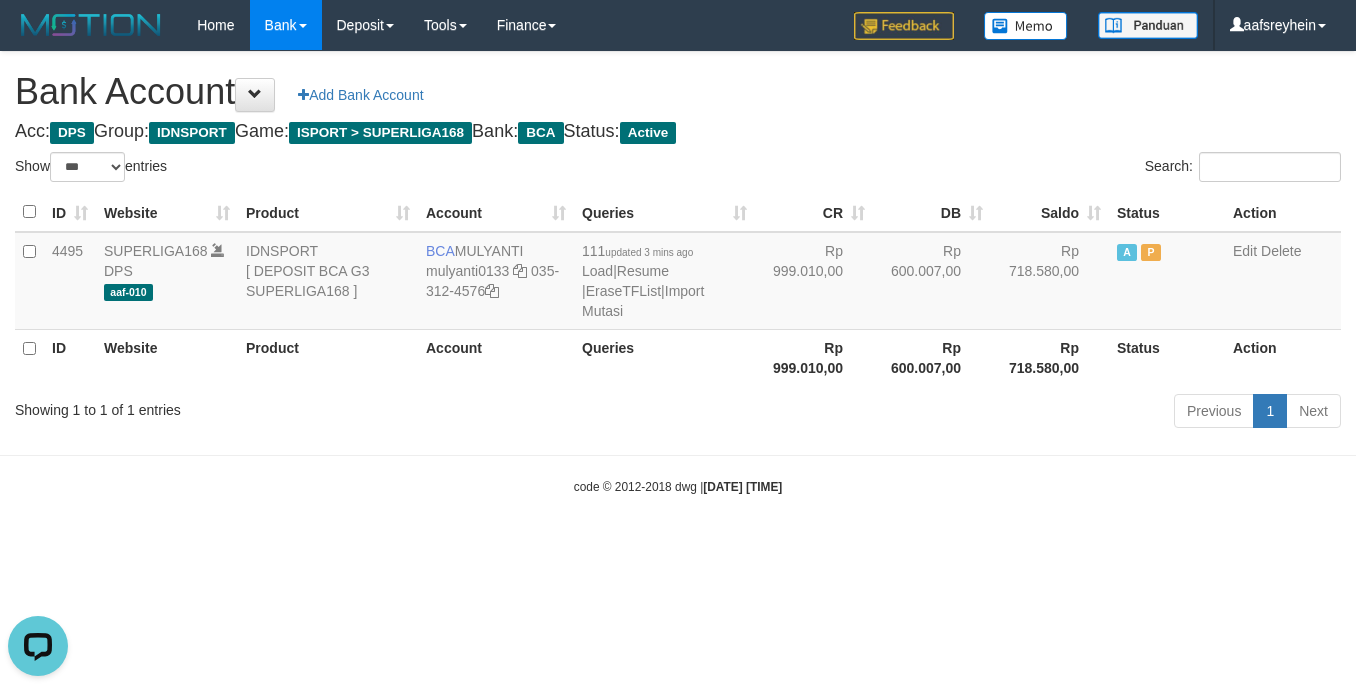 scroll, scrollTop: 0, scrollLeft: 0, axis: both 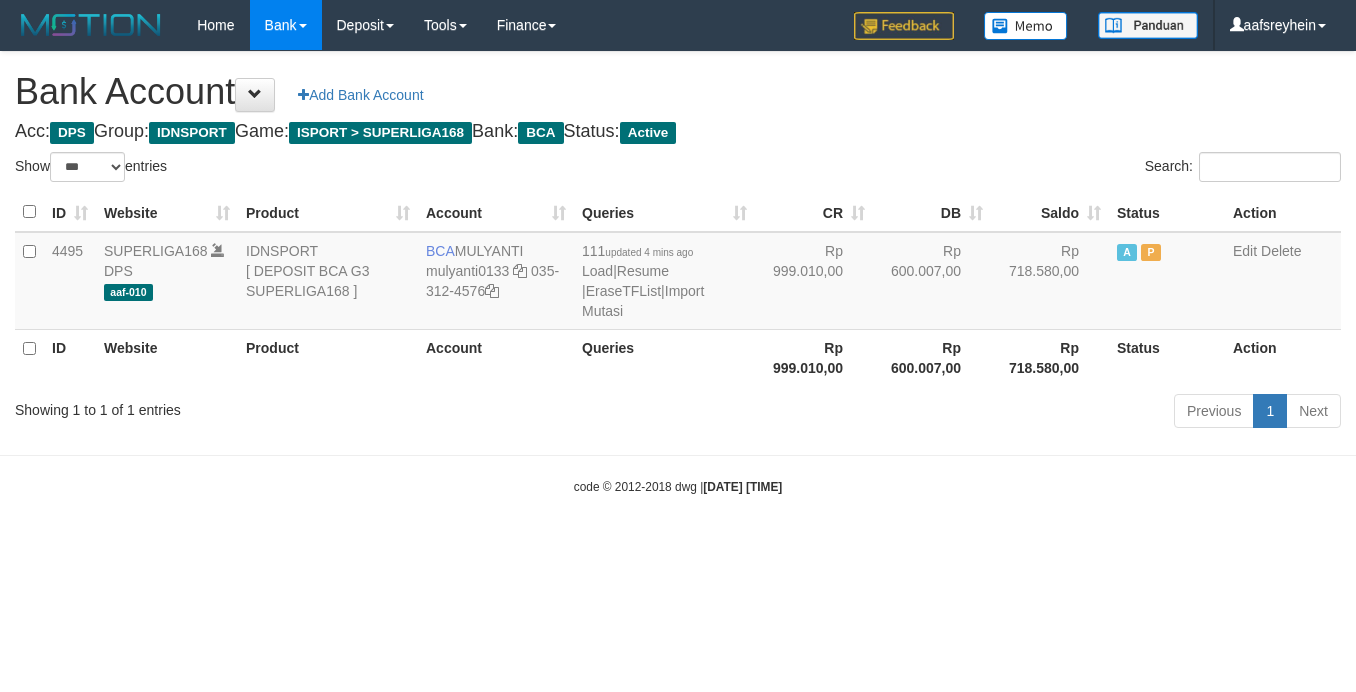 select on "***" 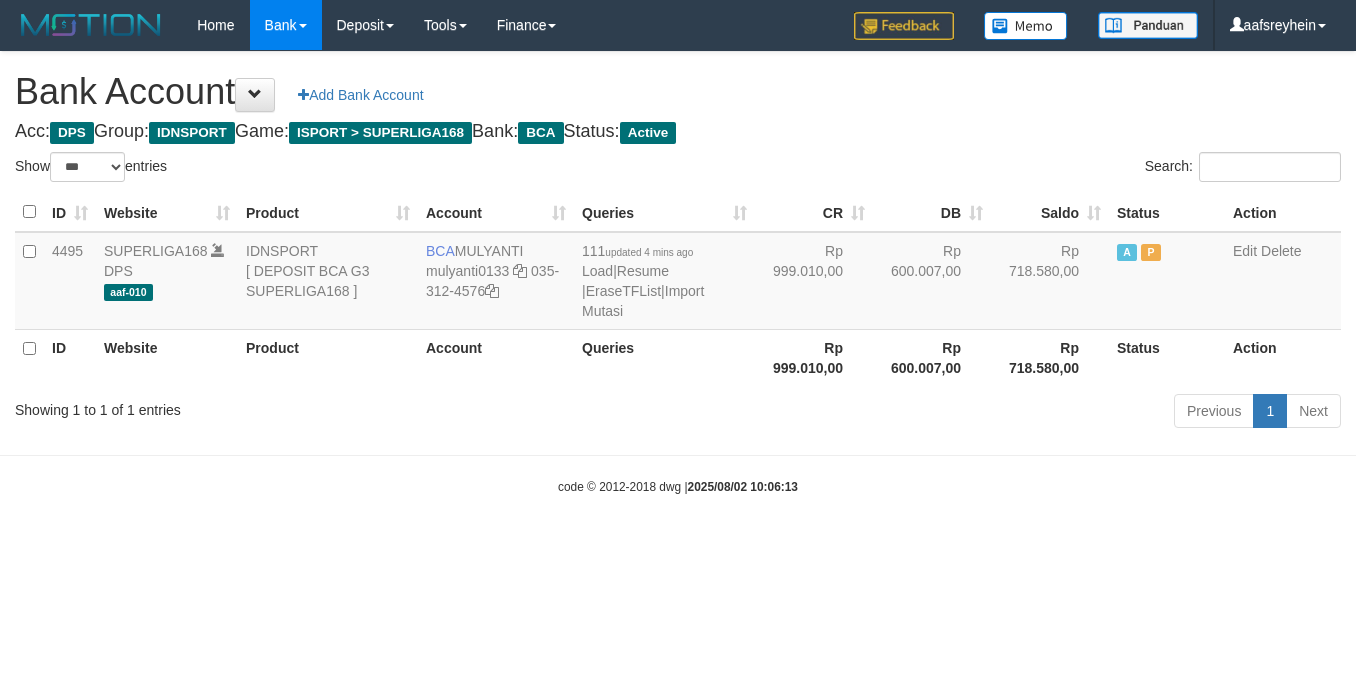 select on "***" 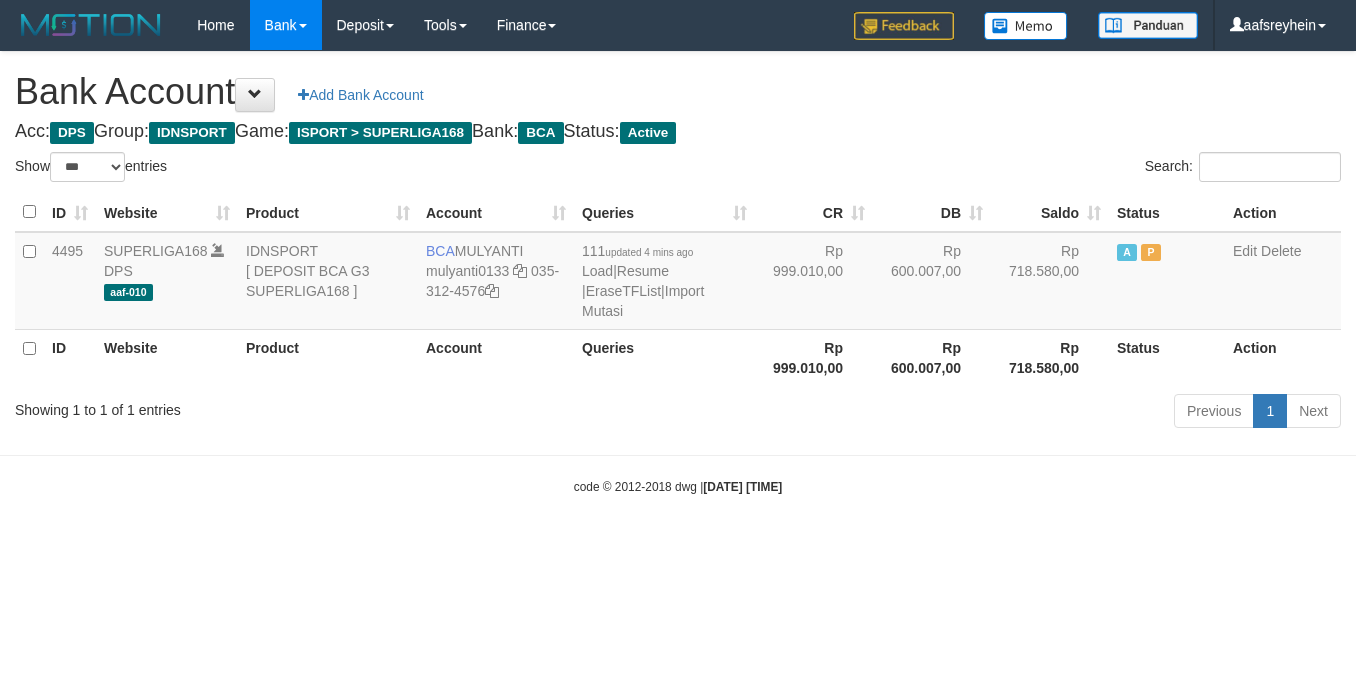 select on "***" 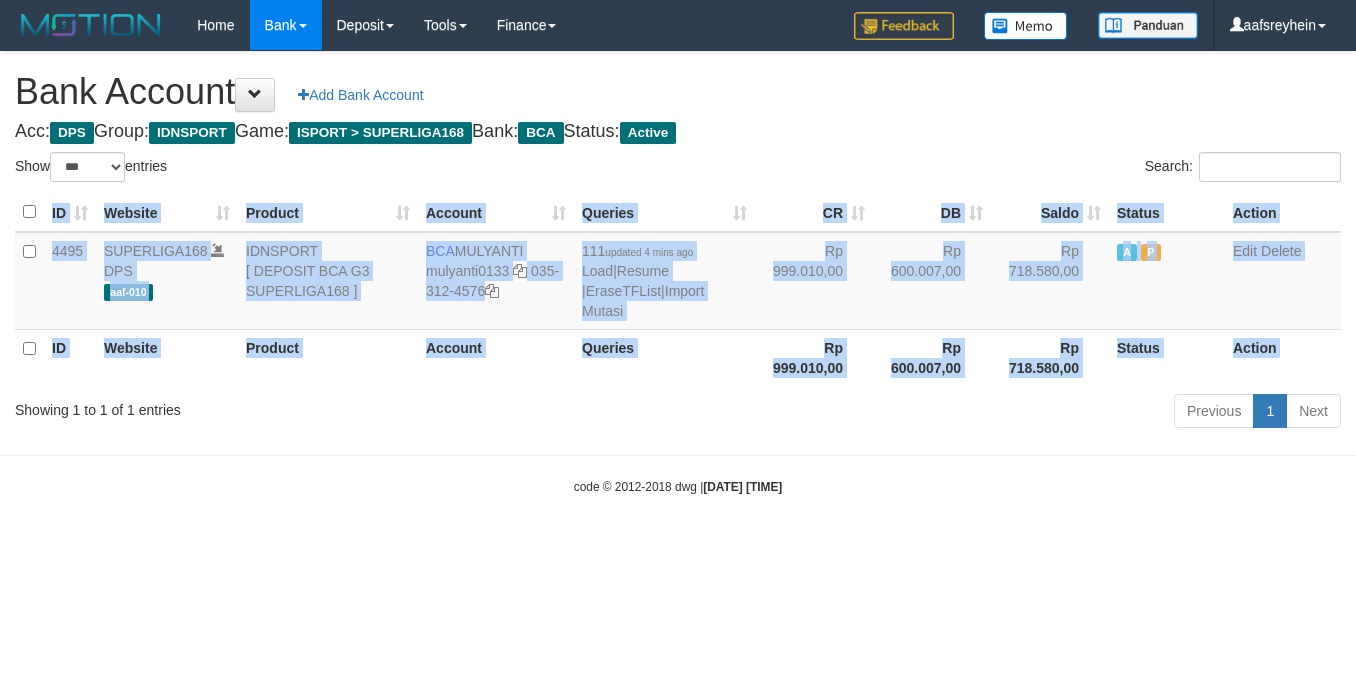 click on "ID Website Product Account Queries CR DB Saldo Status Action
4495
SUPERLIGA168
DPS
aaf-010
IDNSPORT
[ DEPOSIT BCA G3 SUPERLIGA168 ]
BCA
MULYANTI
mulyanti0133
035-312-4576
111  updated 4 mins ago
Load
|
Resume
|
EraseTFList
|
Import Mutasi
Rp 999.010,00
Rp 600.007,00
Rp 718.580,00
A
P
Edit
Delete
ID Website Product Account Queries Rp 999.010,00 Rp 600.007,00 Rp 718.580,00" at bounding box center [678, 289] 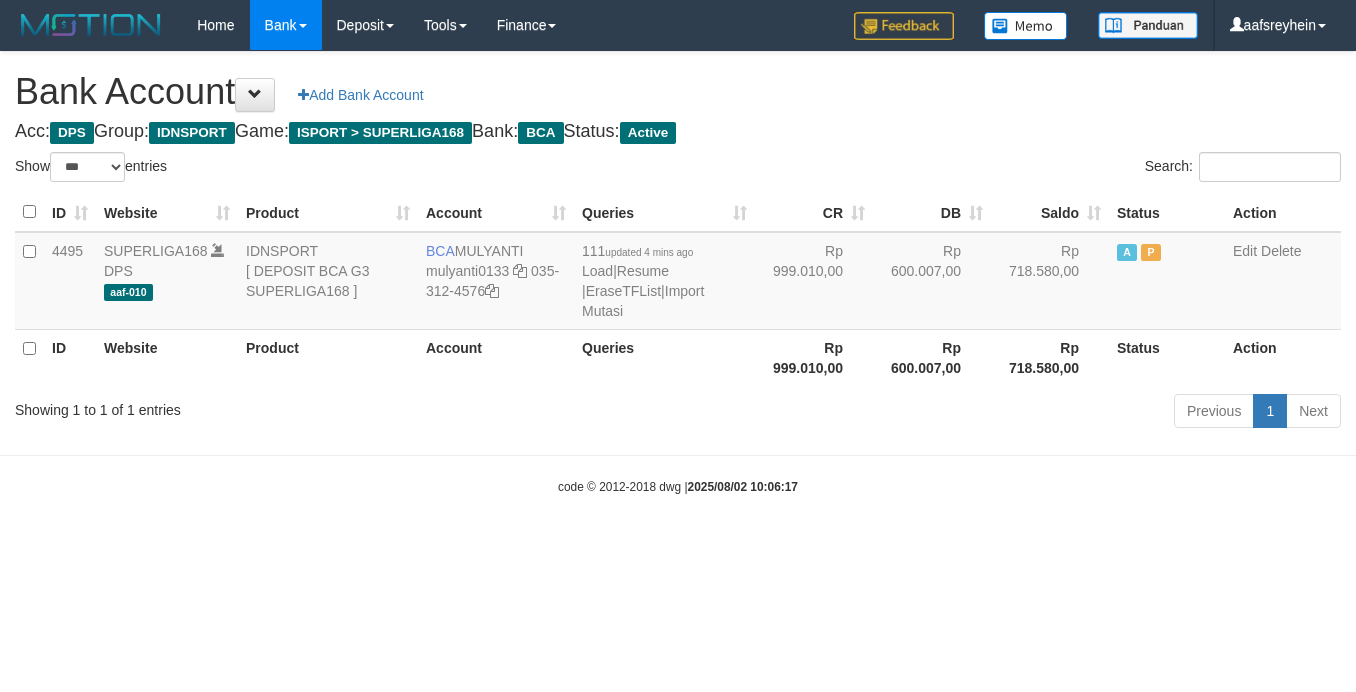 select on "***" 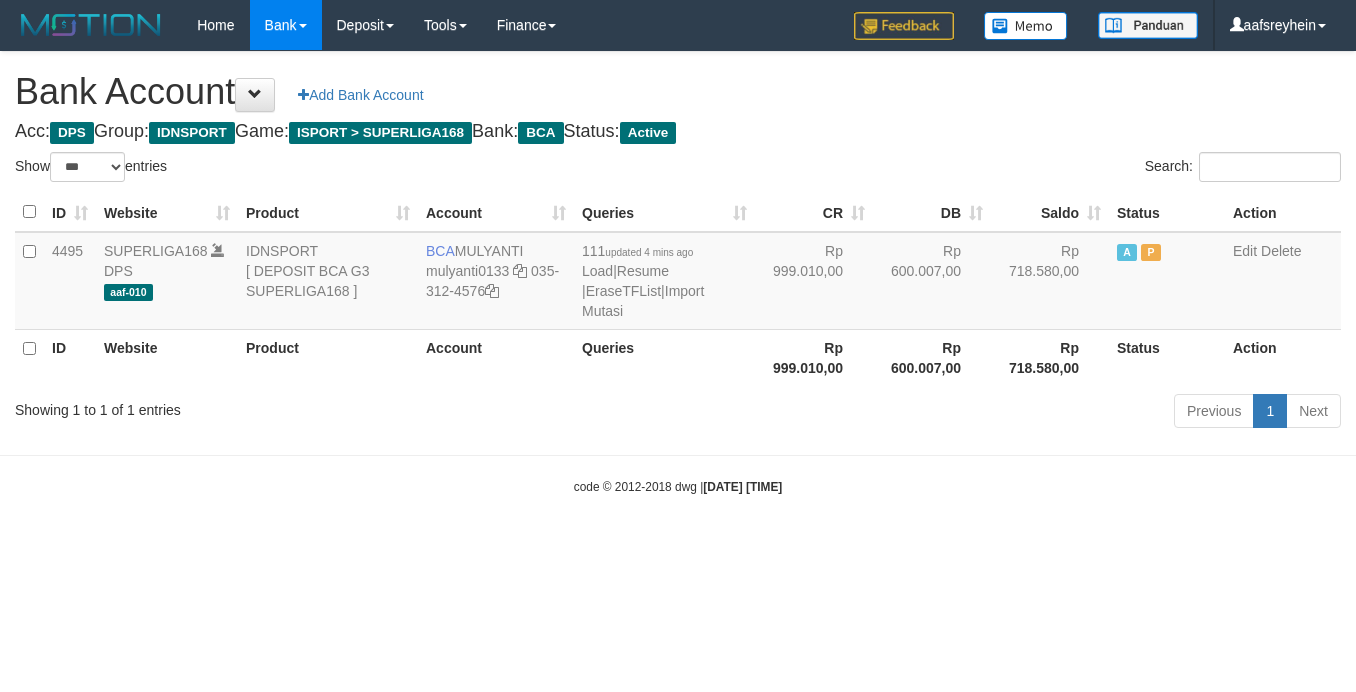 select on "***" 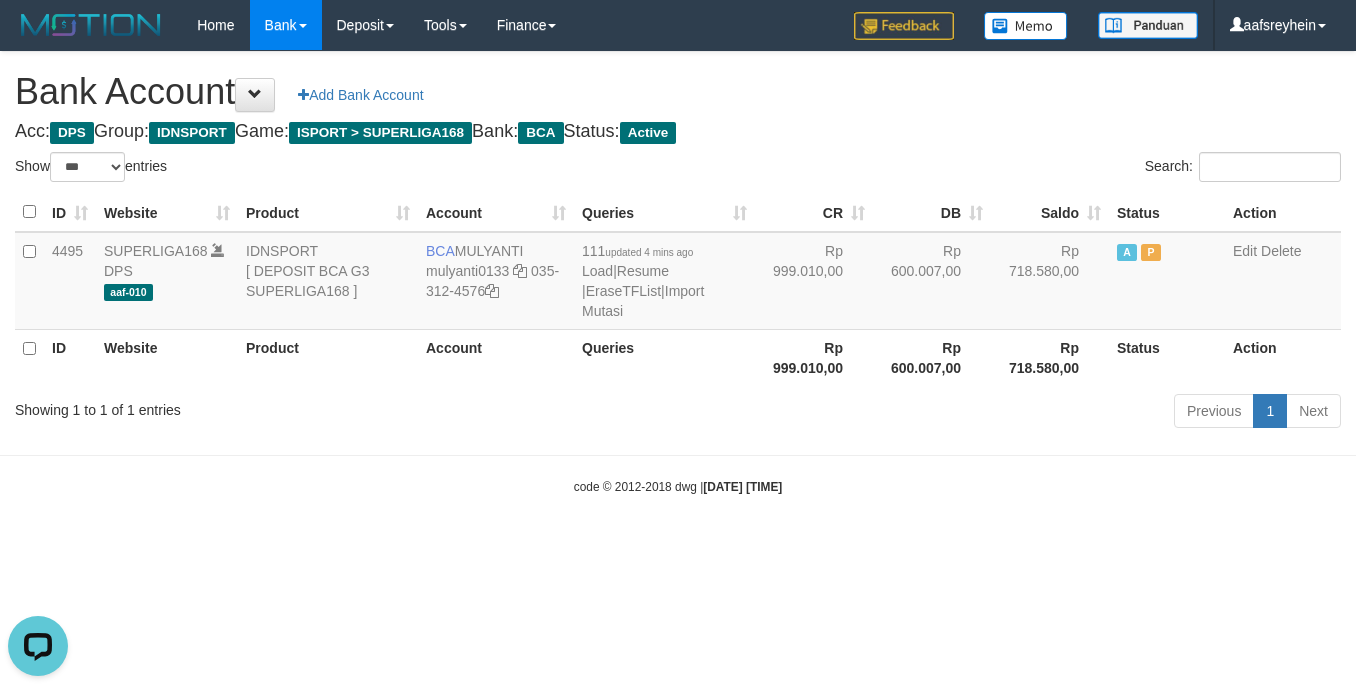 scroll, scrollTop: 0, scrollLeft: 0, axis: both 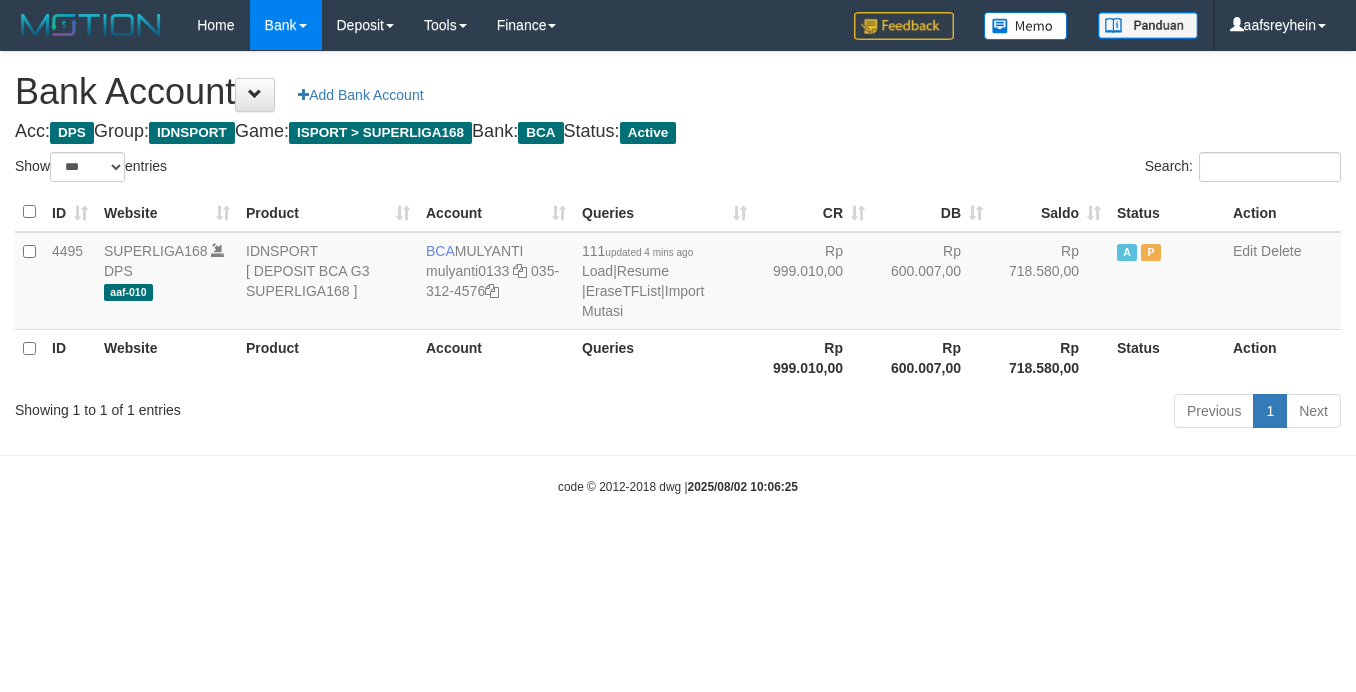 select on "***" 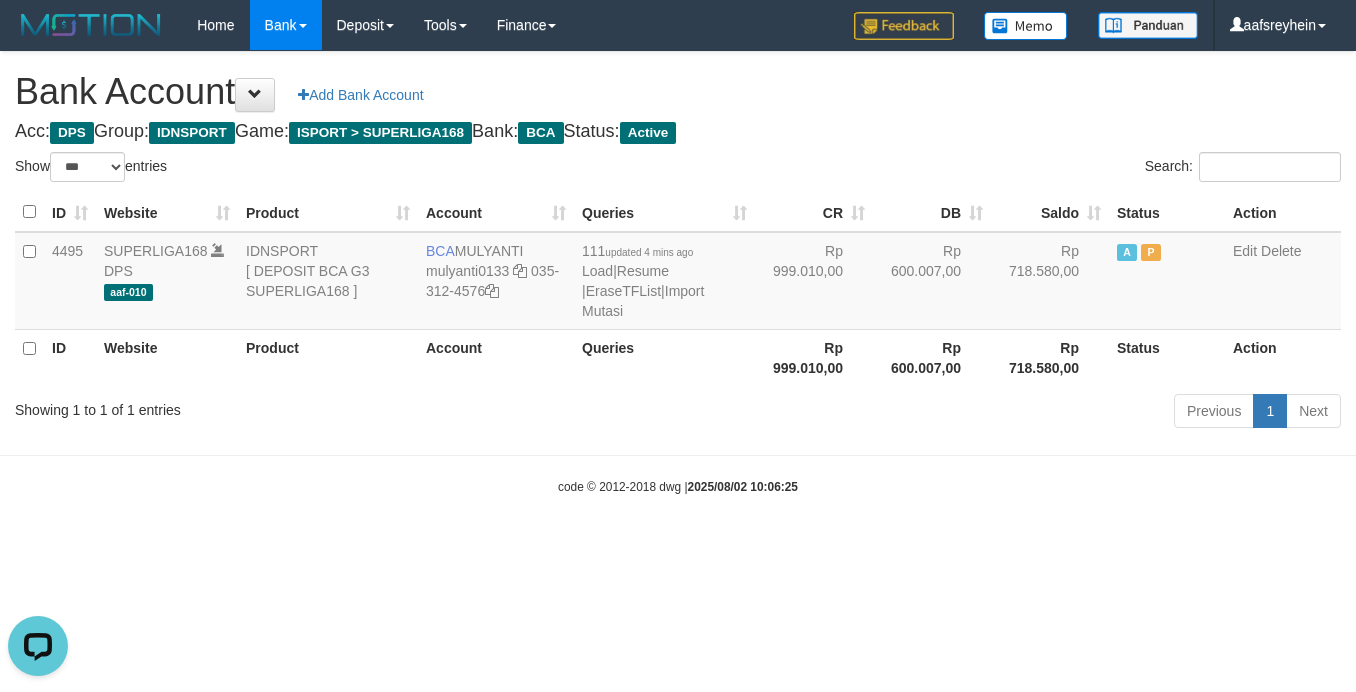 scroll, scrollTop: 0, scrollLeft: 0, axis: both 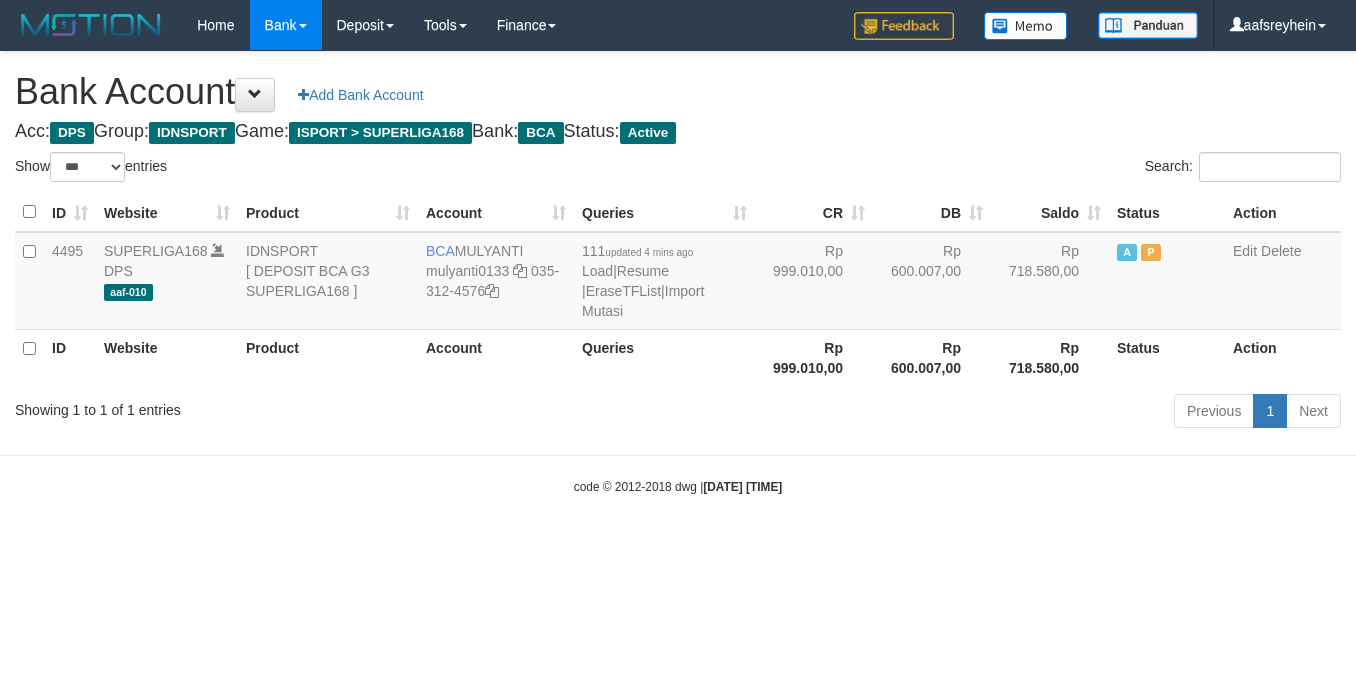 select on "***" 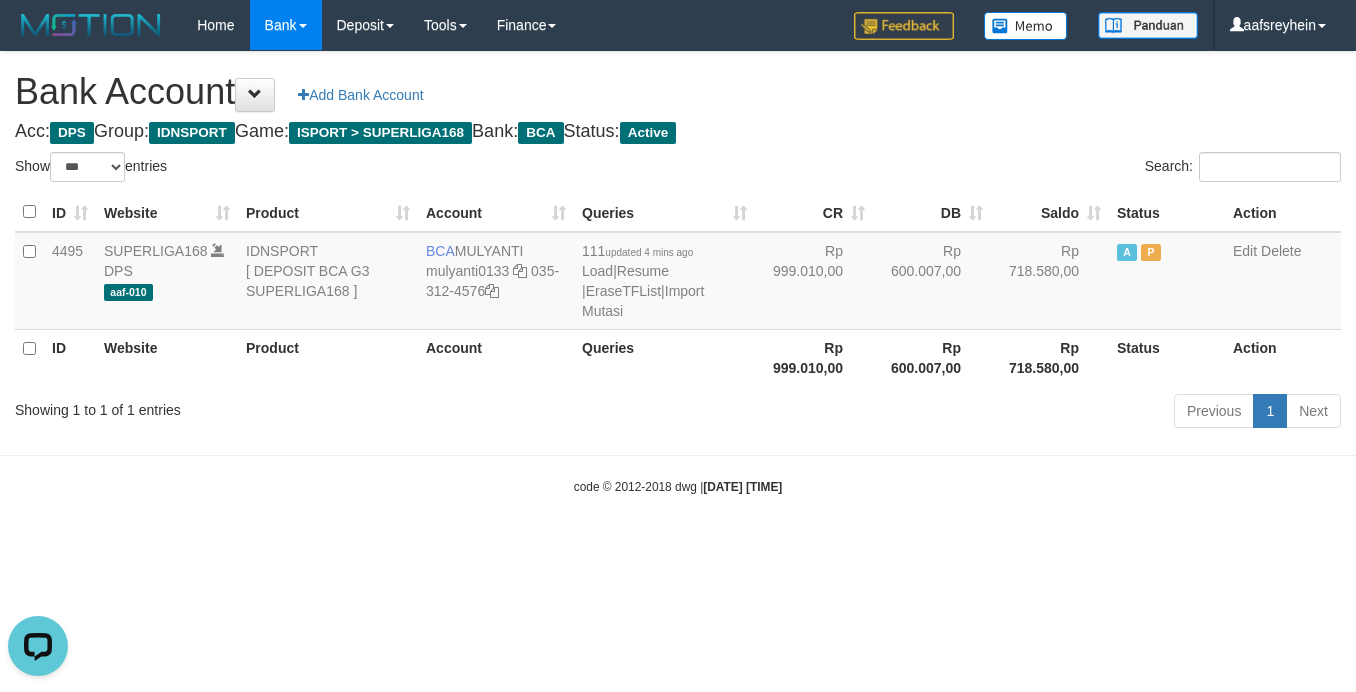 scroll, scrollTop: 0, scrollLeft: 0, axis: both 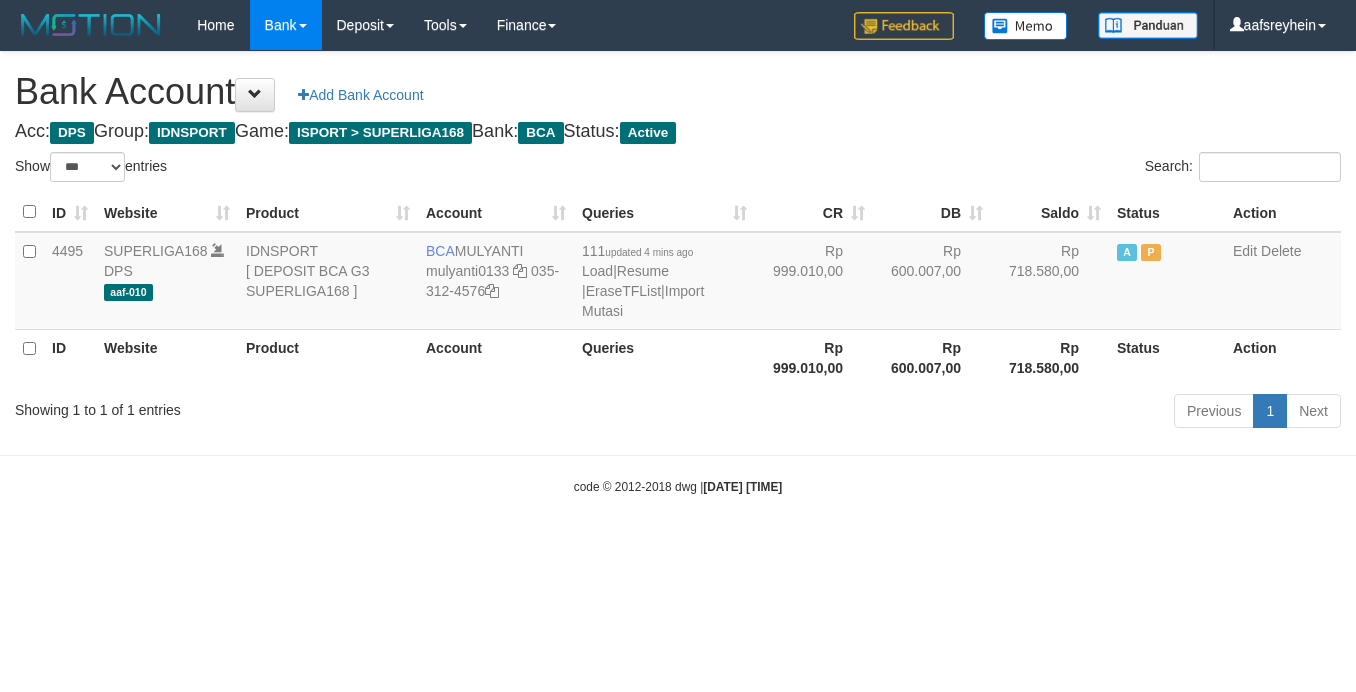 select on "***" 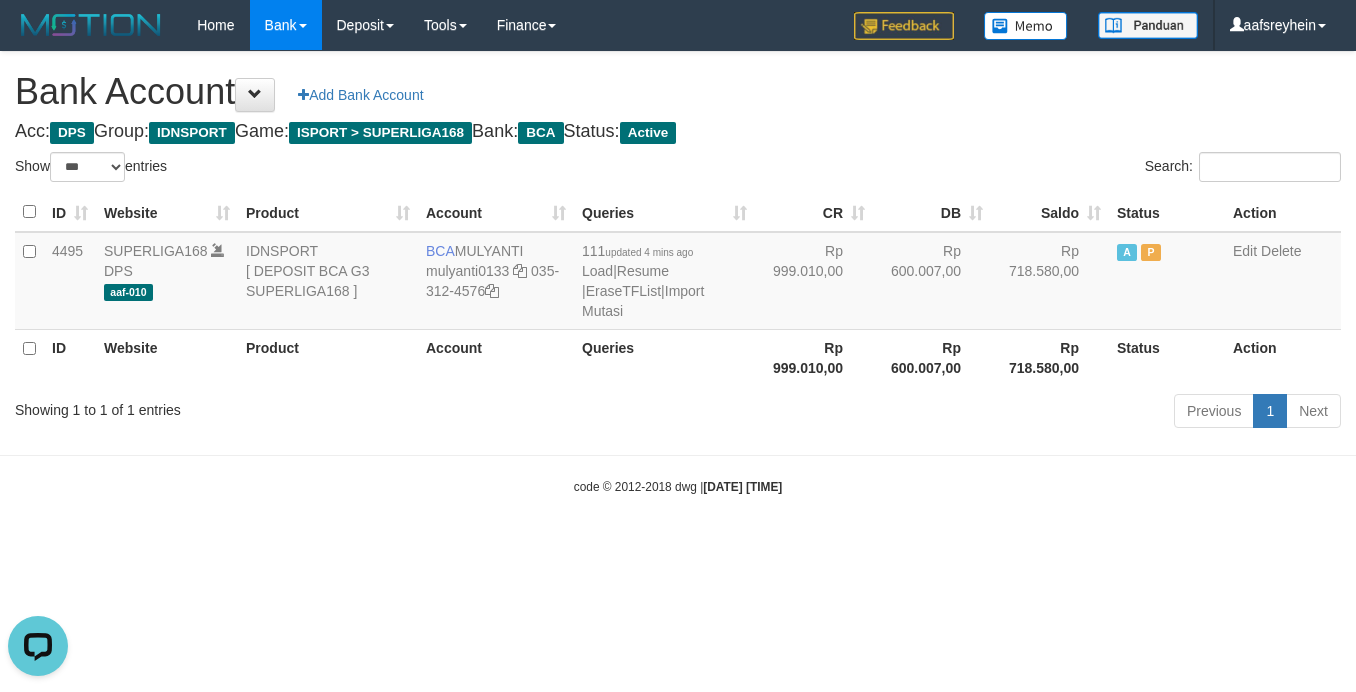 scroll, scrollTop: 0, scrollLeft: 0, axis: both 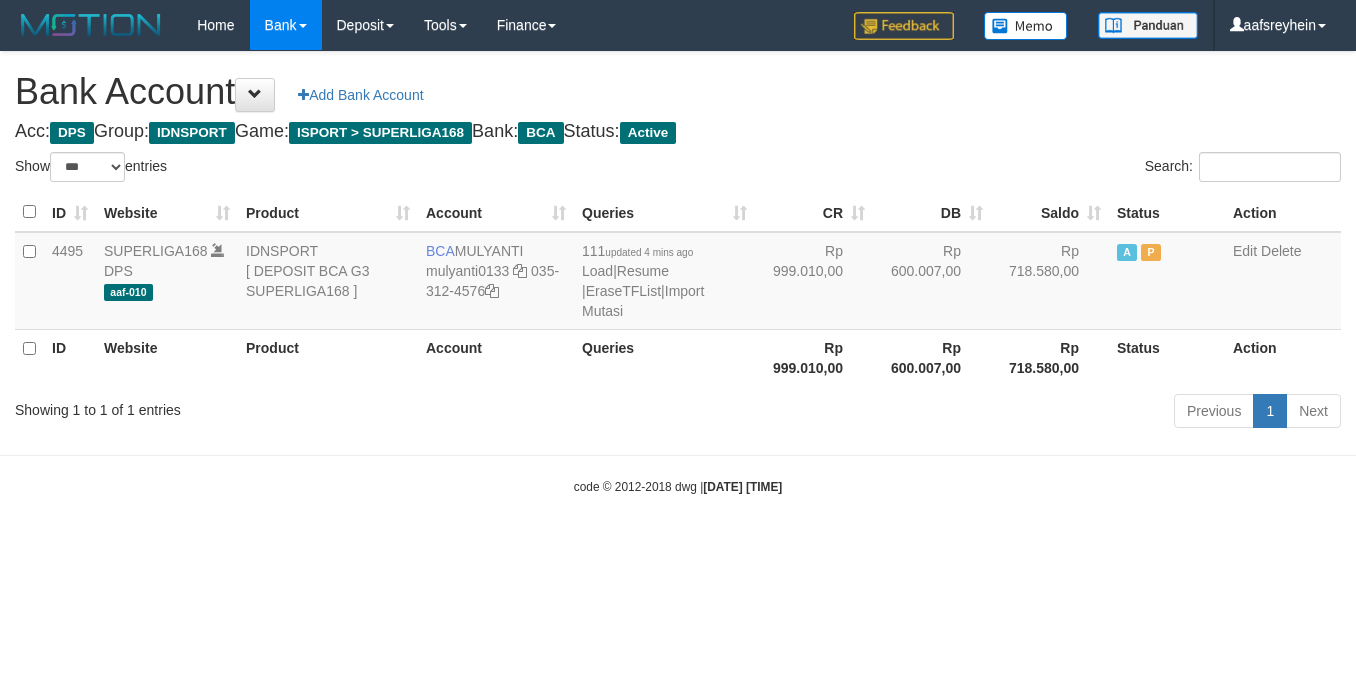 select on "***" 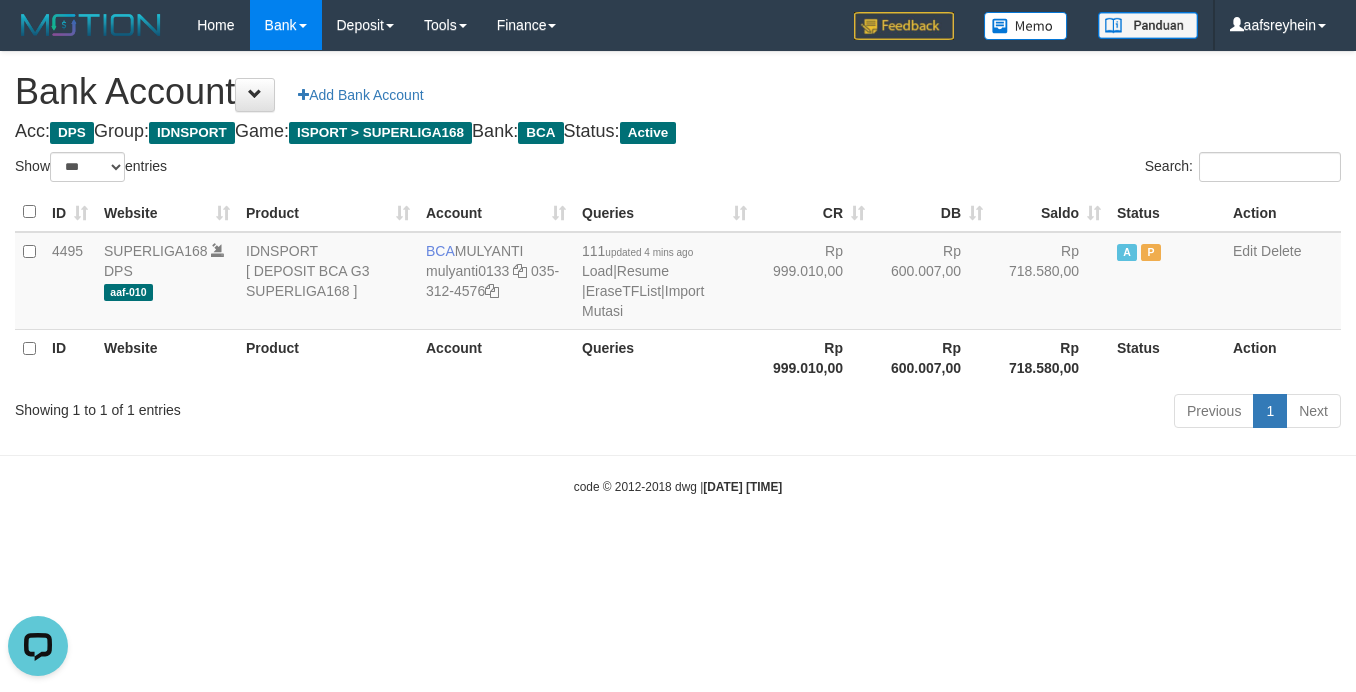scroll, scrollTop: 0, scrollLeft: 0, axis: both 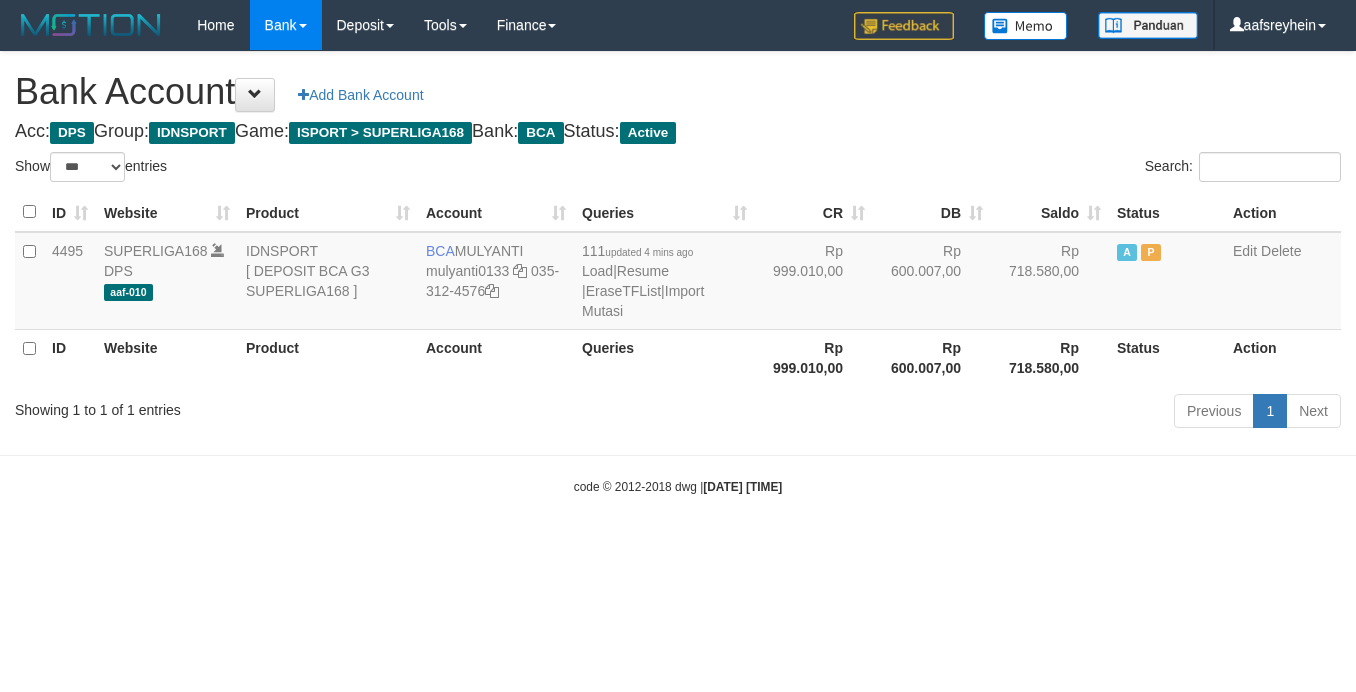 select on "***" 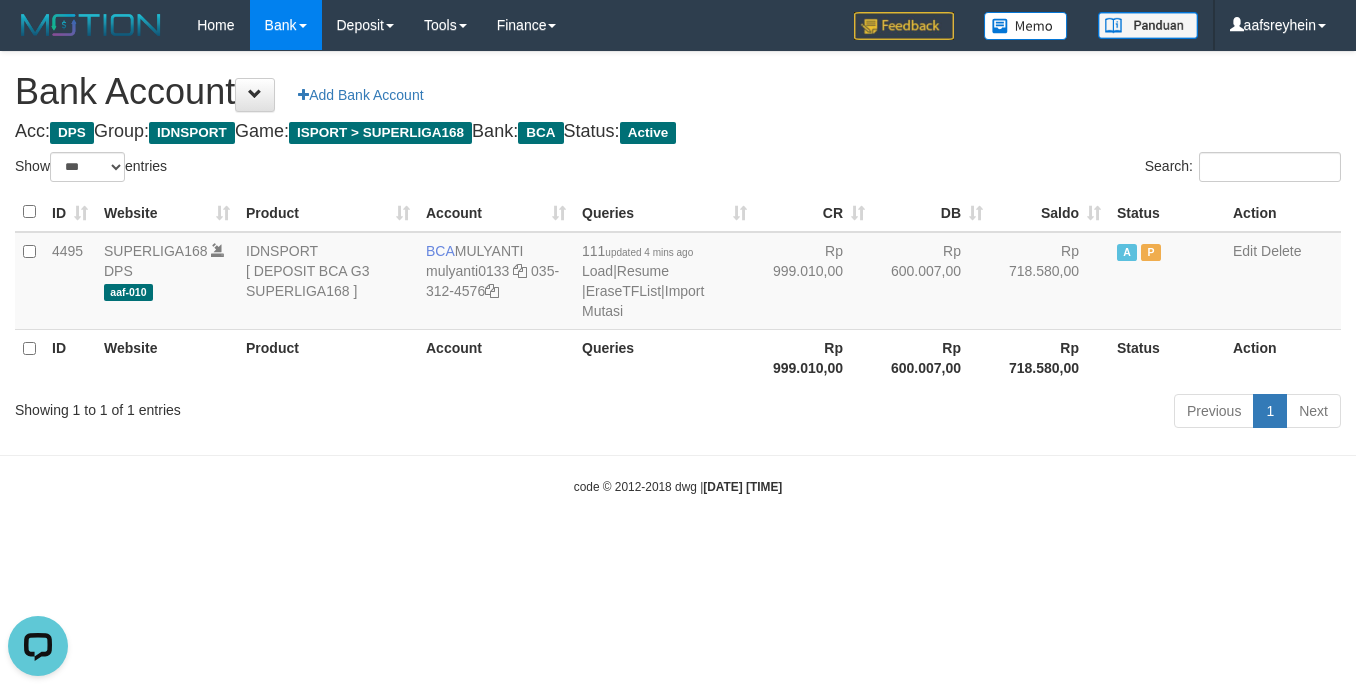 scroll, scrollTop: 0, scrollLeft: 0, axis: both 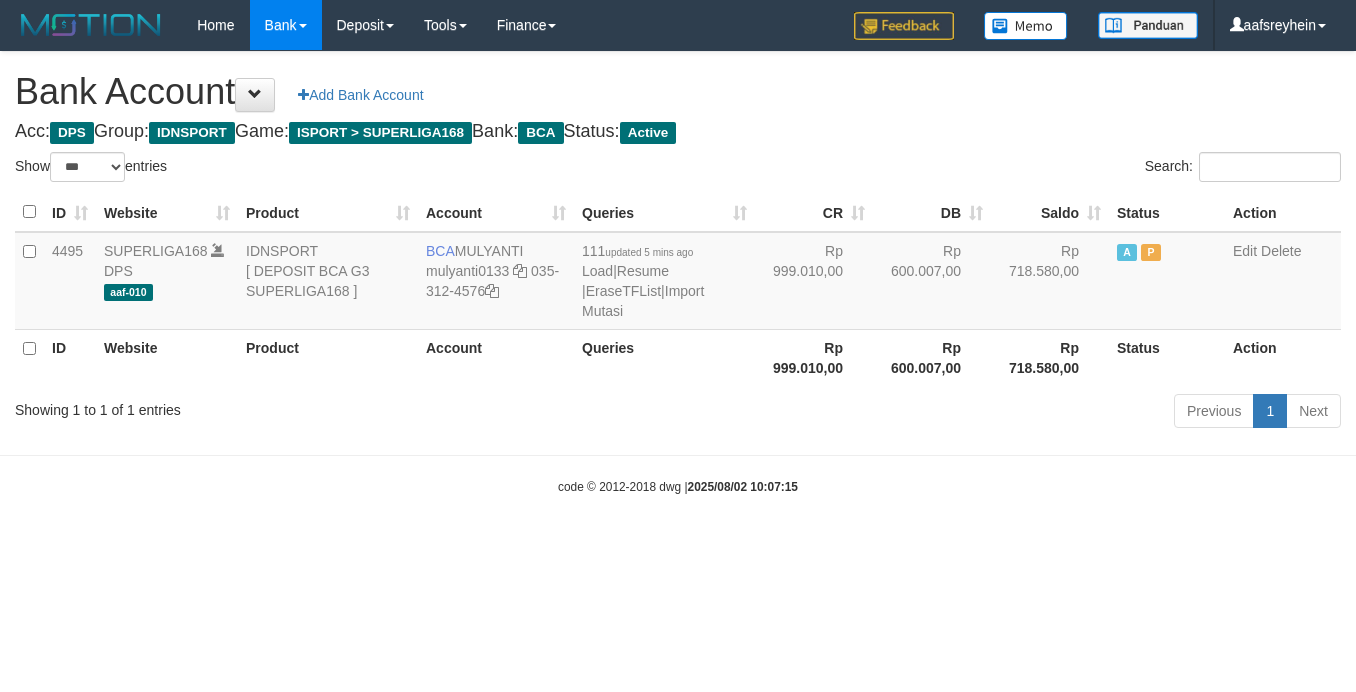 select on "***" 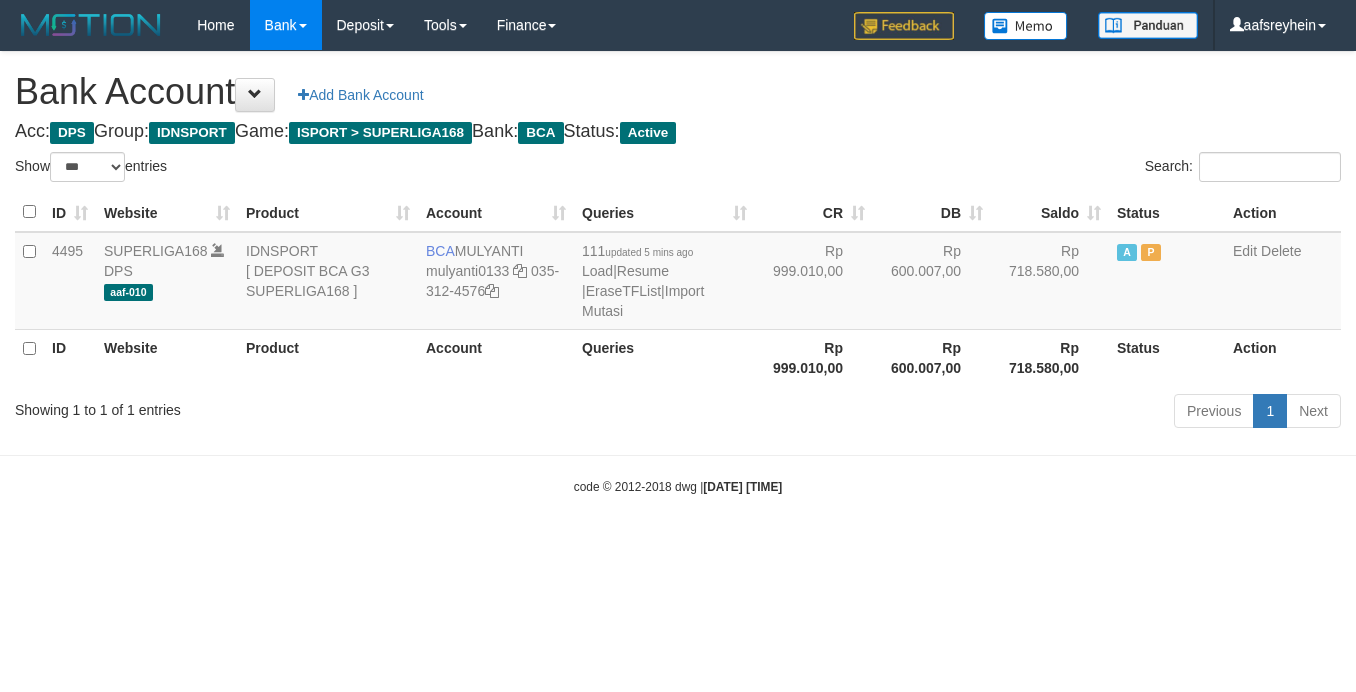 select on "***" 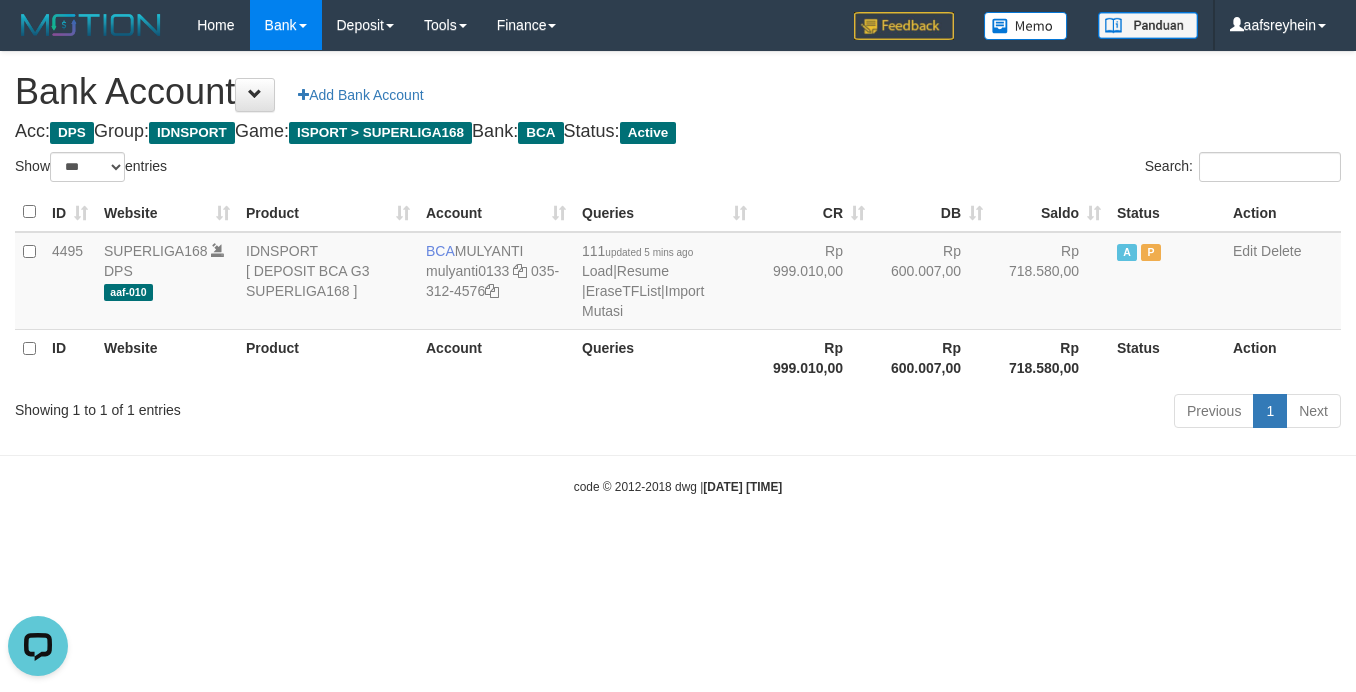 scroll, scrollTop: 0, scrollLeft: 0, axis: both 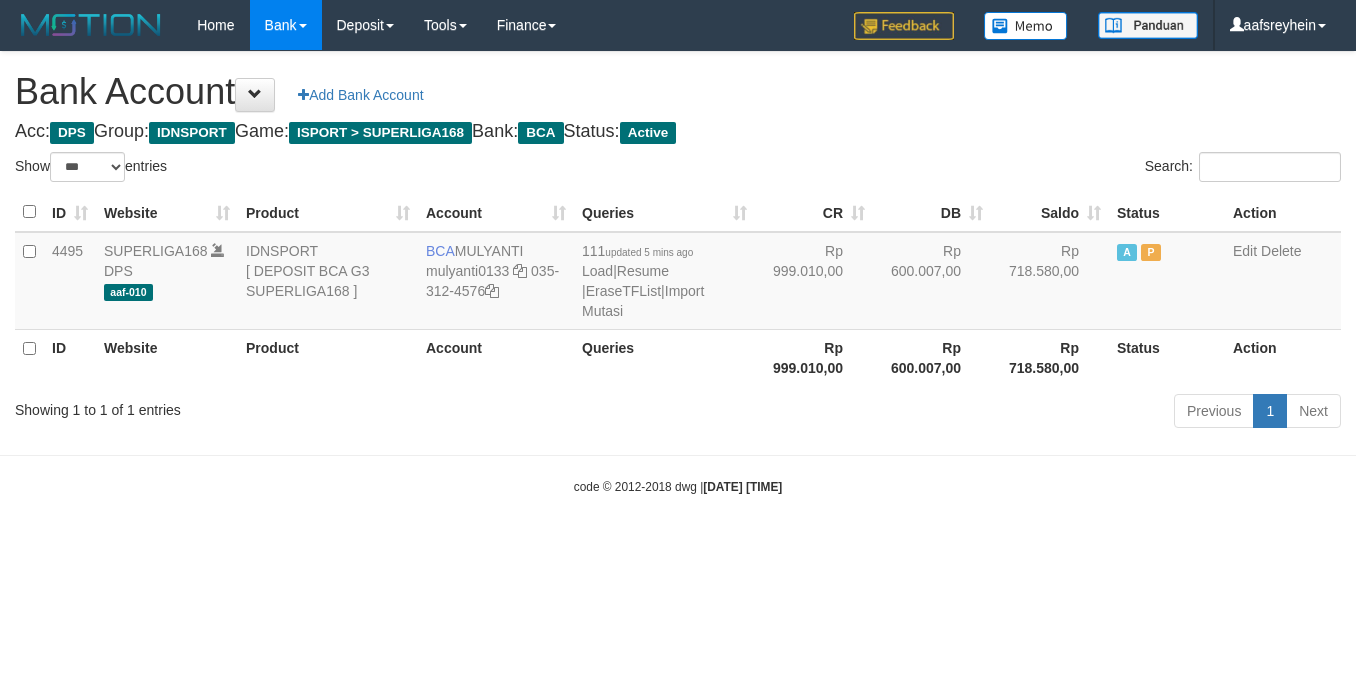 select on "***" 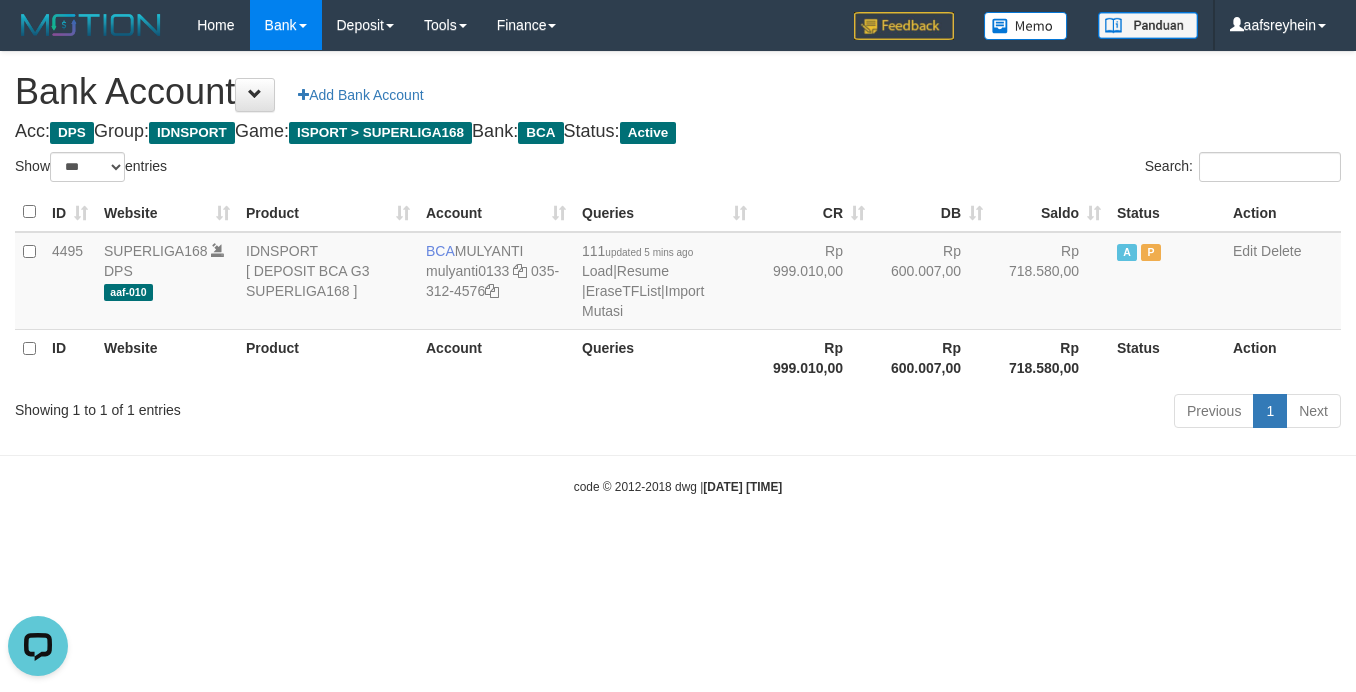 scroll, scrollTop: 0, scrollLeft: 0, axis: both 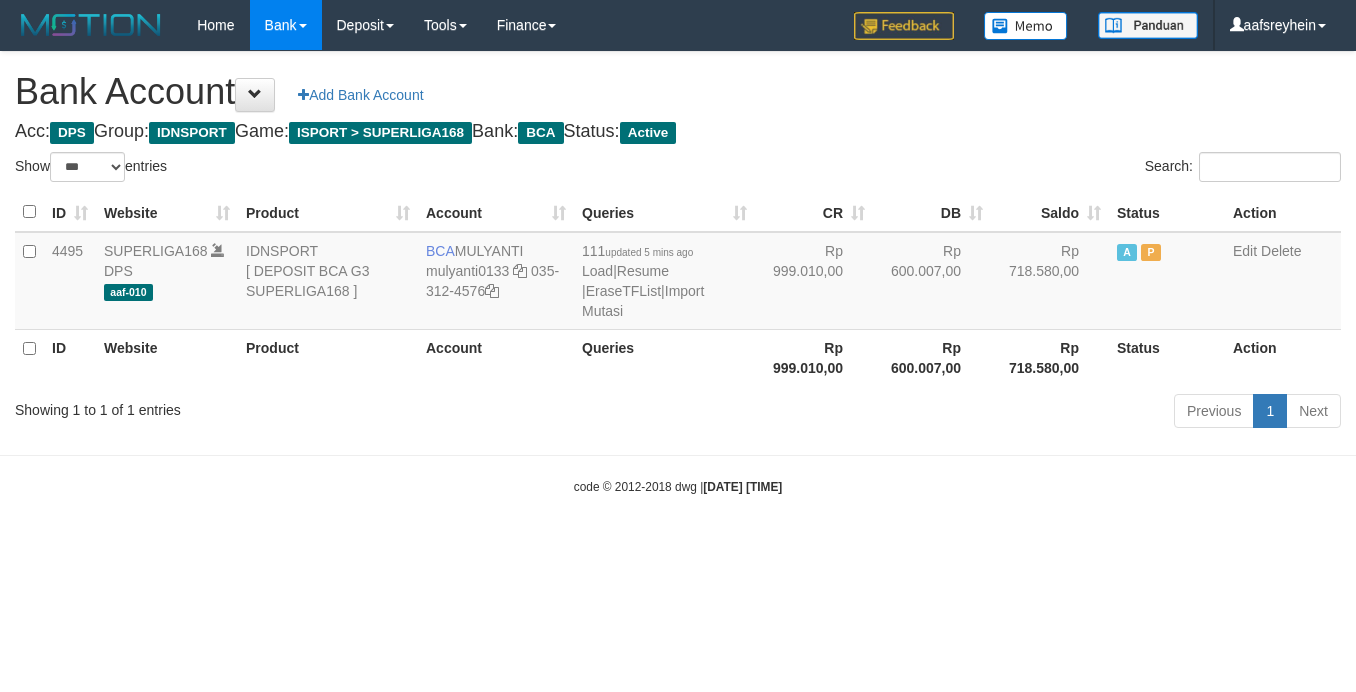 select on "***" 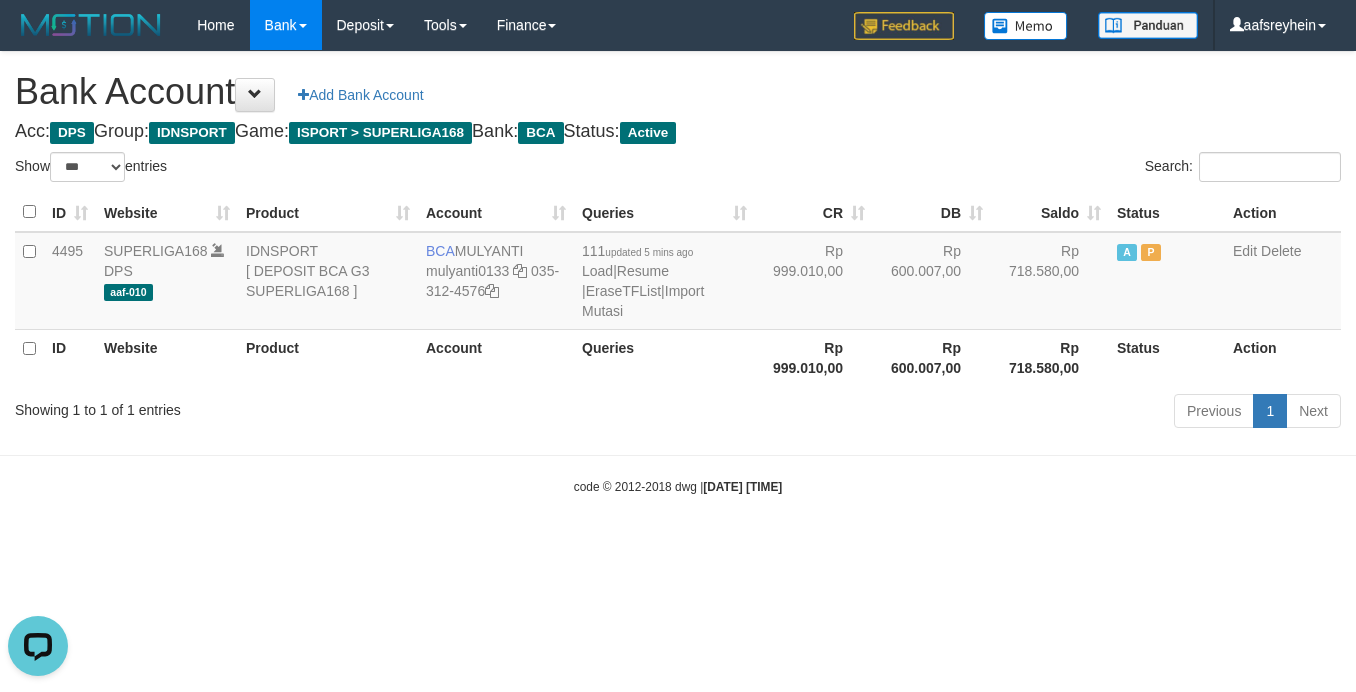 scroll, scrollTop: 0, scrollLeft: 0, axis: both 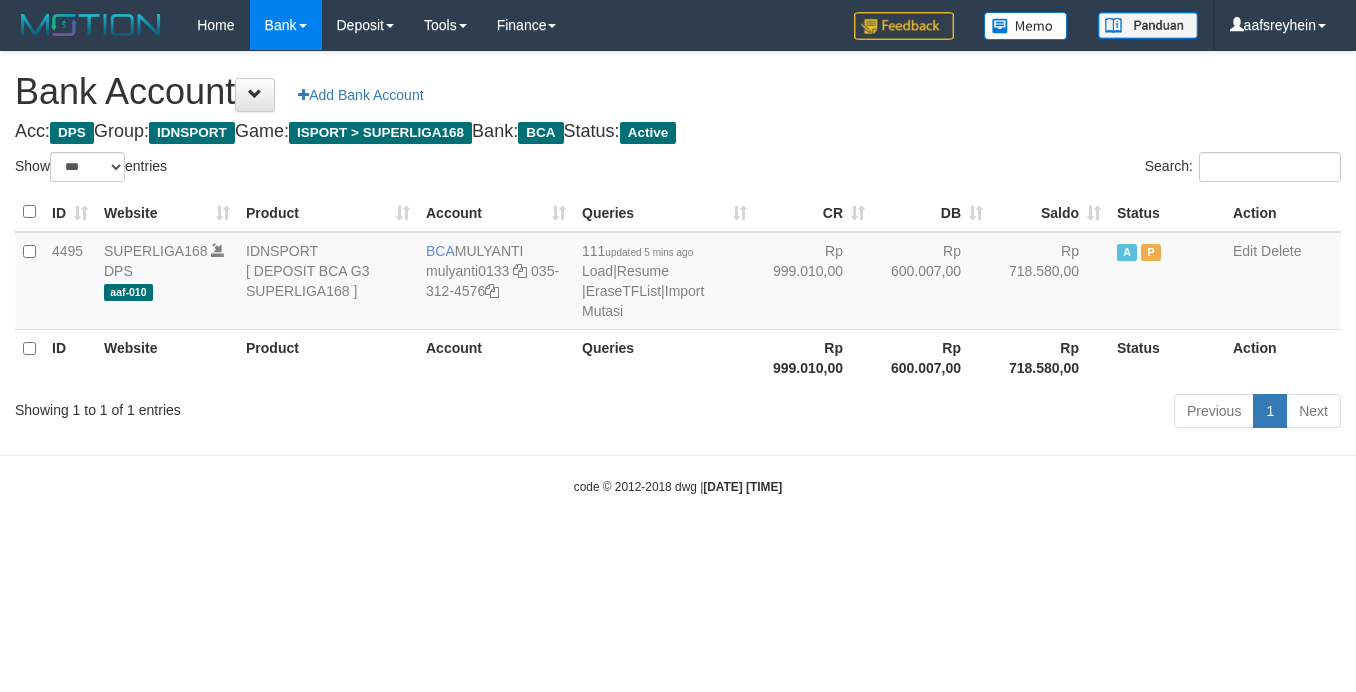 select on "***" 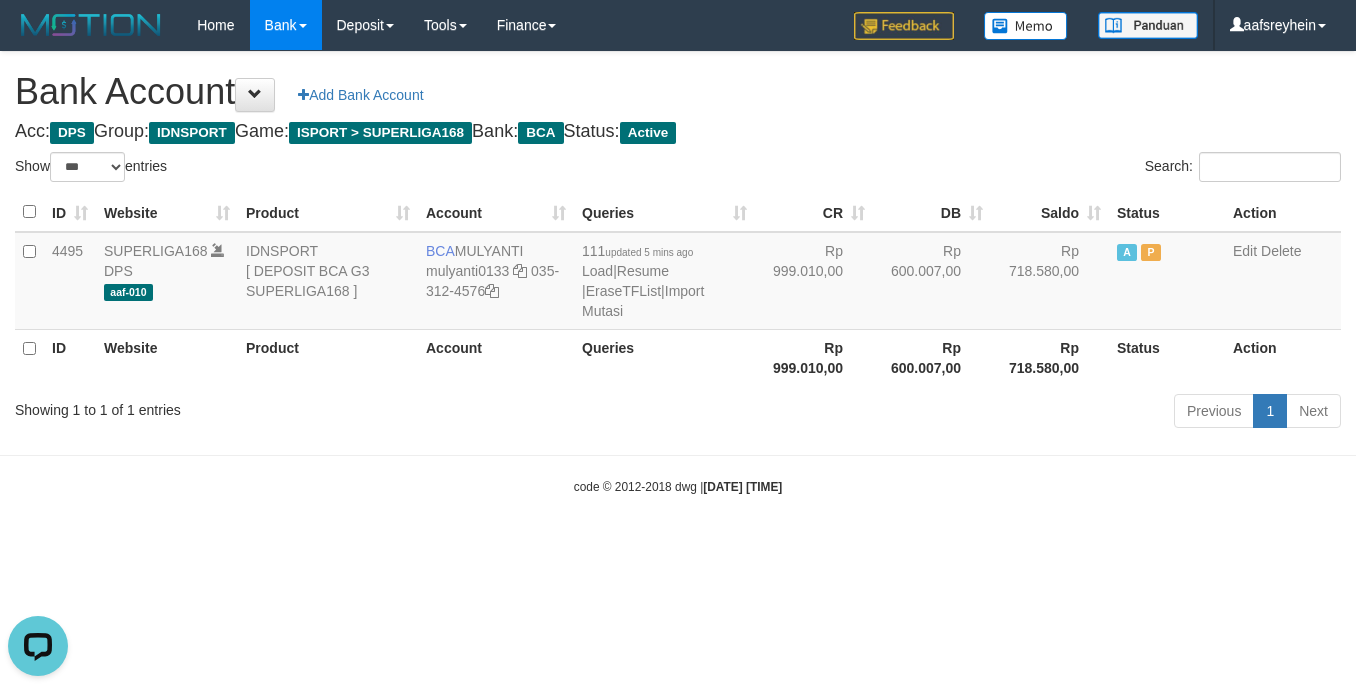 scroll, scrollTop: 0, scrollLeft: 0, axis: both 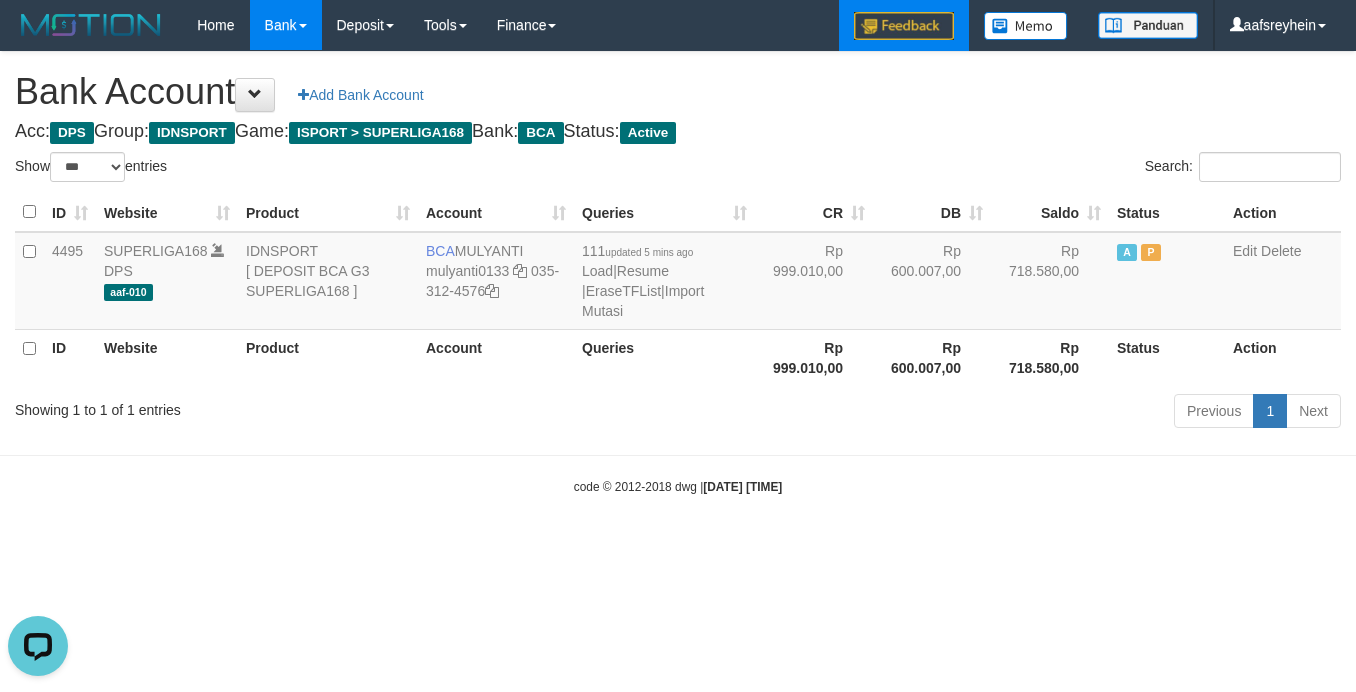 drag, startPoint x: 1026, startPoint y: 526, endPoint x: 922, endPoint y: 1, distance: 535.20184 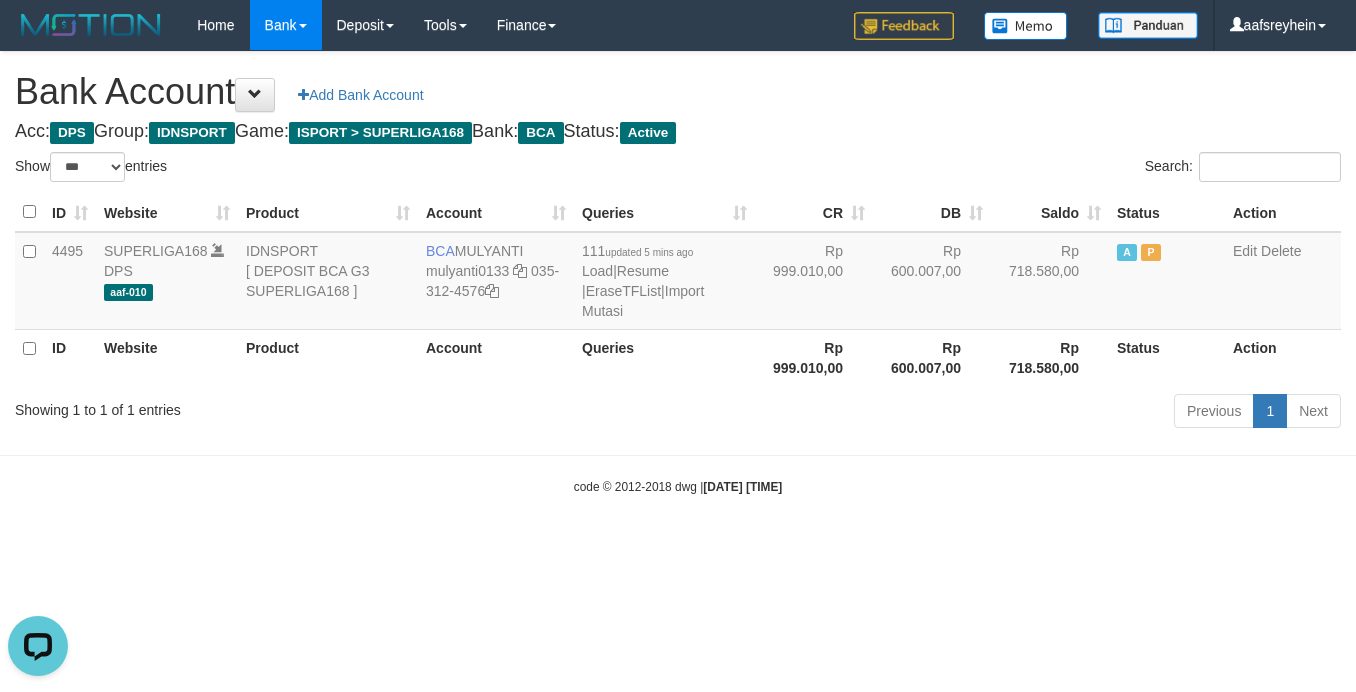 click on "ID Website Product Account Queries CR DB Saldo Status Action
4495
SUPERLIGA168
DPS
aaf-010
IDNSPORT
[ DEPOSIT BCA G3 SUPERLIGA168 ]
BCA
MULYANTI
mulyanti0133
035-312-4576
111  updated 5 mins ago
Load
|
Resume
|
EraseTFList
|
Import Mutasi
Rp 999.010,00
Rp 600.007,00
Rp 718.580,00
A
P
Edit
Delete
ID Website Product Account Queries Rp 999.010,00 Rp 600.007,00 Rp 718.580,00" at bounding box center [678, 289] 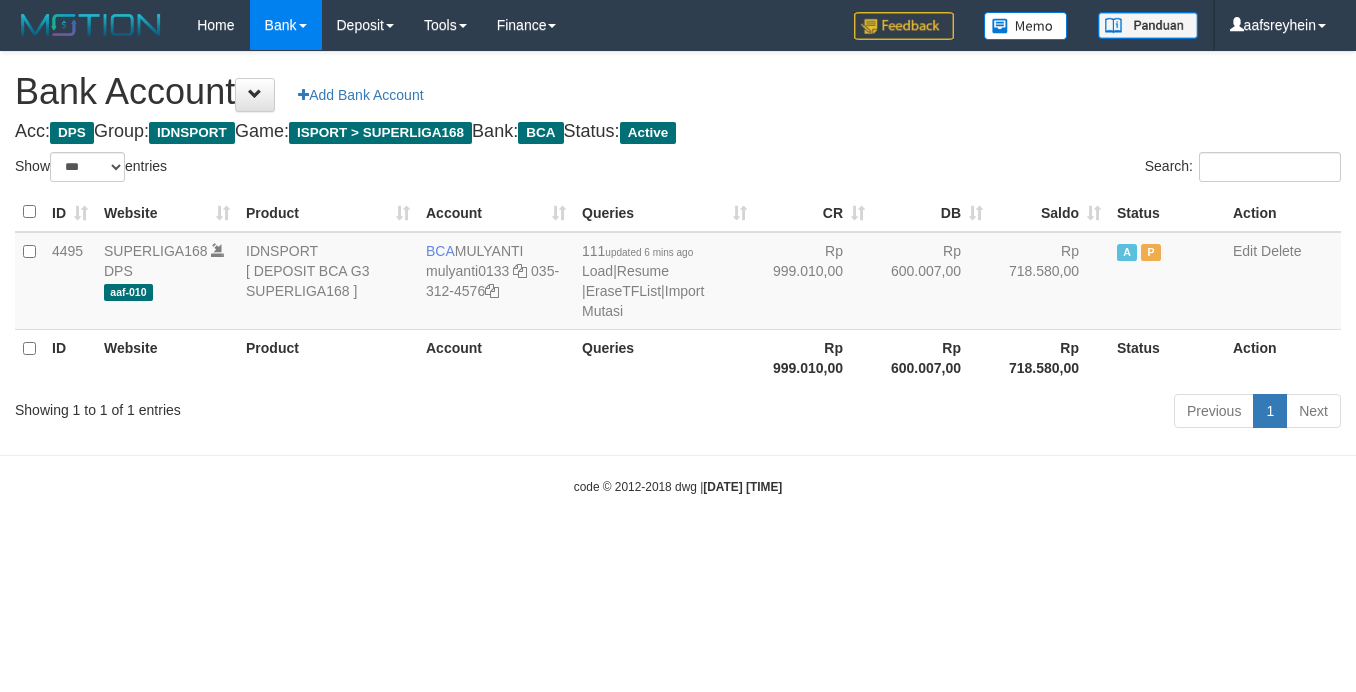 select on "***" 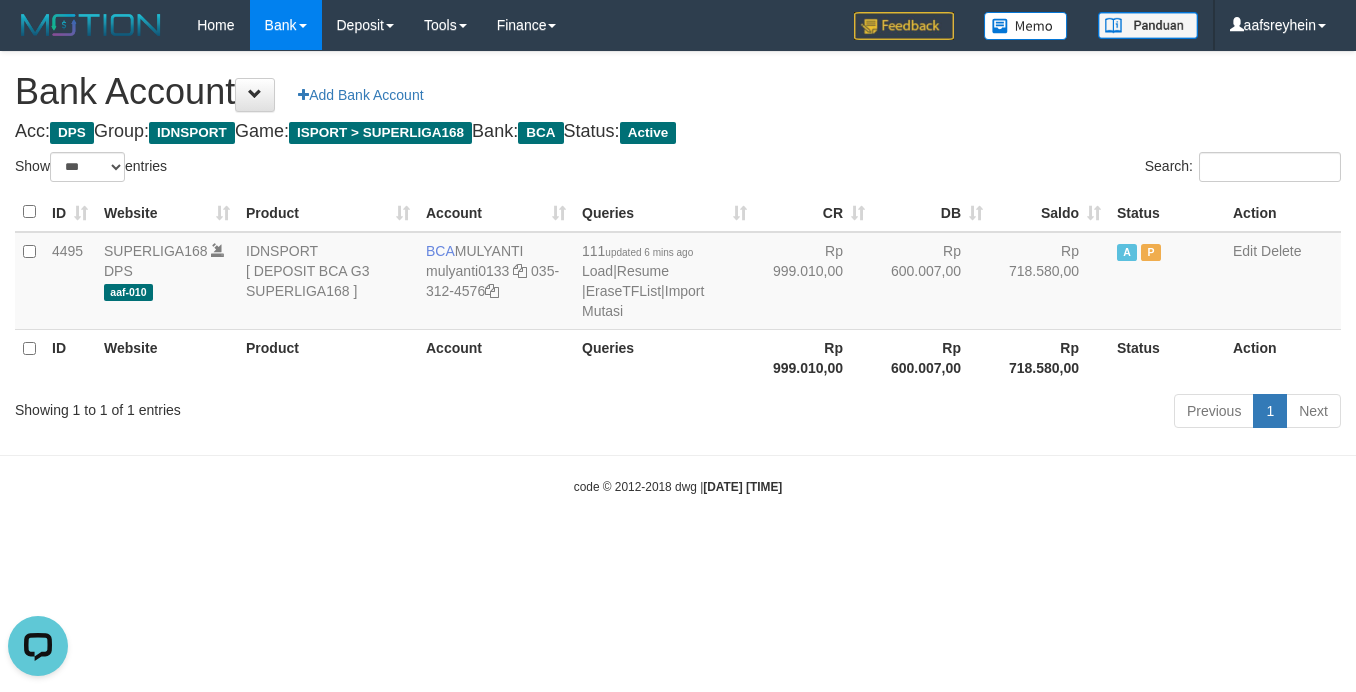 scroll, scrollTop: 0, scrollLeft: 0, axis: both 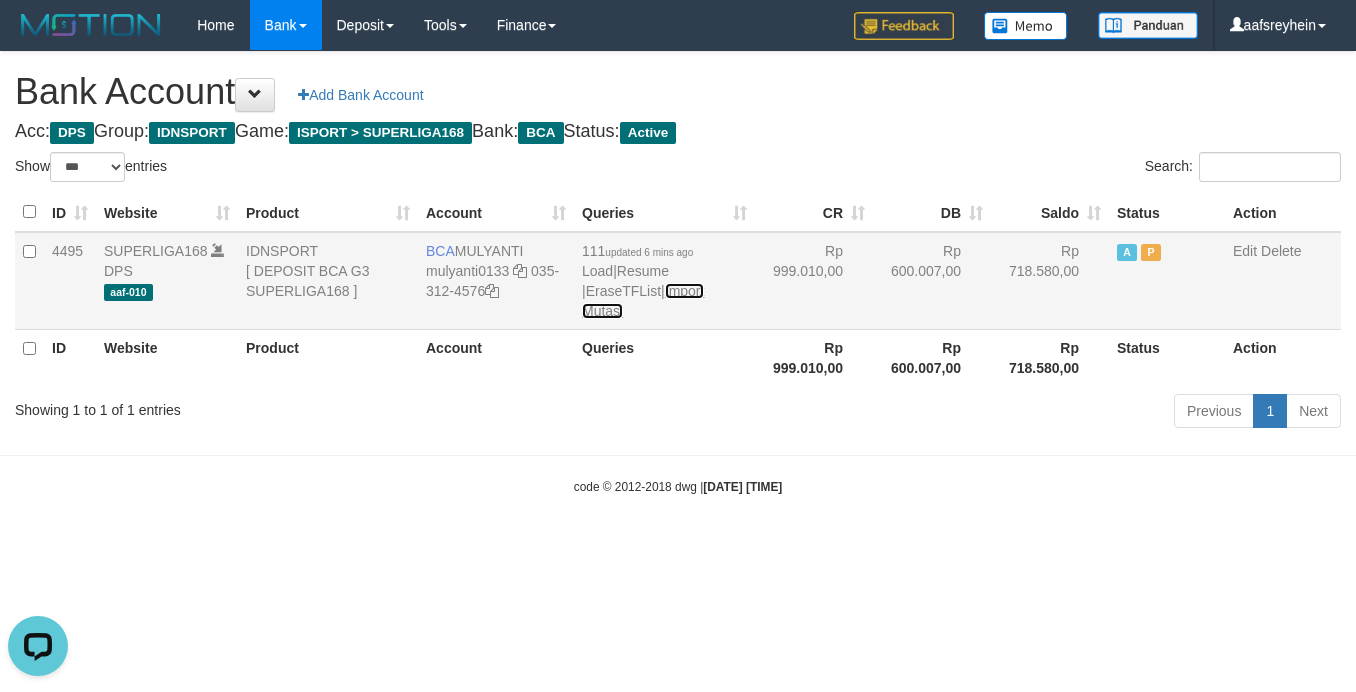 click on "Import Mutasi" at bounding box center [643, 301] 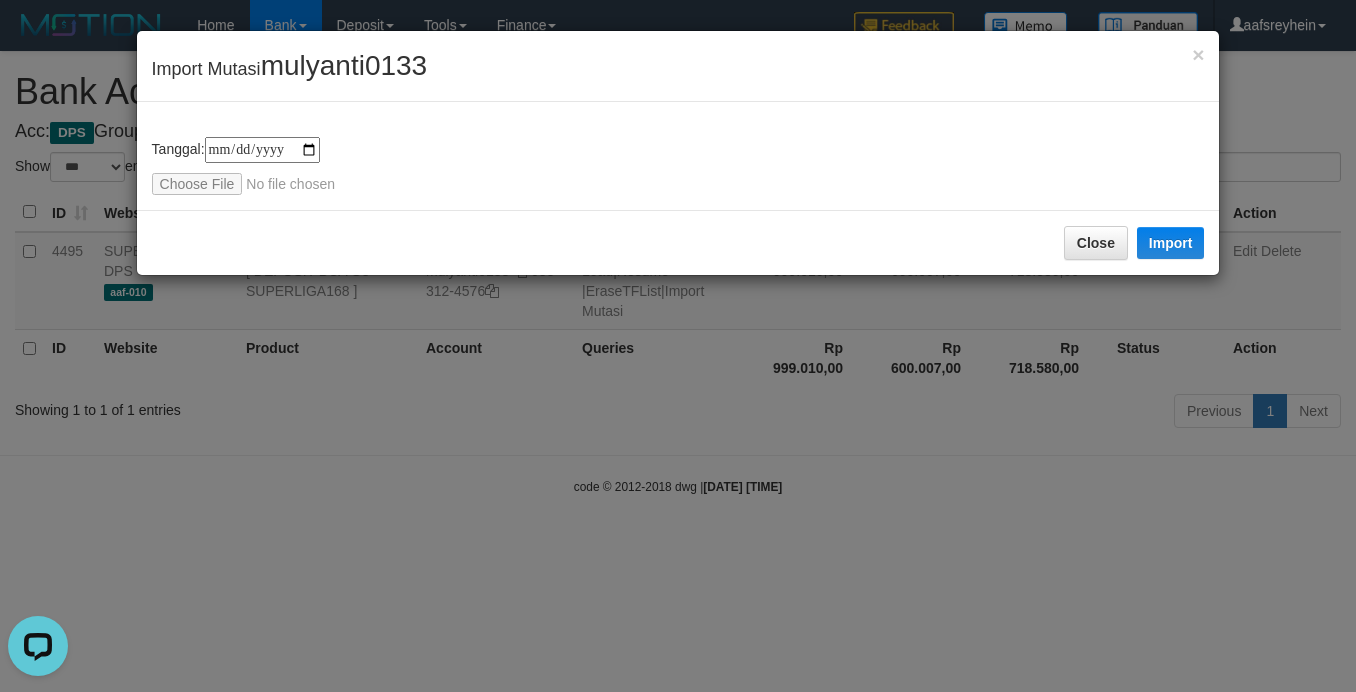 type on "**********" 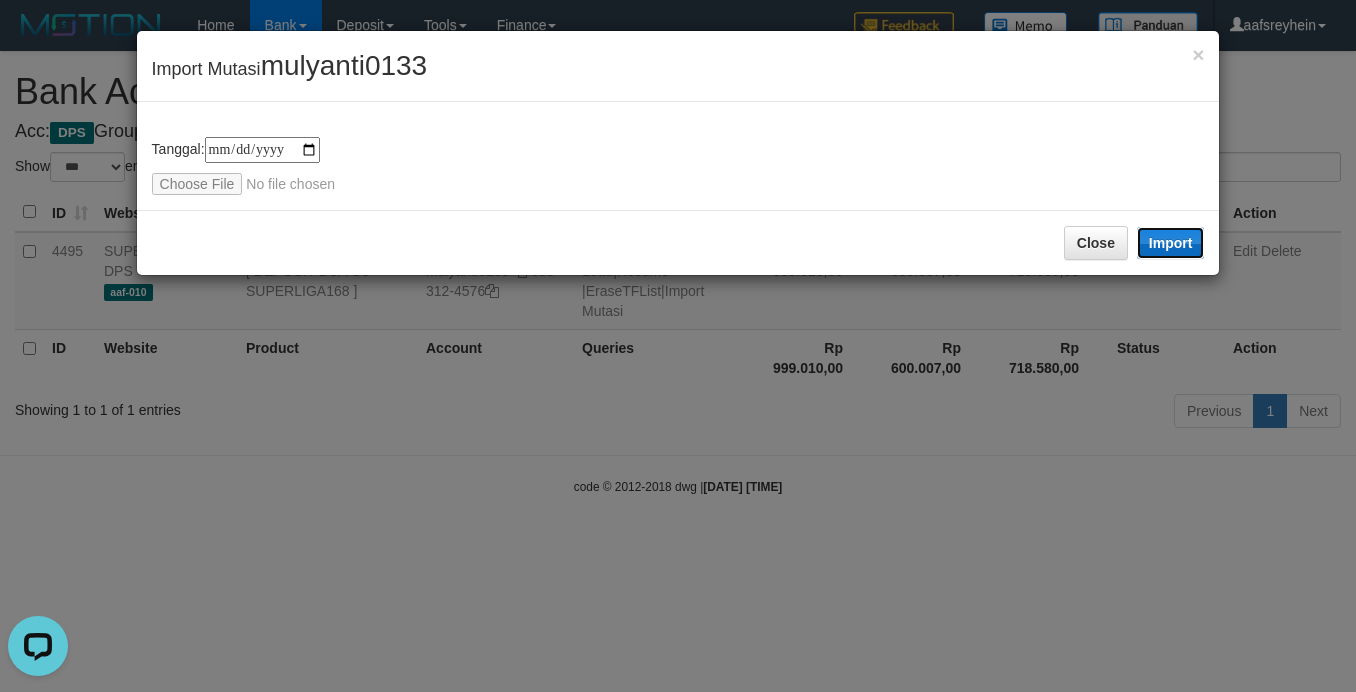 click on "Import" at bounding box center [1171, 243] 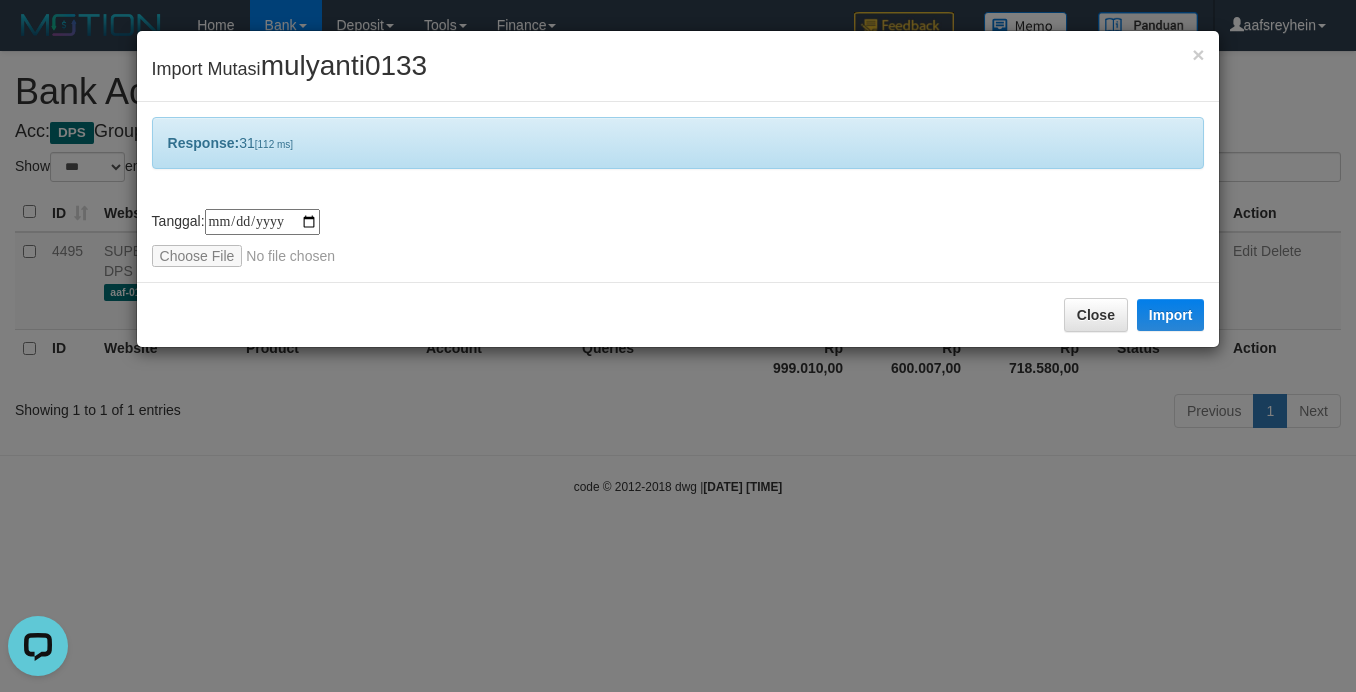 click on "**********" at bounding box center (678, 346) 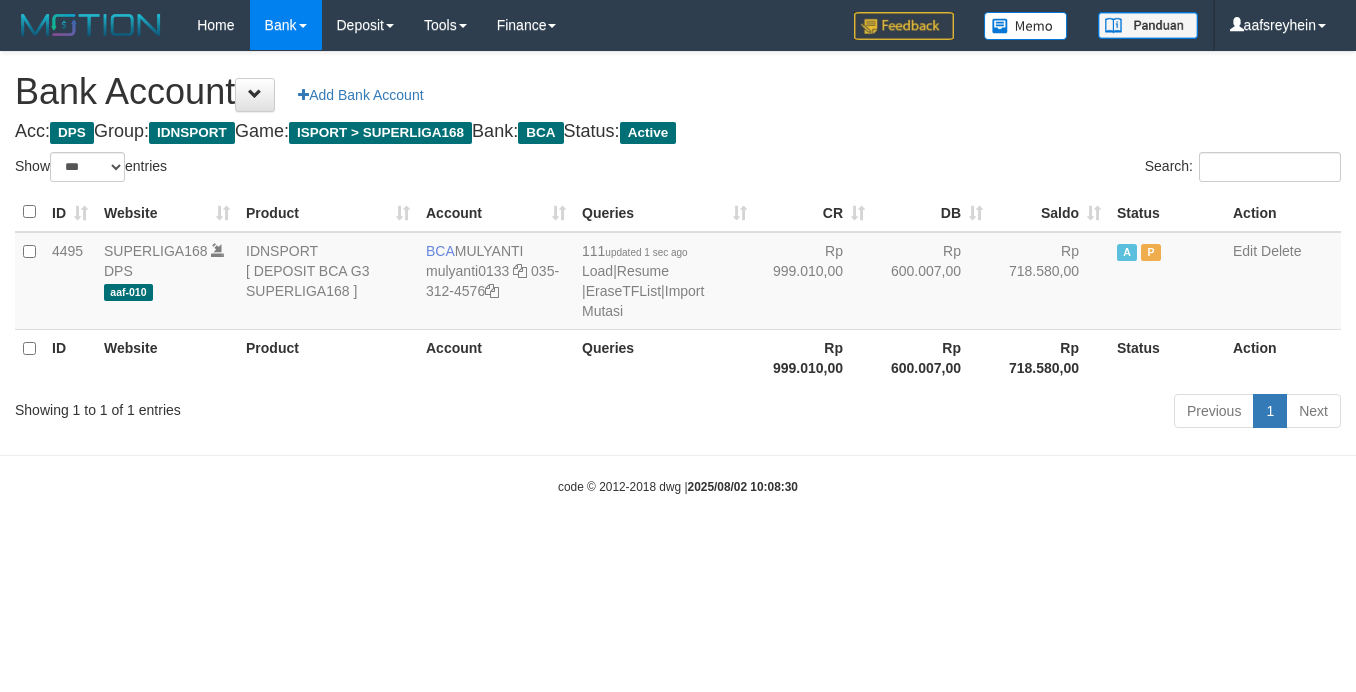 select on "***" 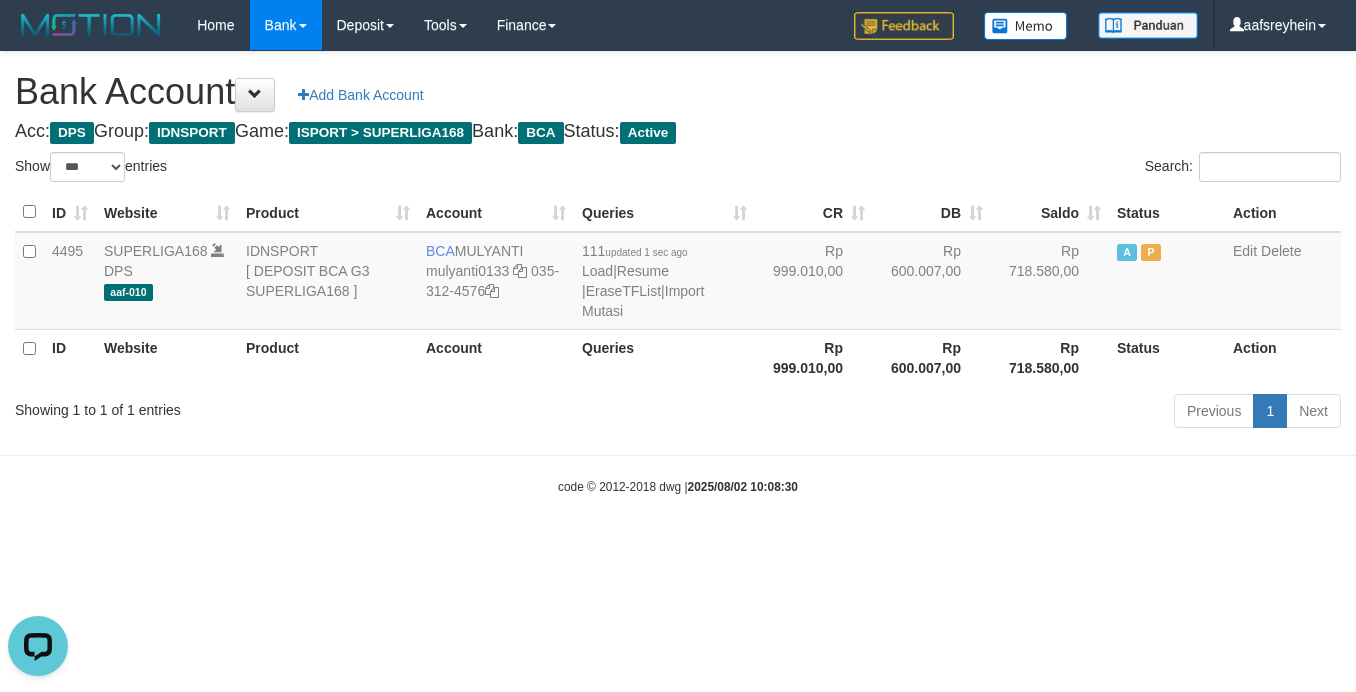 scroll, scrollTop: 0, scrollLeft: 0, axis: both 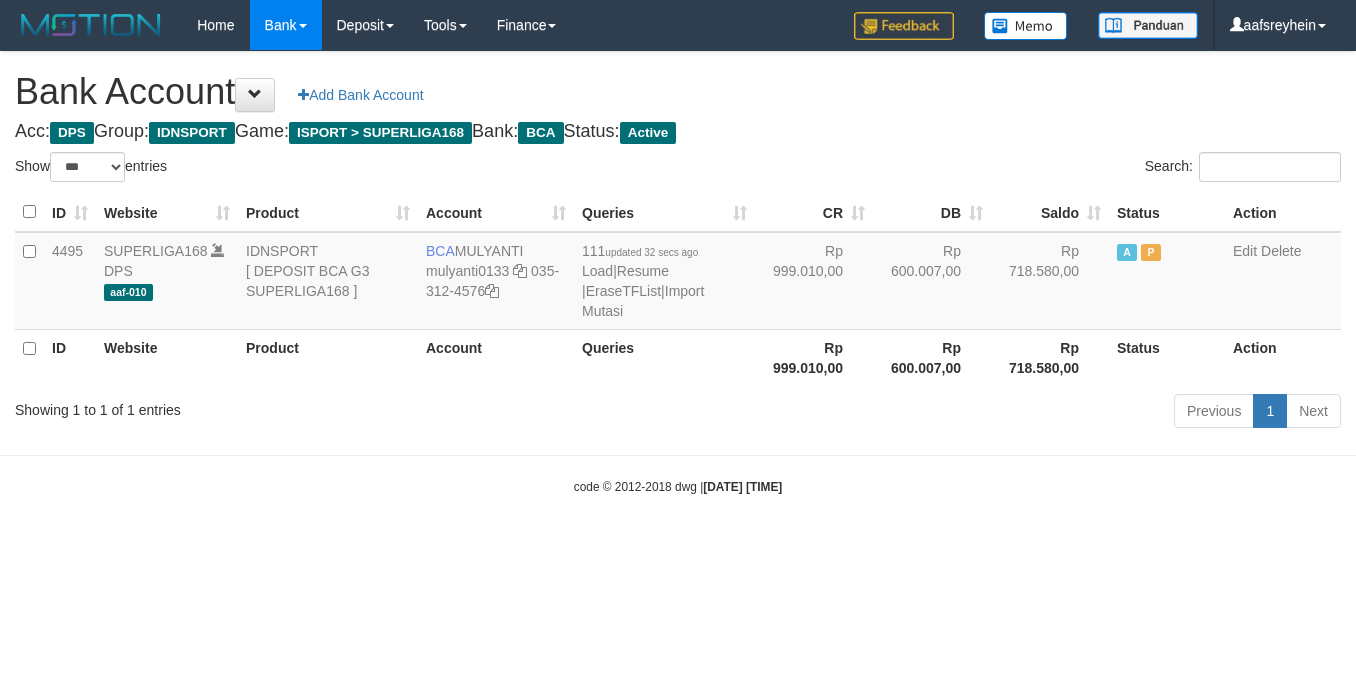 select on "***" 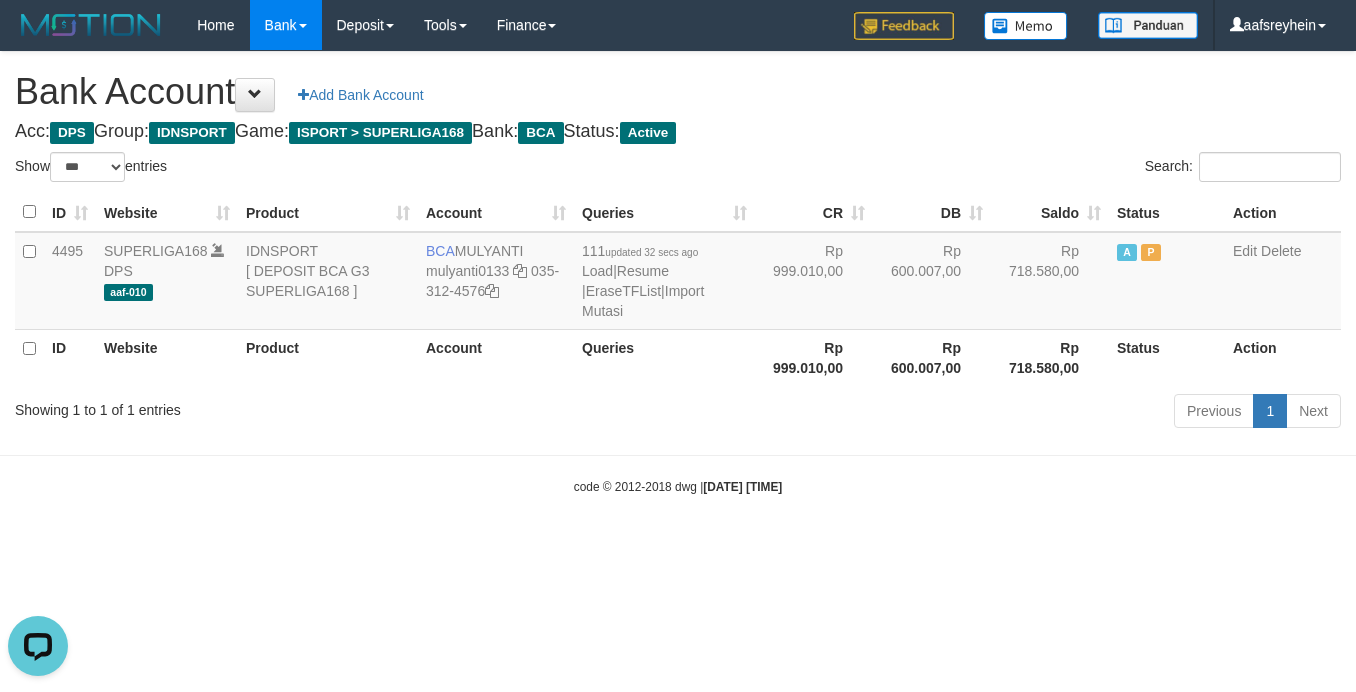 scroll, scrollTop: 0, scrollLeft: 0, axis: both 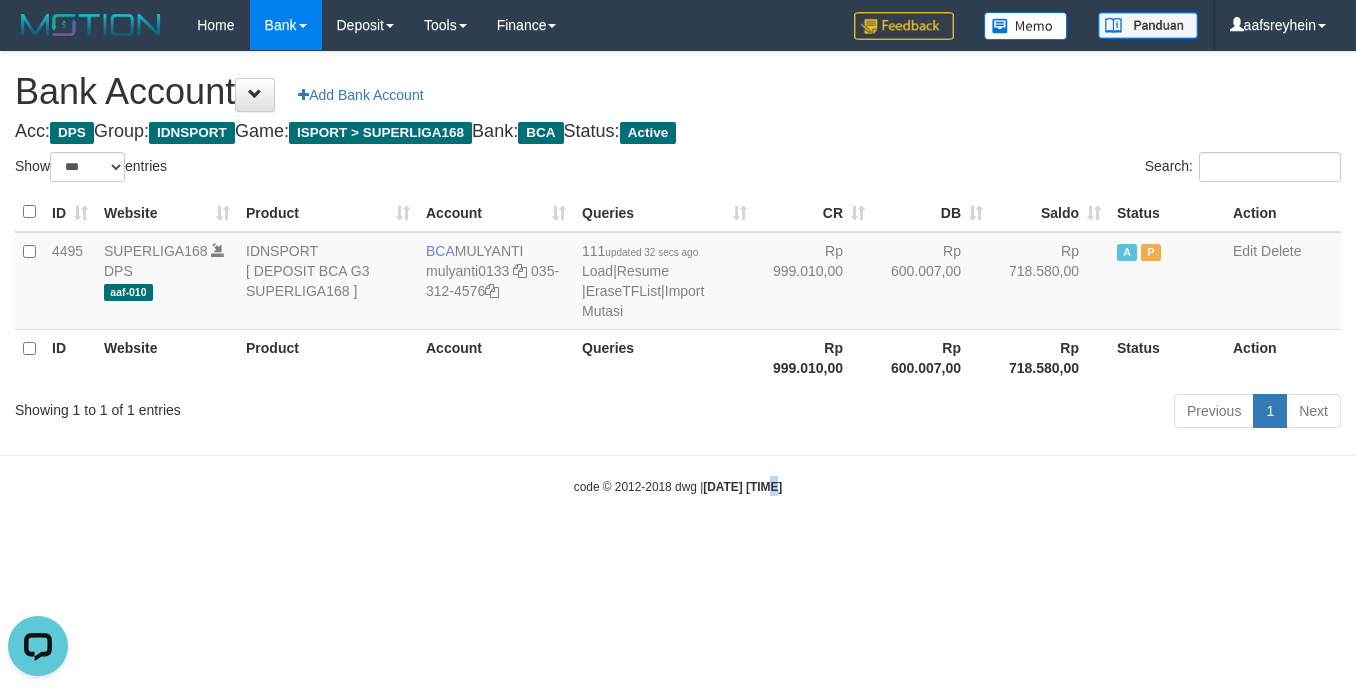 click on "Toggle navigation
Home
Bank
Account List
Load
By Website
Group
[ISPORT]													SUPERLIGA168
By Load Group (DPS)
-" at bounding box center [678, 273] 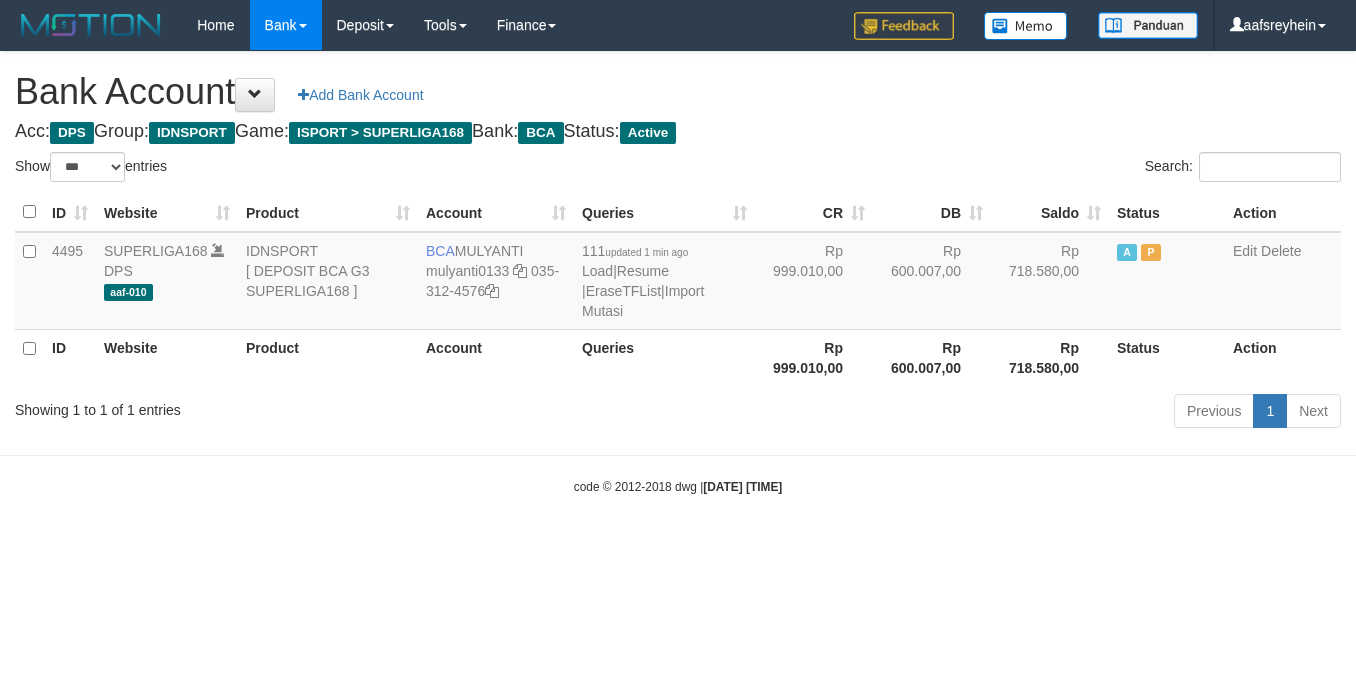 select on "***" 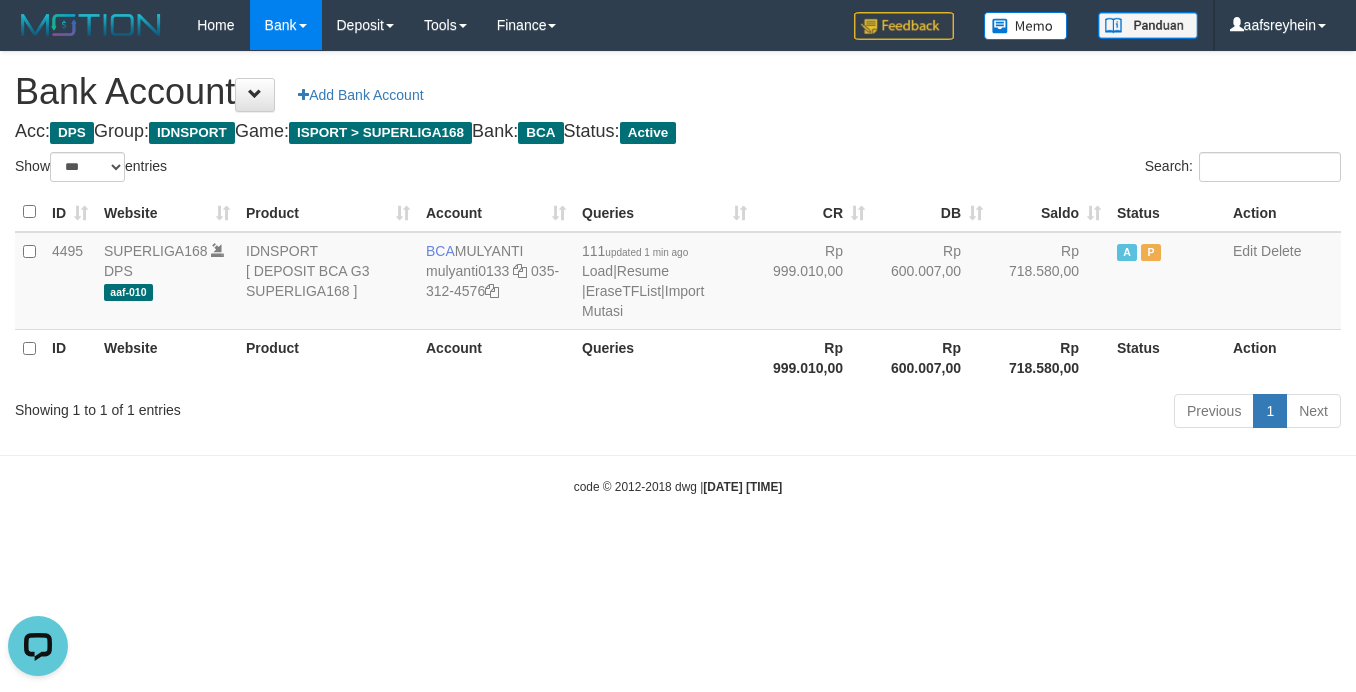 scroll, scrollTop: 0, scrollLeft: 0, axis: both 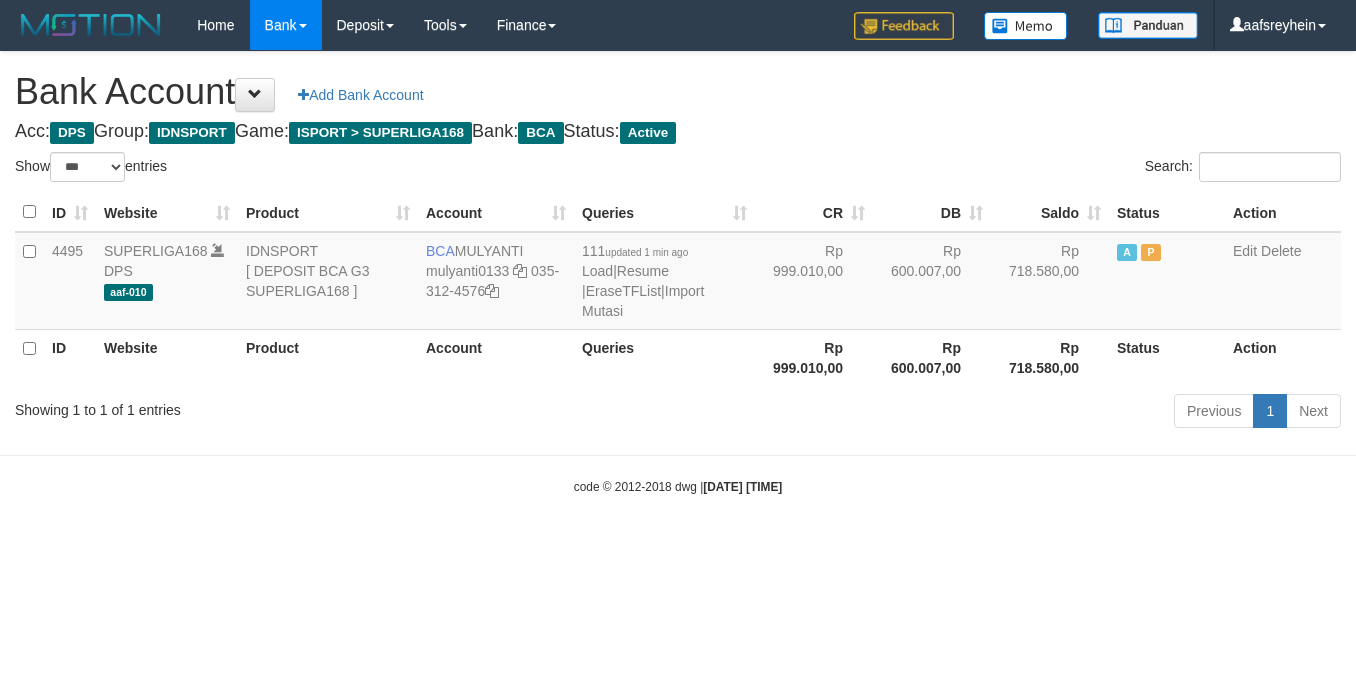 select on "***" 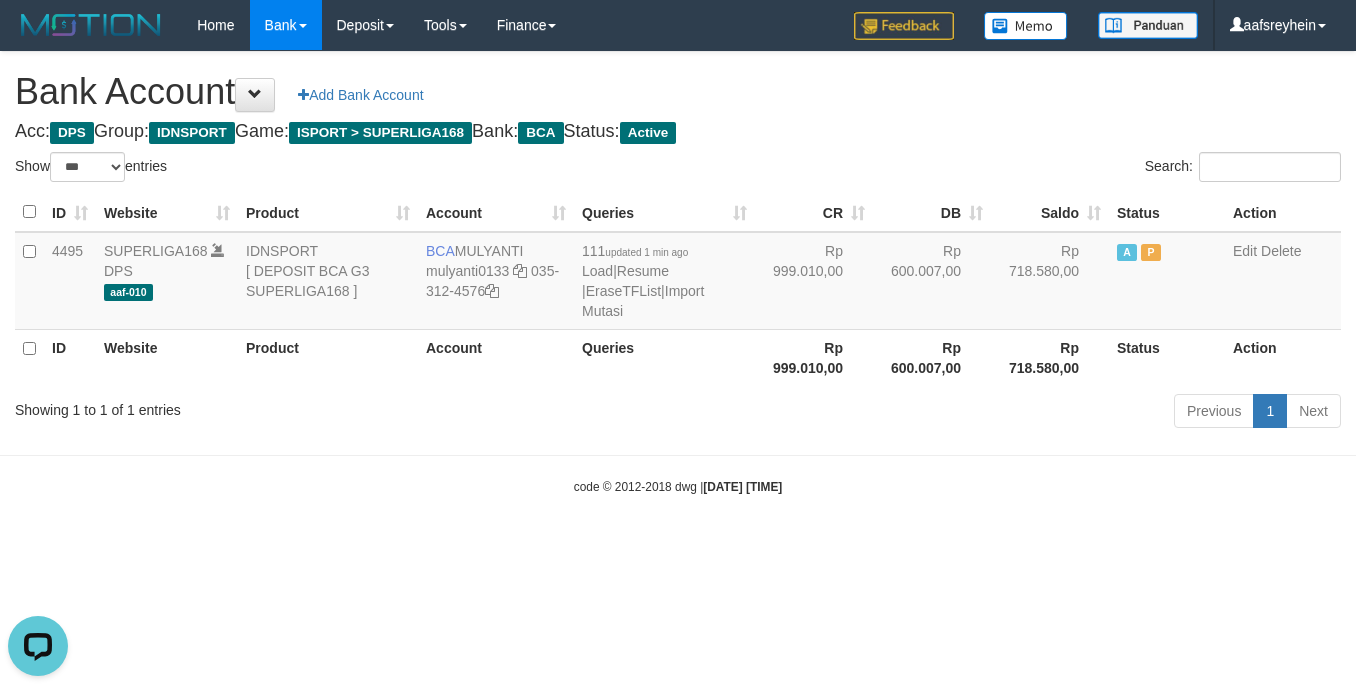 scroll, scrollTop: 0, scrollLeft: 0, axis: both 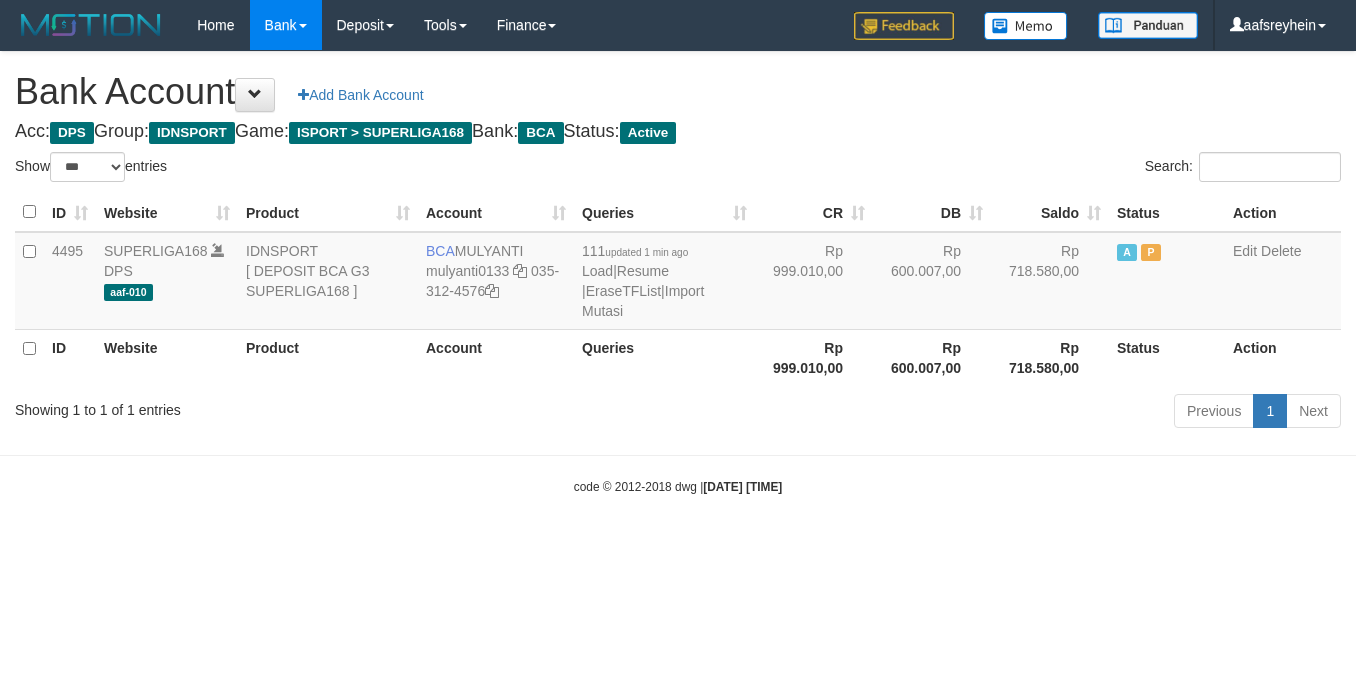 select on "***" 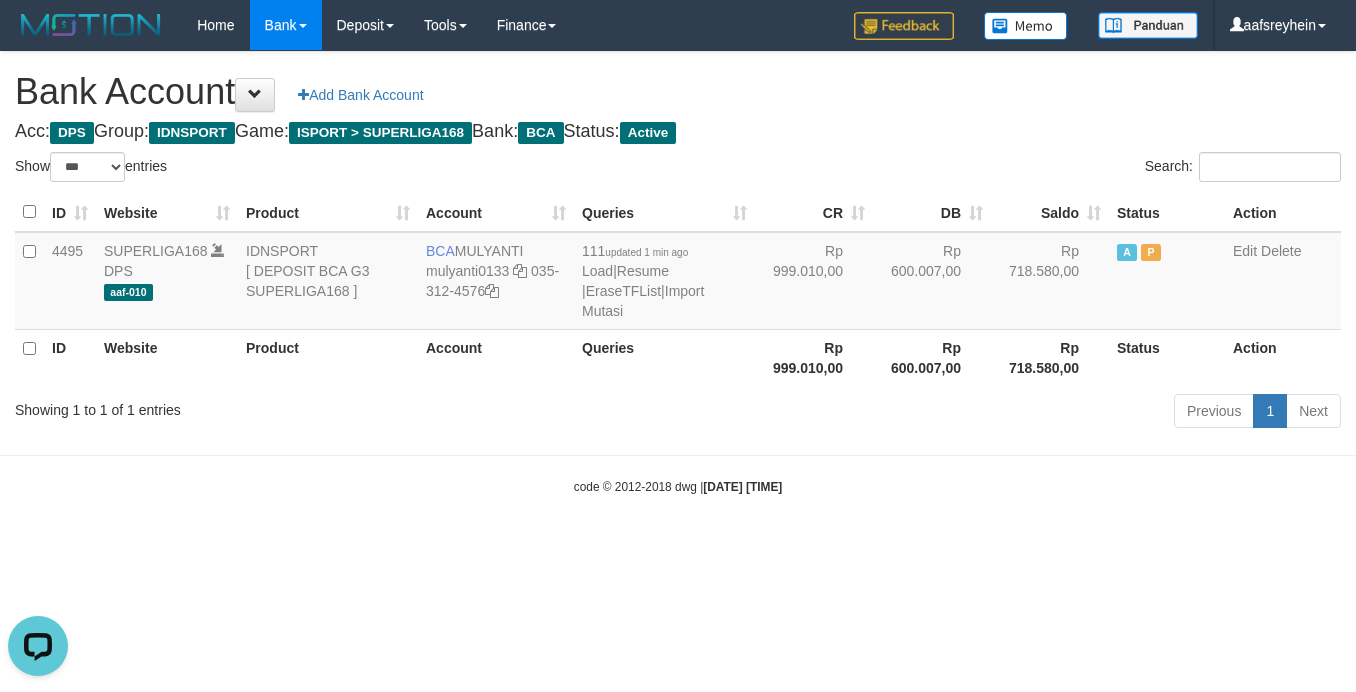 scroll, scrollTop: 0, scrollLeft: 0, axis: both 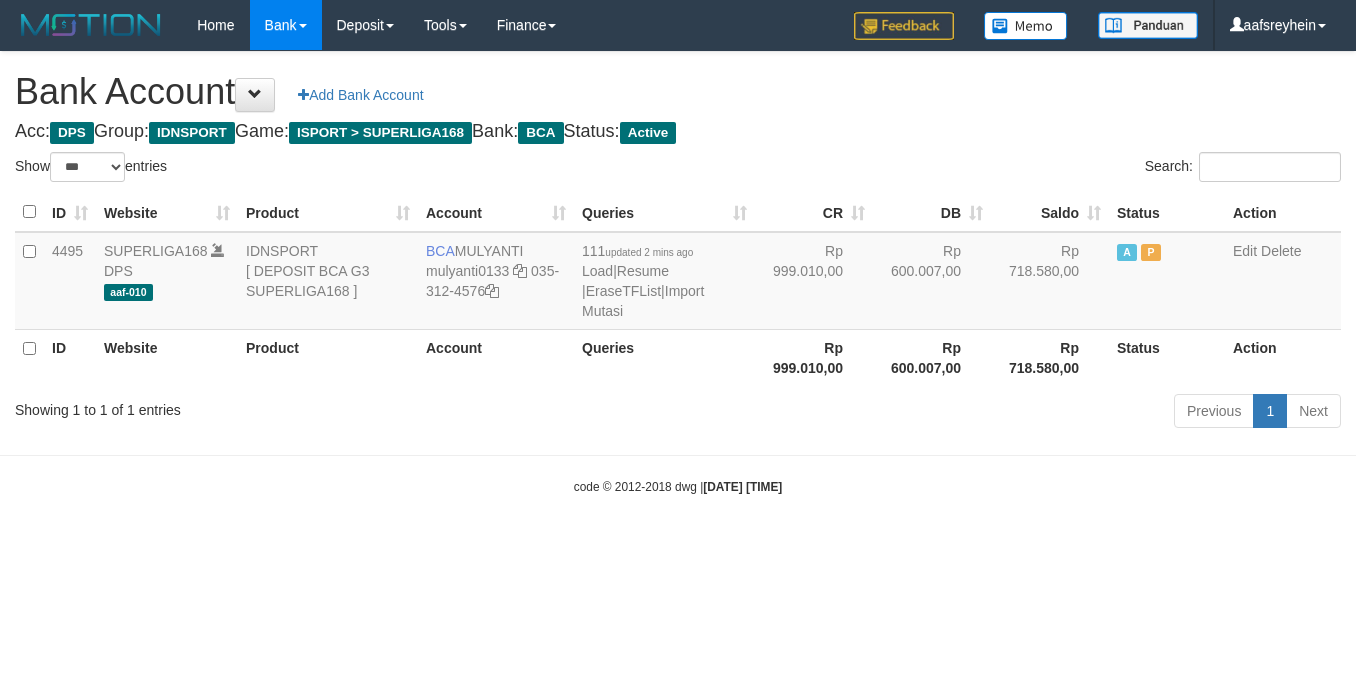 select on "***" 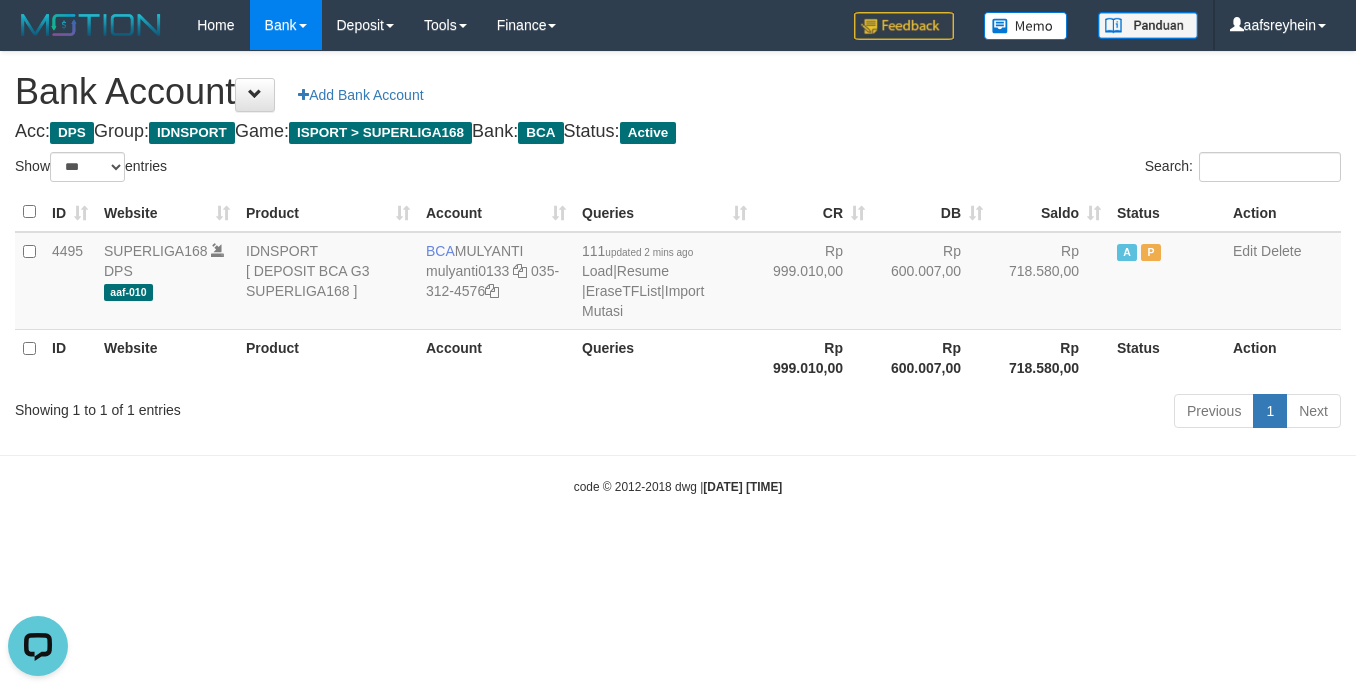 scroll, scrollTop: 0, scrollLeft: 0, axis: both 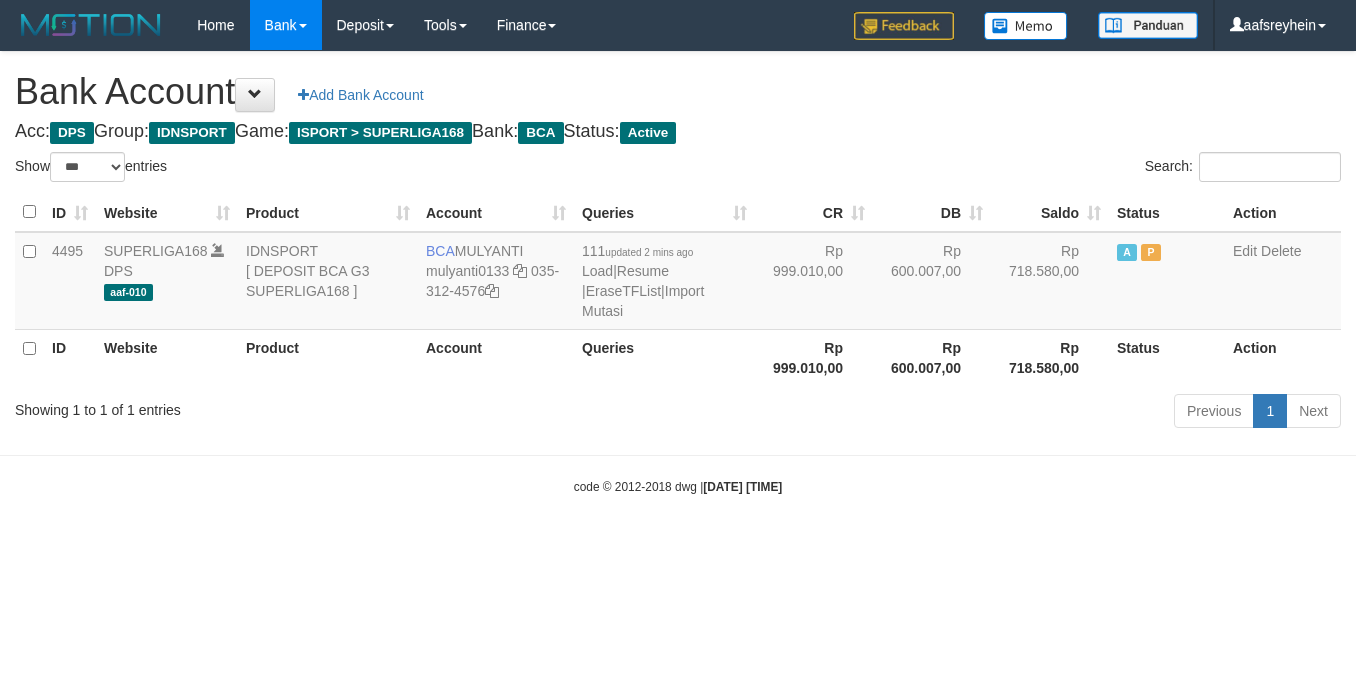 select on "***" 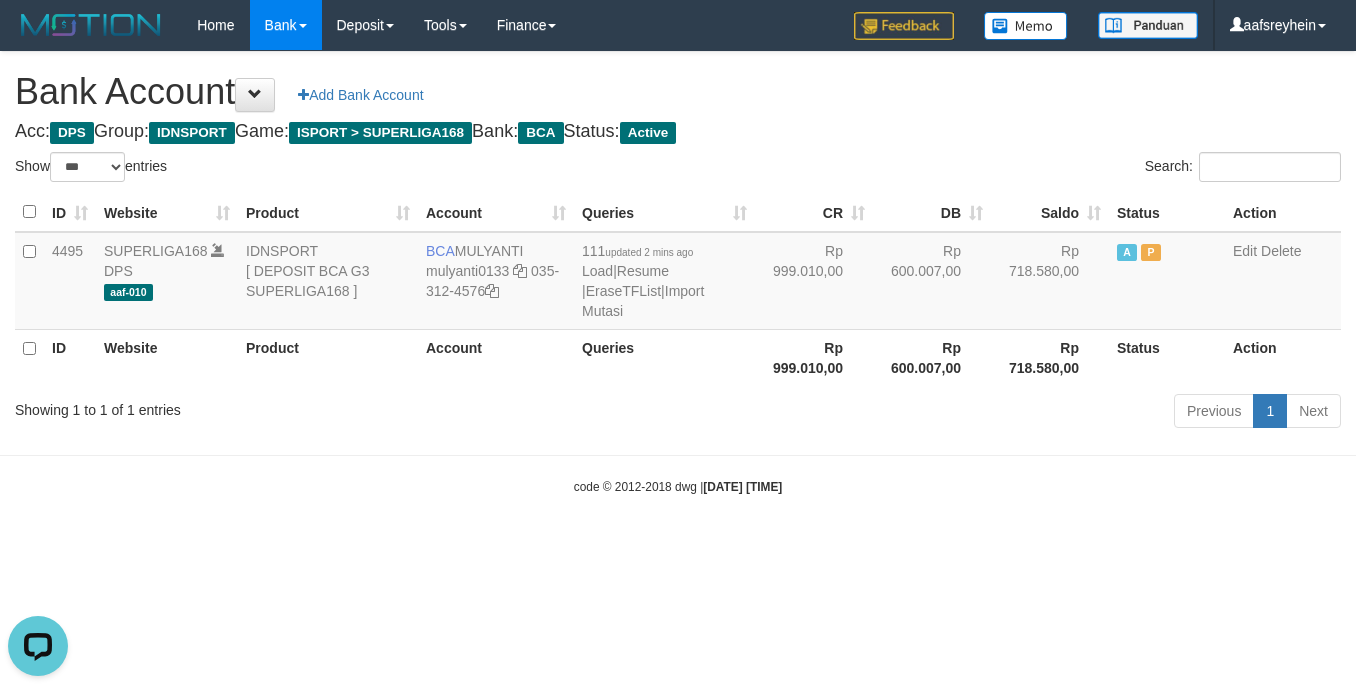 scroll, scrollTop: 0, scrollLeft: 0, axis: both 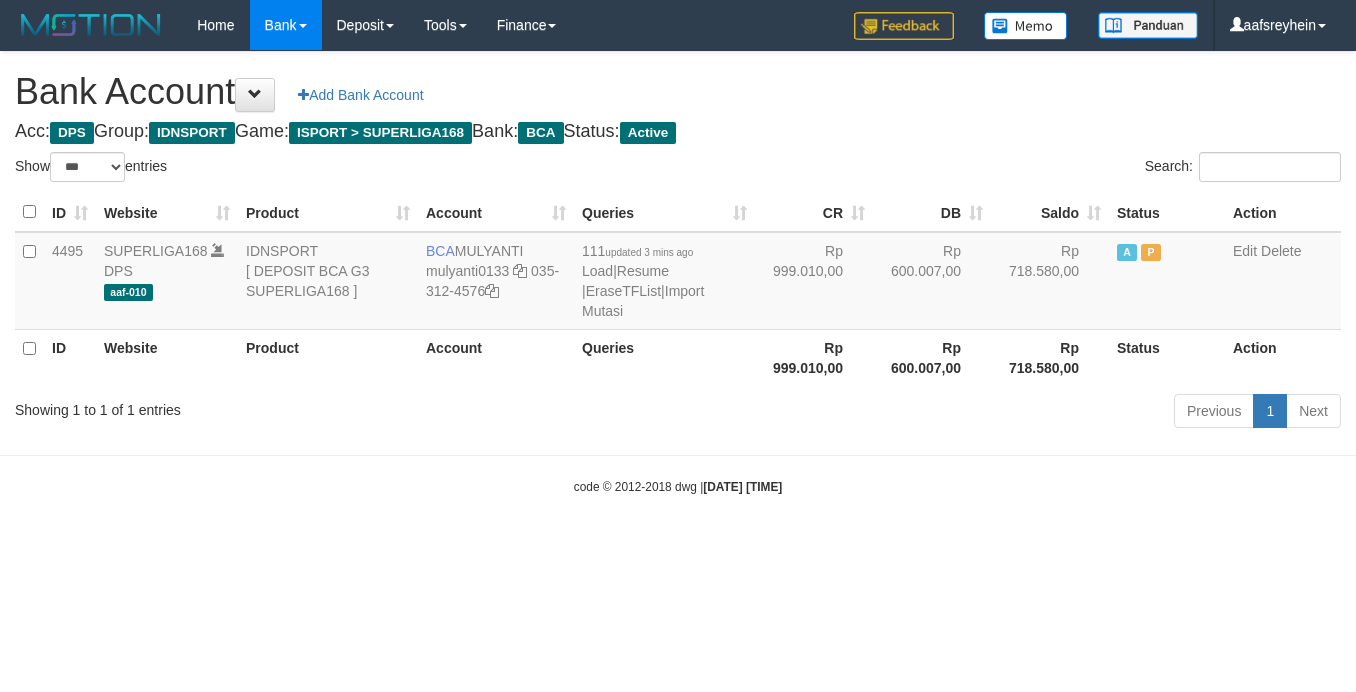 select on "***" 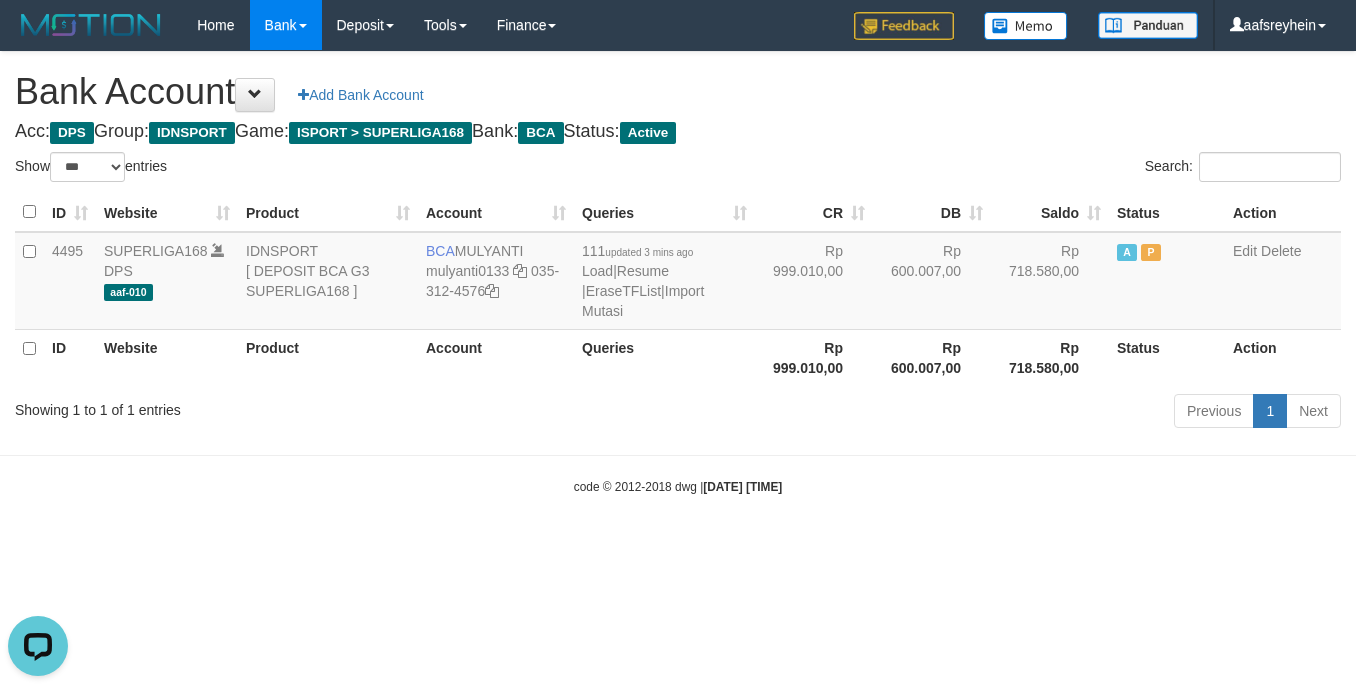 scroll, scrollTop: 0, scrollLeft: 0, axis: both 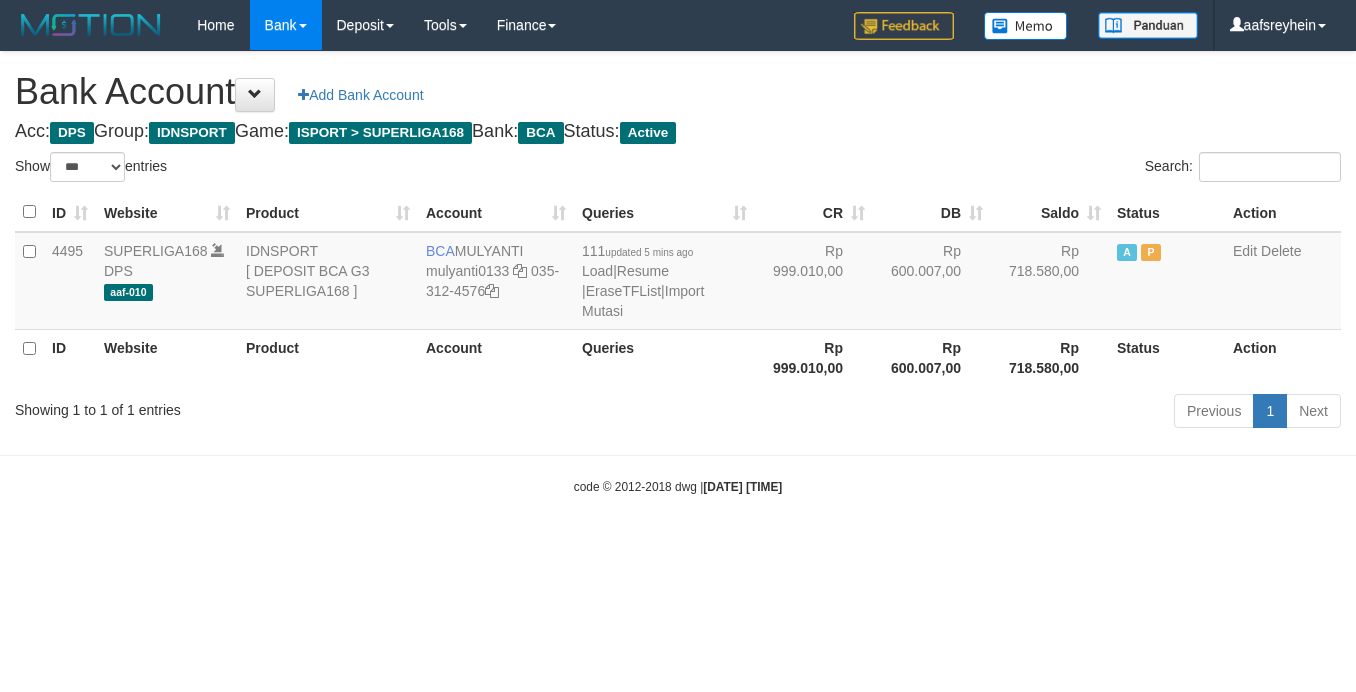select on "***" 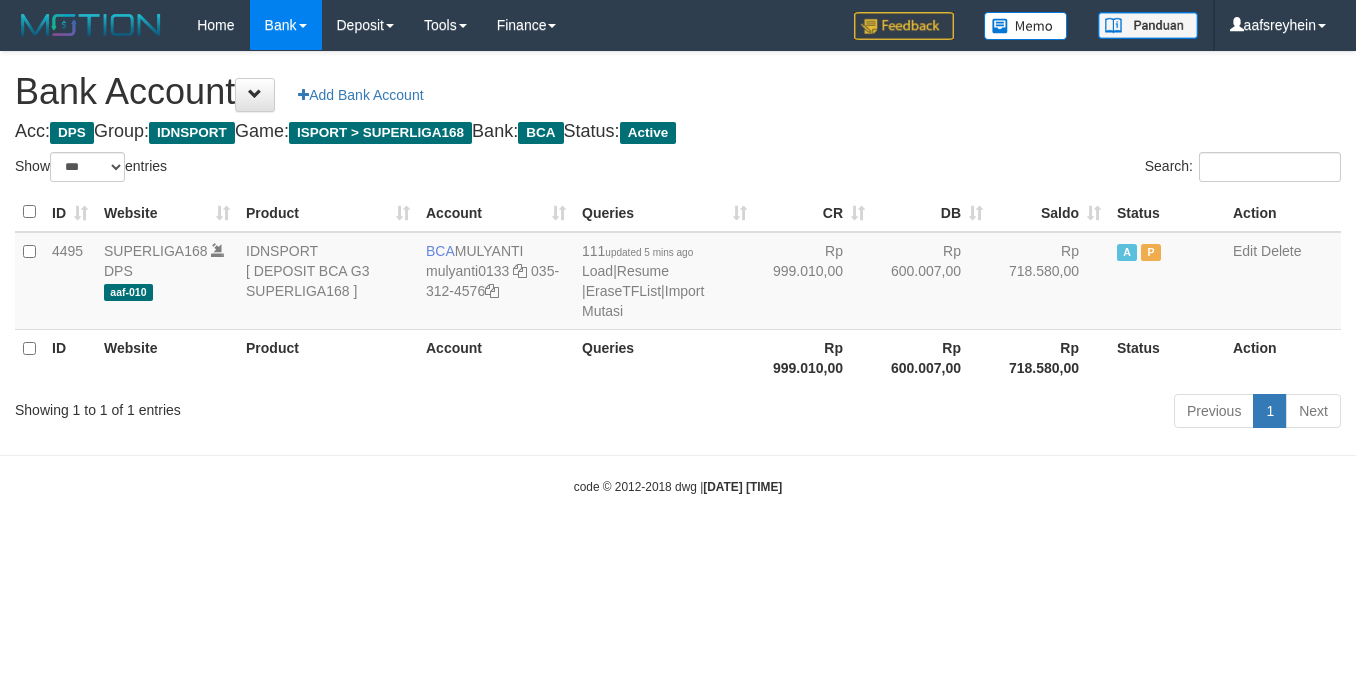 scroll, scrollTop: 0, scrollLeft: 0, axis: both 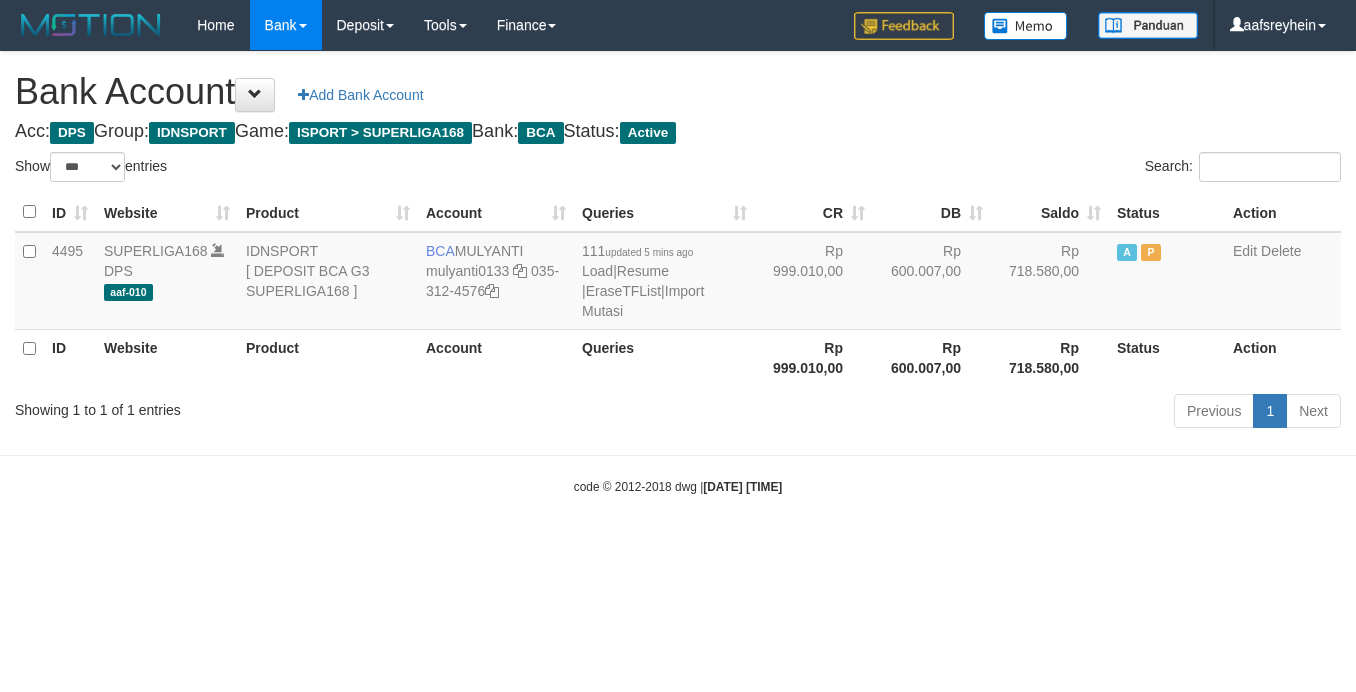 select on "***" 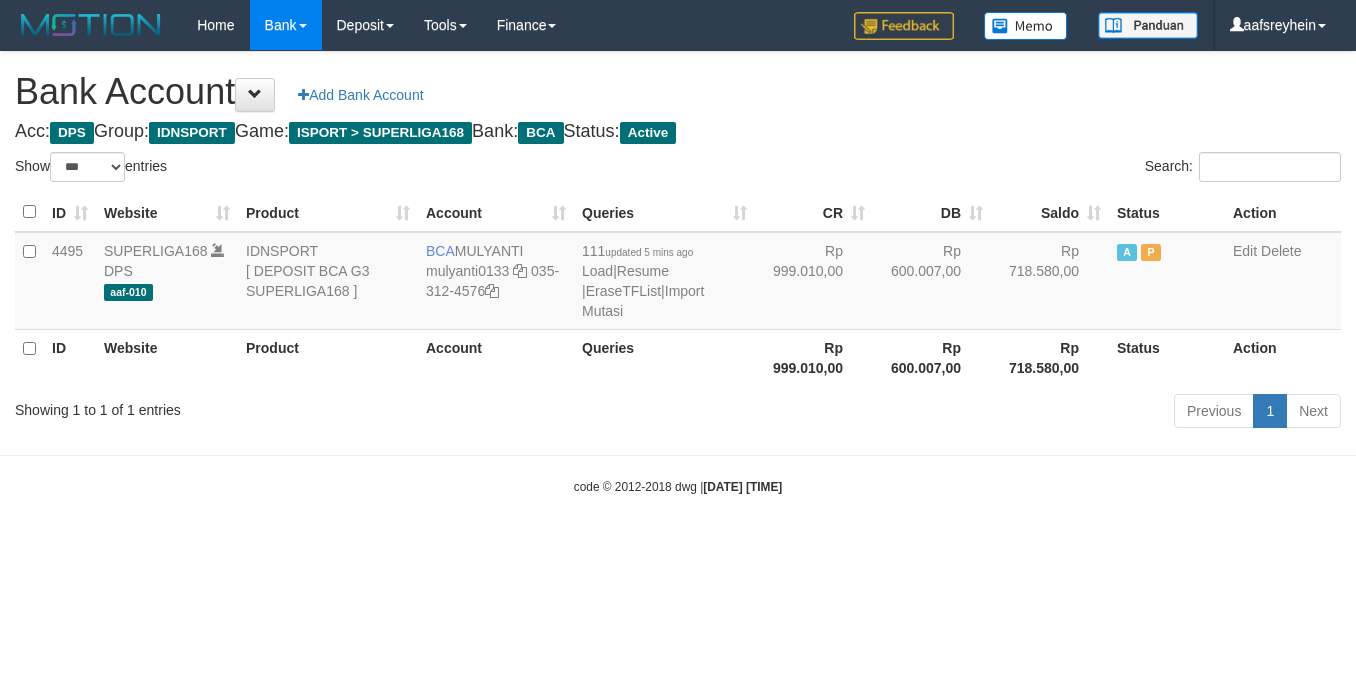 click on "code © 2012-2018 dwg |  [DATE] [TIME]" at bounding box center [678, 486] 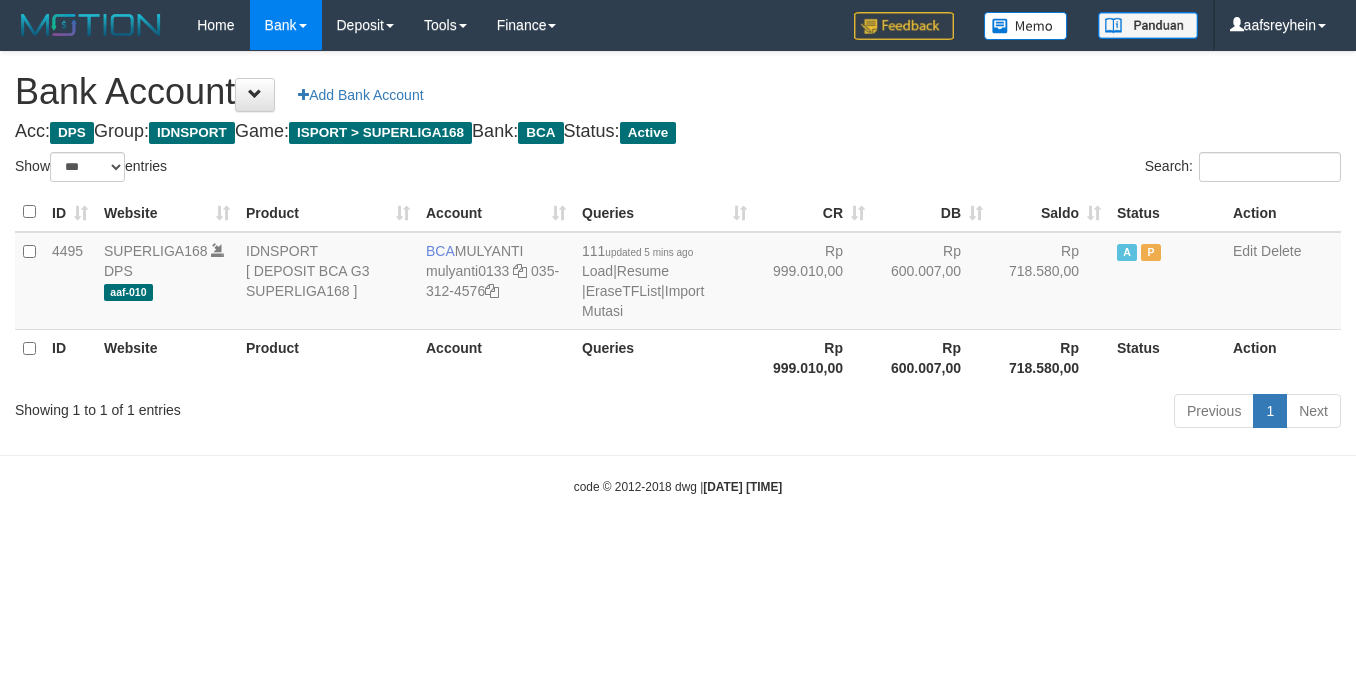 select on "***" 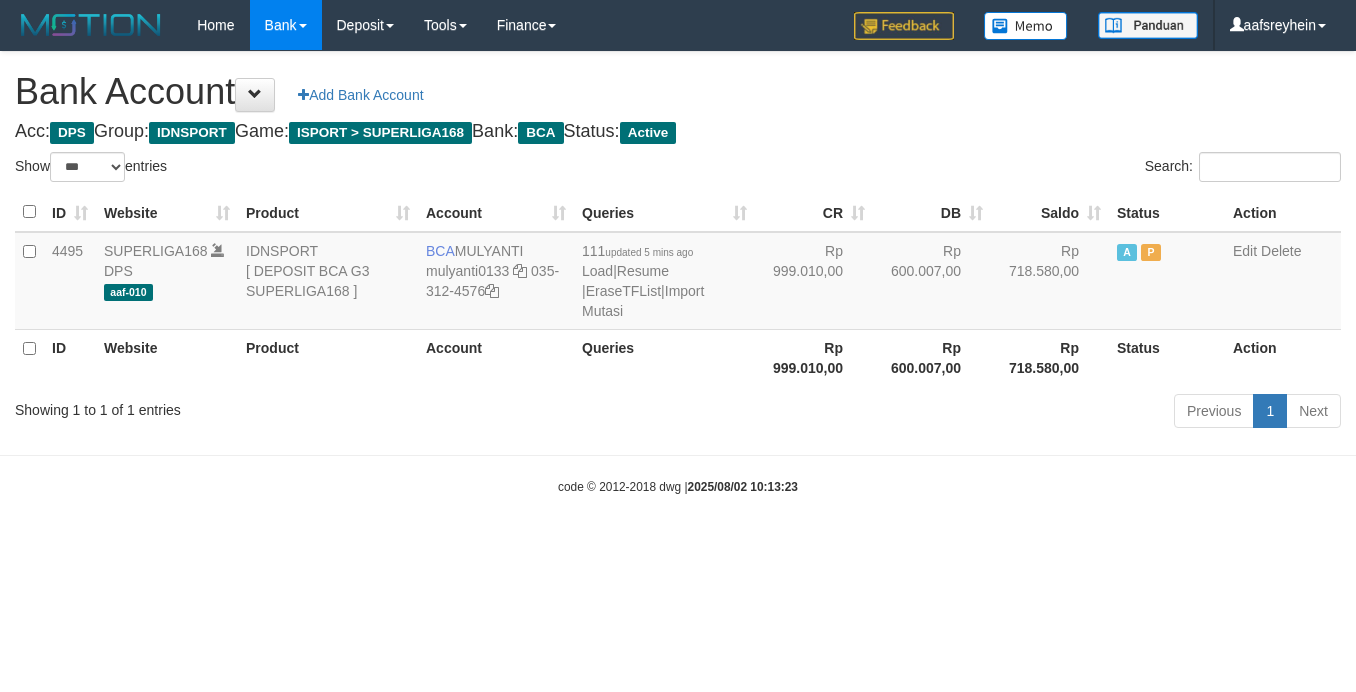 select on "***" 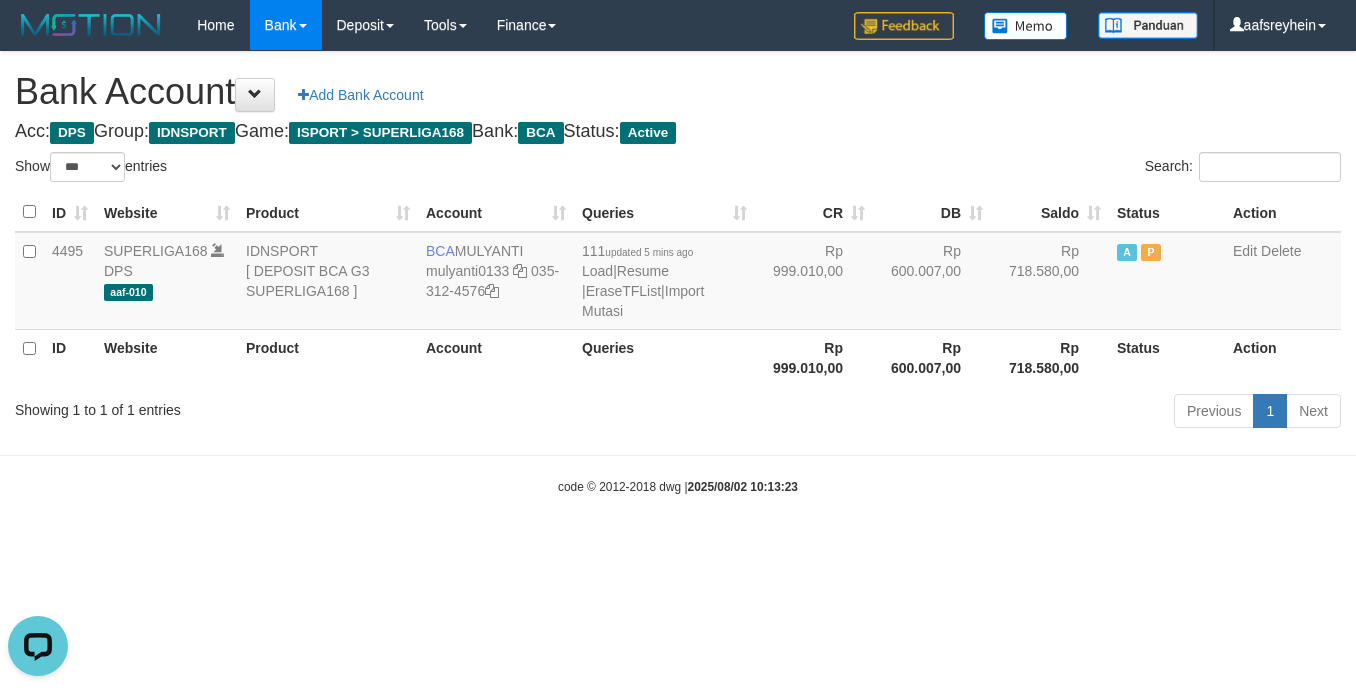 scroll, scrollTop: 0, scrollLeft: 0, axis: both 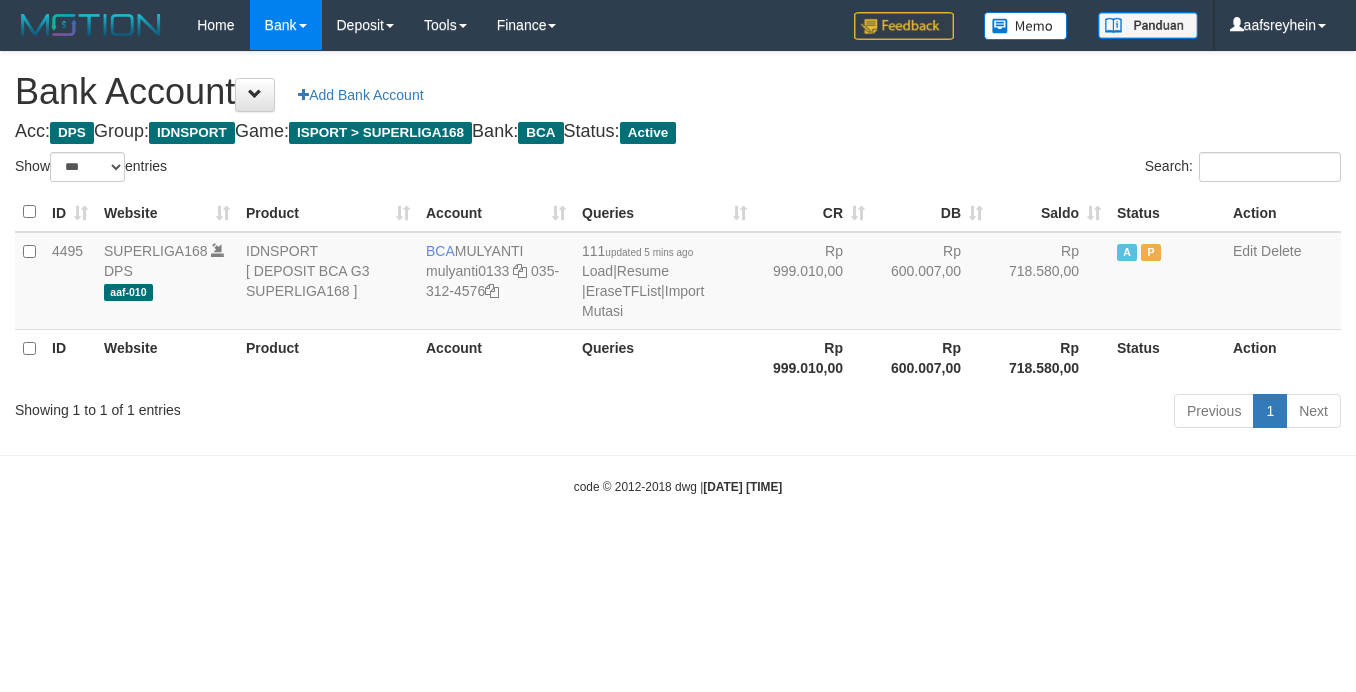 select on "***" 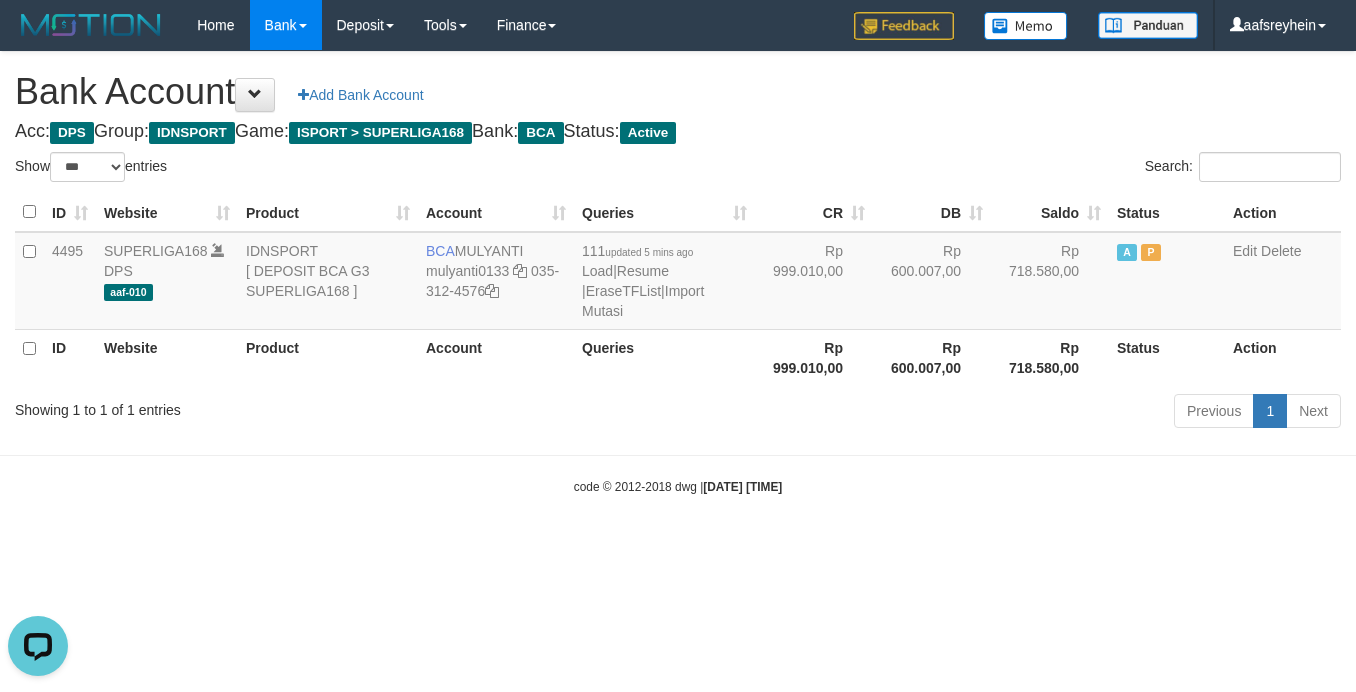 scroll, scrollTop: 0, scrollLeft: 0, axis: both 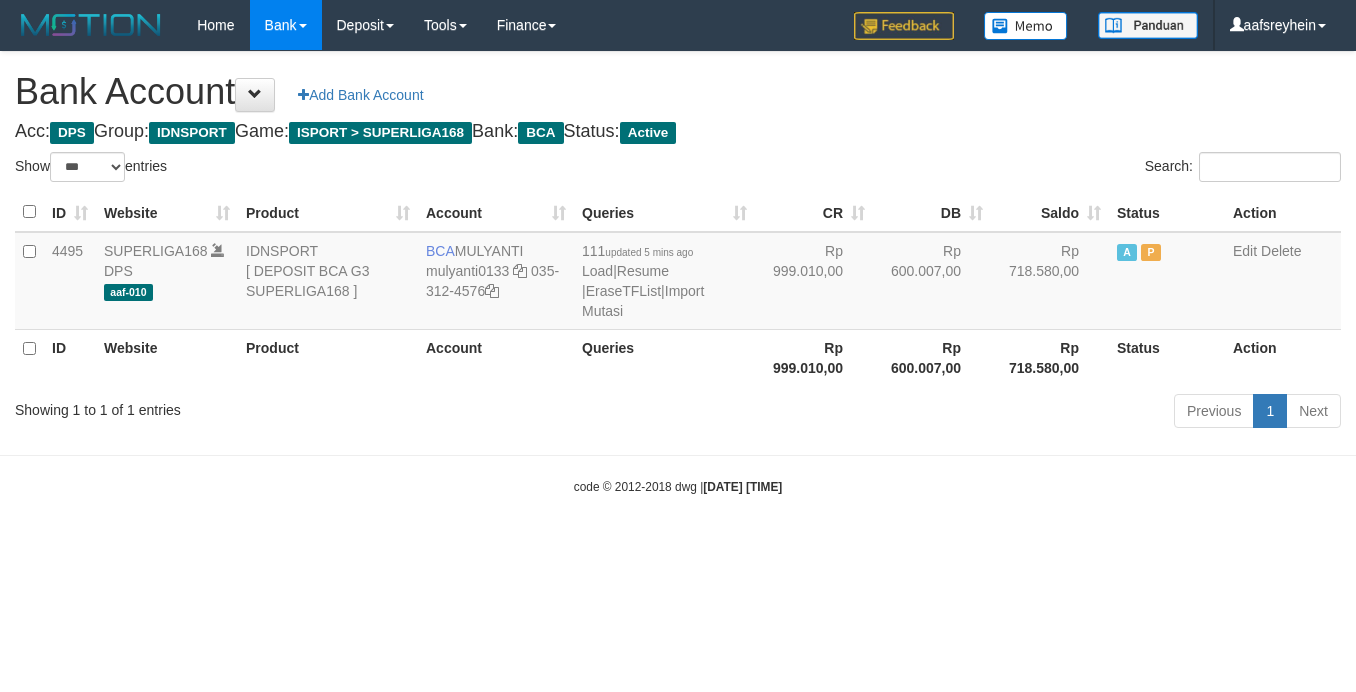 select on "***" 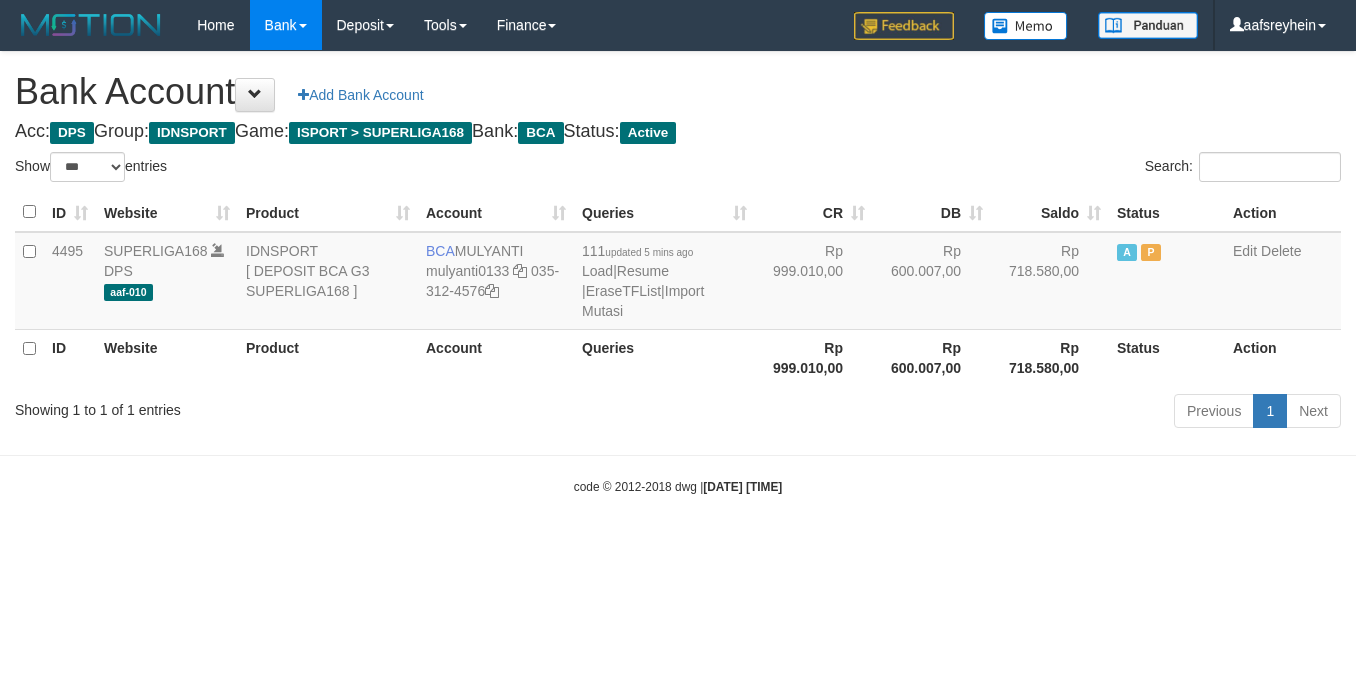 drag, startPoint x: 1112, startPoint y: 117, endPoint x: 1354, endPoint y: 108, distance: 242.1673 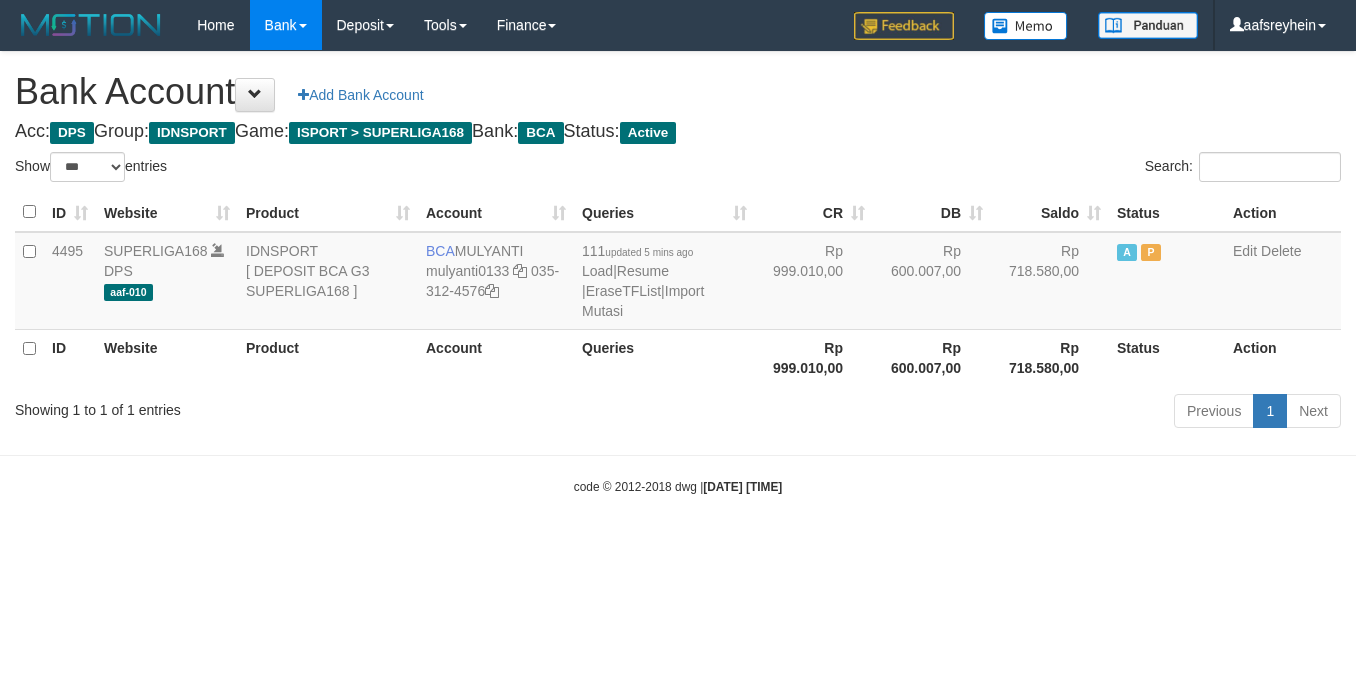 select on "***" 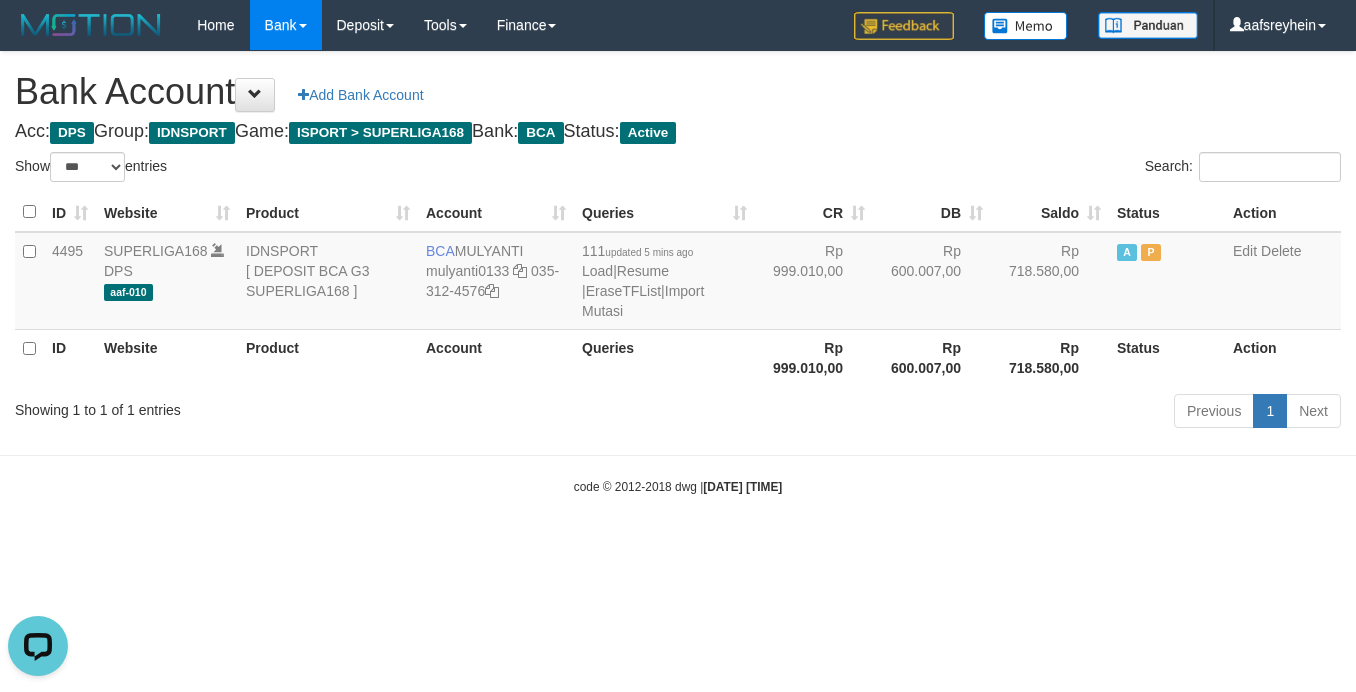 scroll, scrollTop: 0, scrollLeft: 0, axis: both 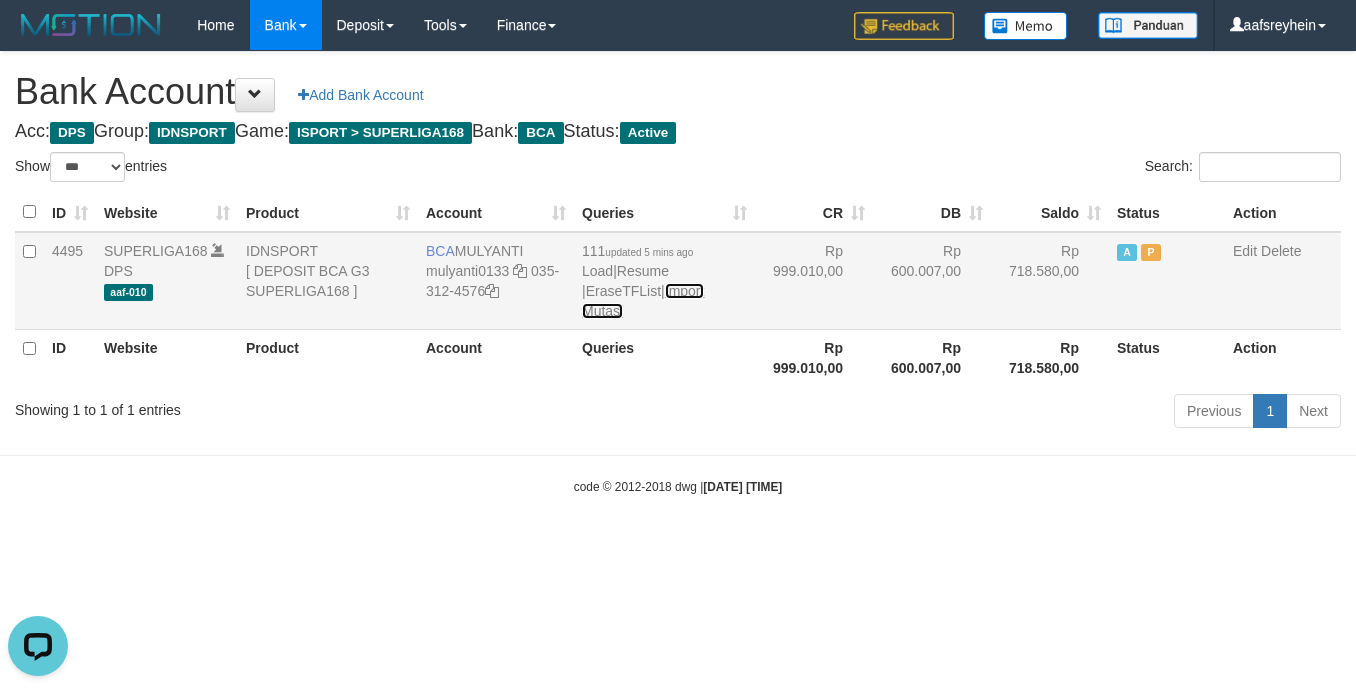 click on "Import Mutasi" at bounding box center (643, 301) 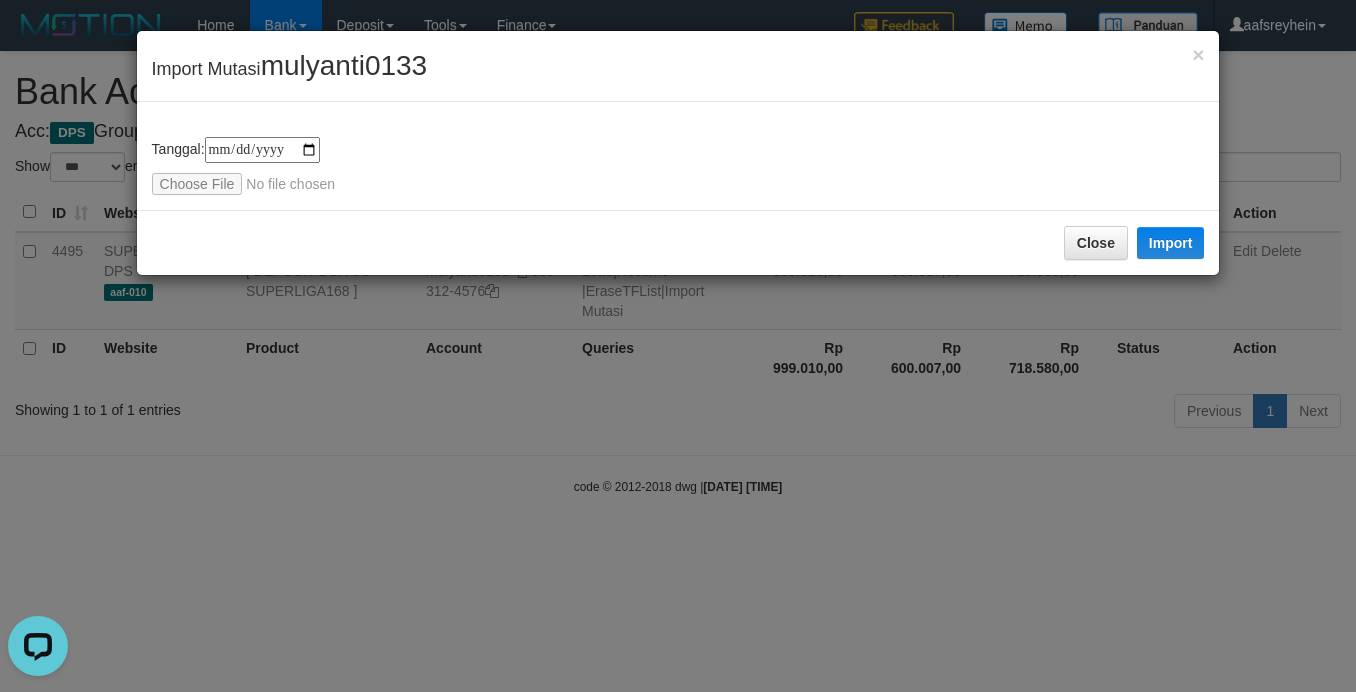 type on "**********" 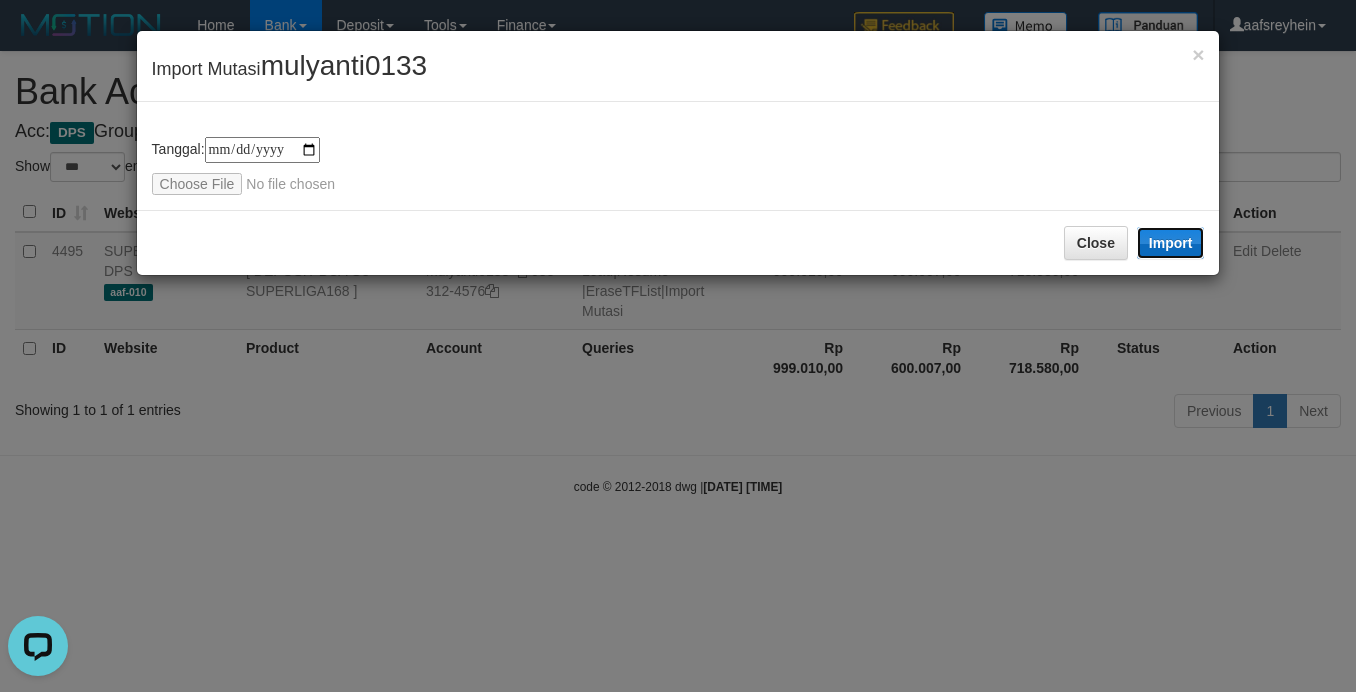 click on "Import" at bounding box center [1171, 243] 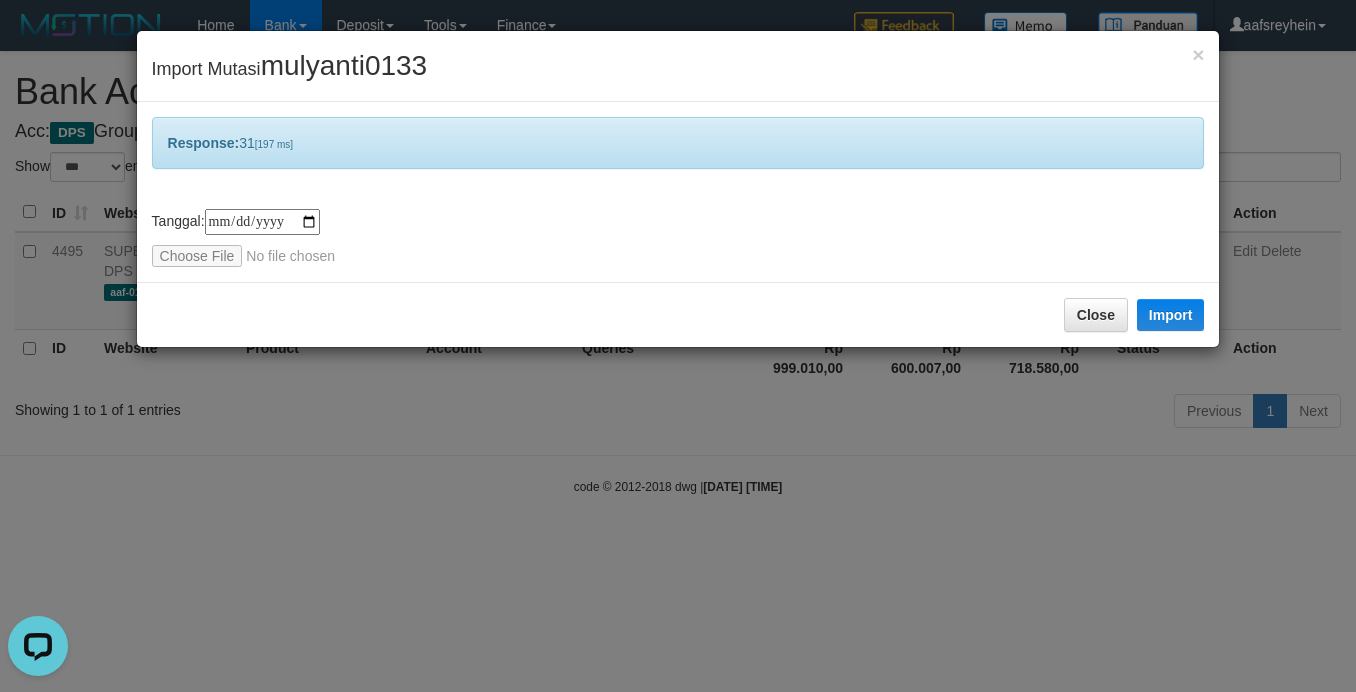 click on "**********" at bounding box center (678, 346) 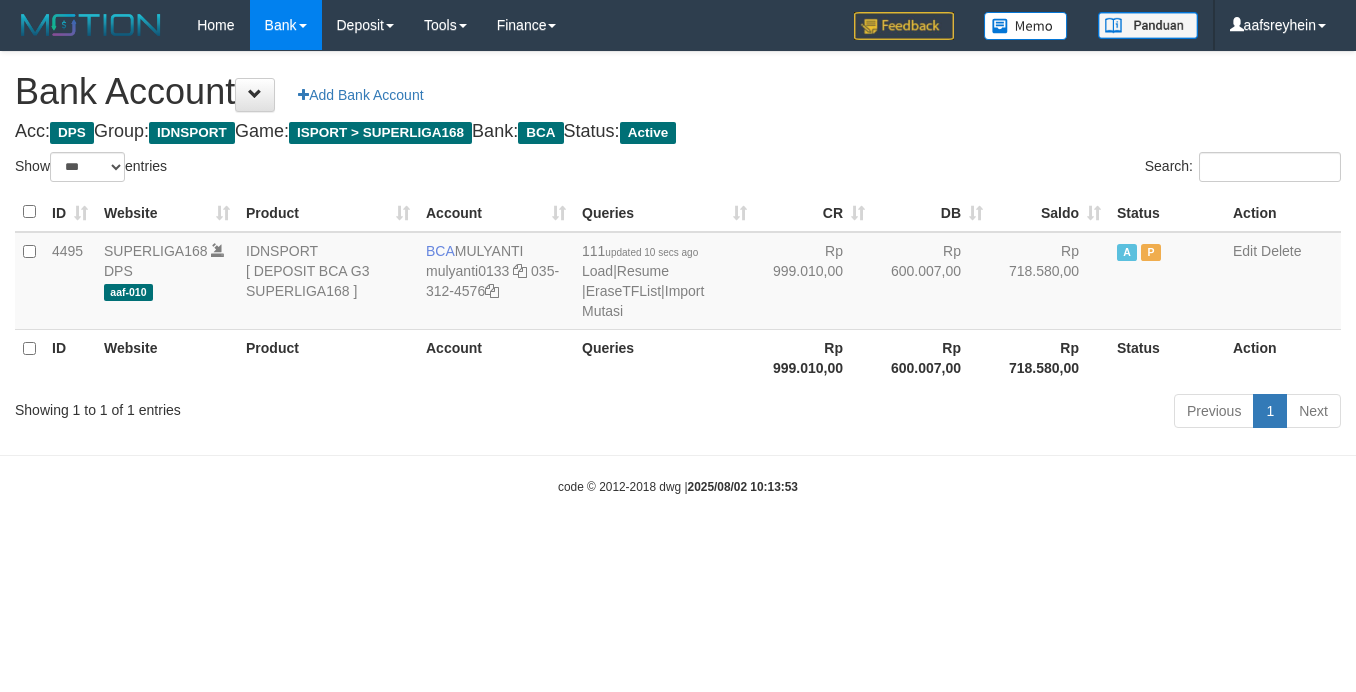 select on "***" 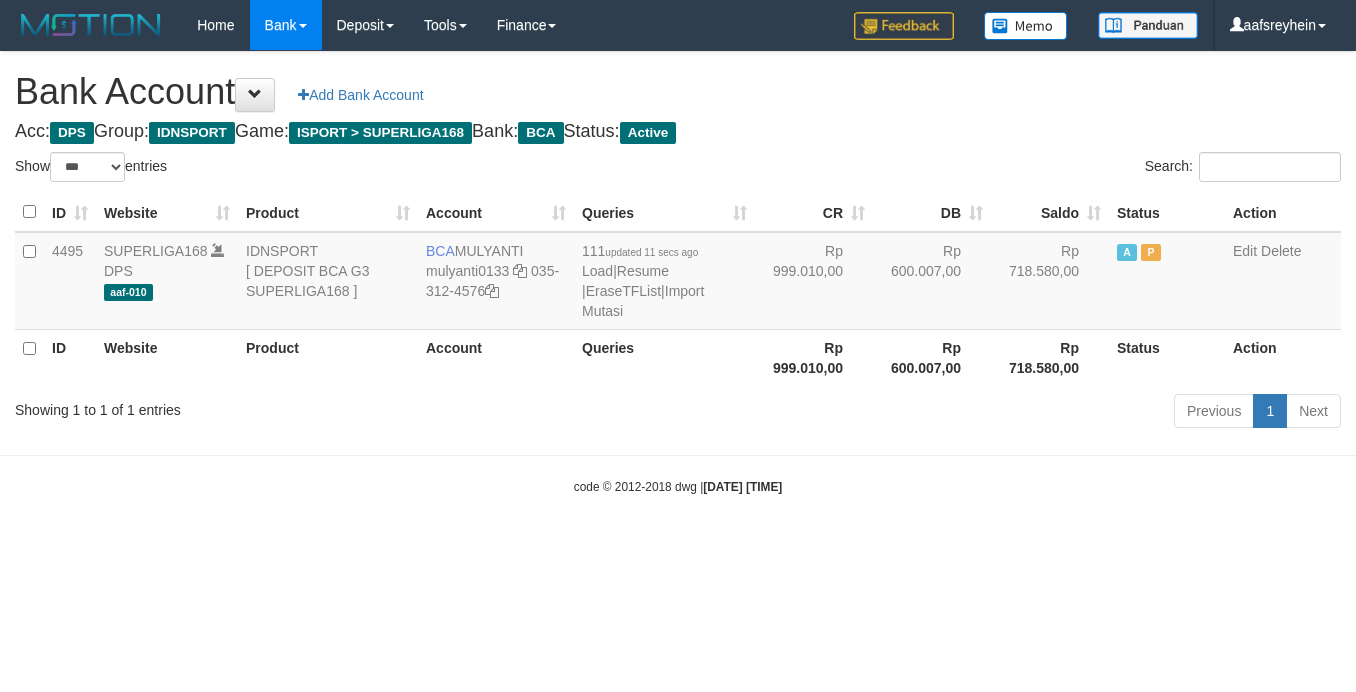 select on "***" 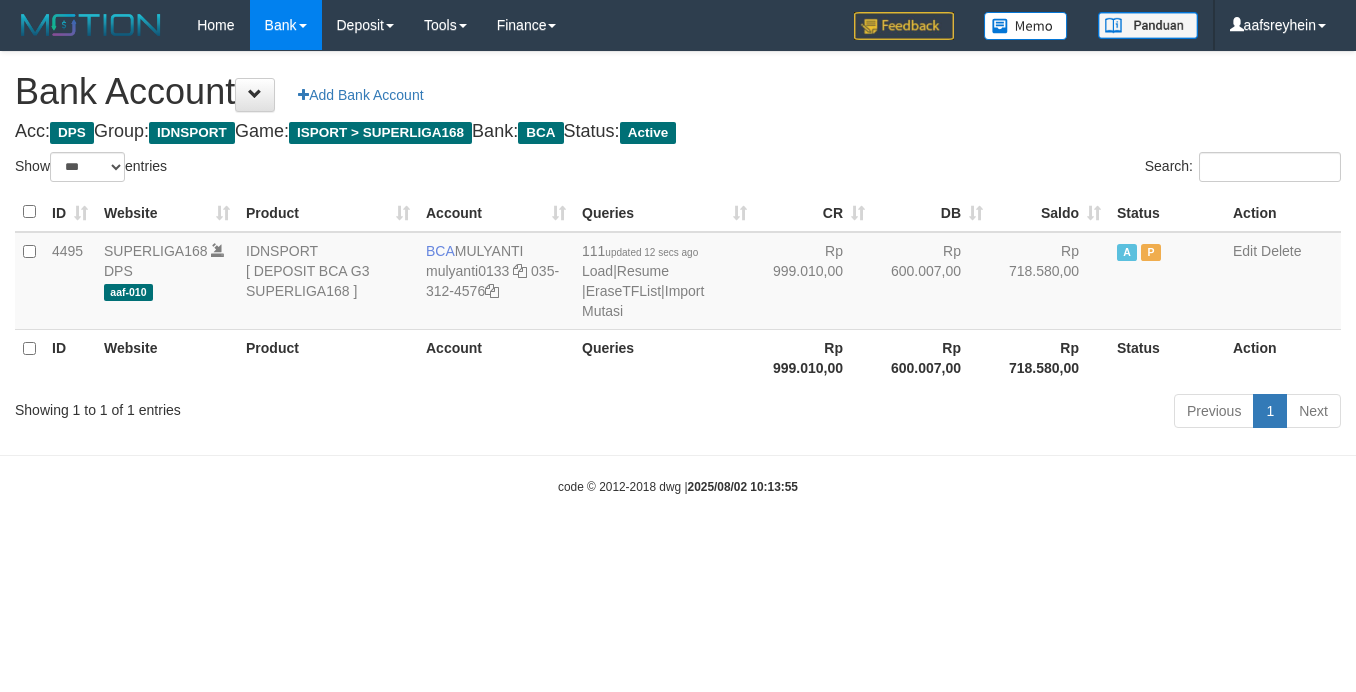 select on "***" 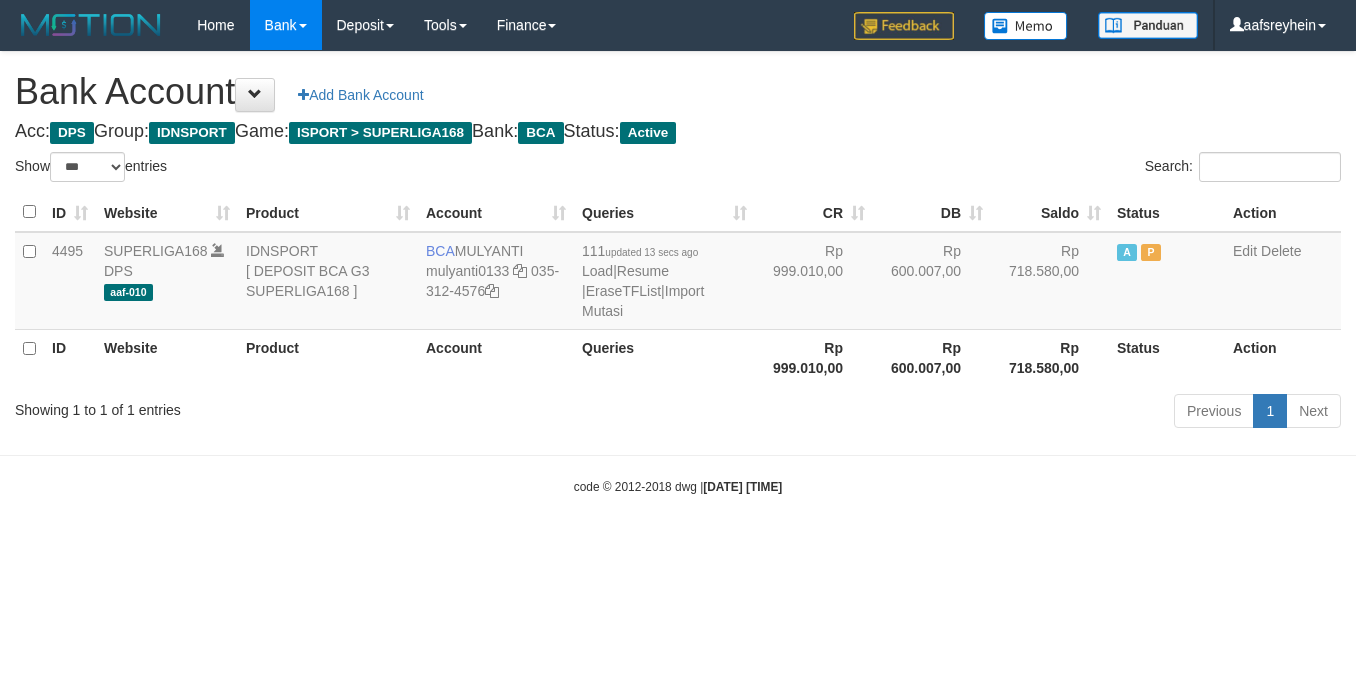 select on "***" 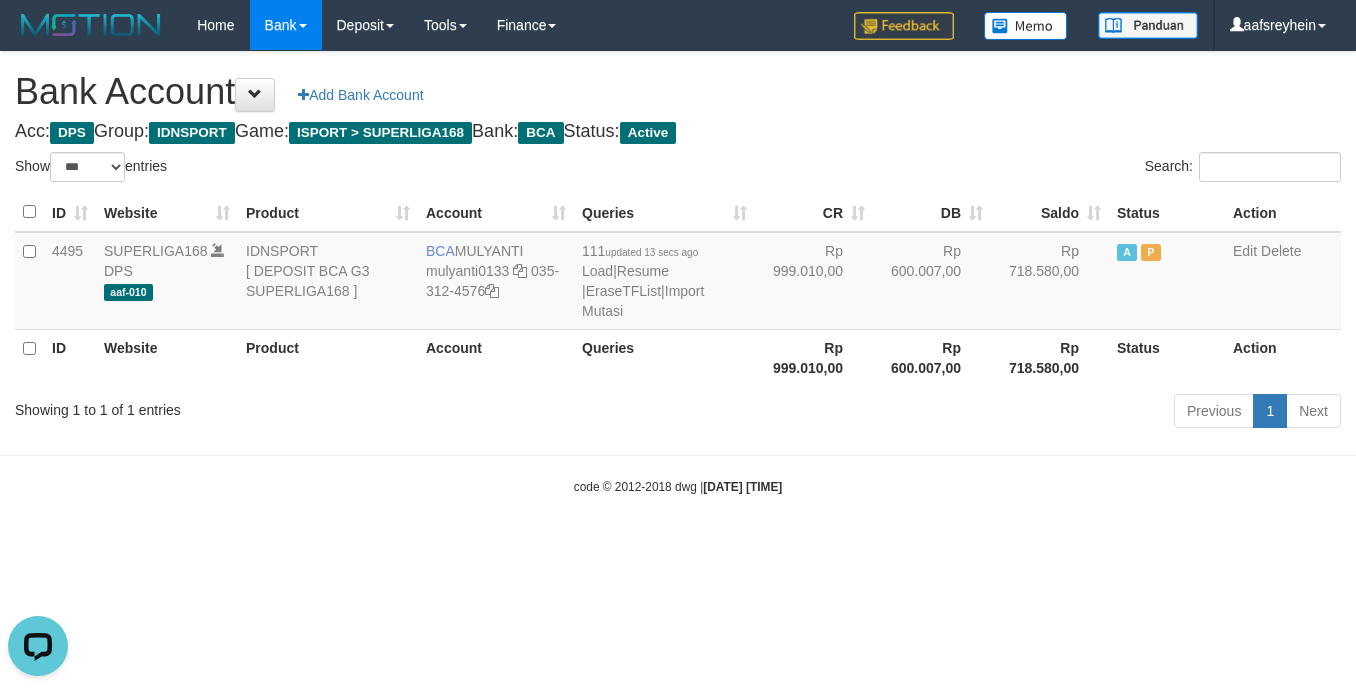 scroll, scrollTop: 0, scrollLeft: 0, axis: both 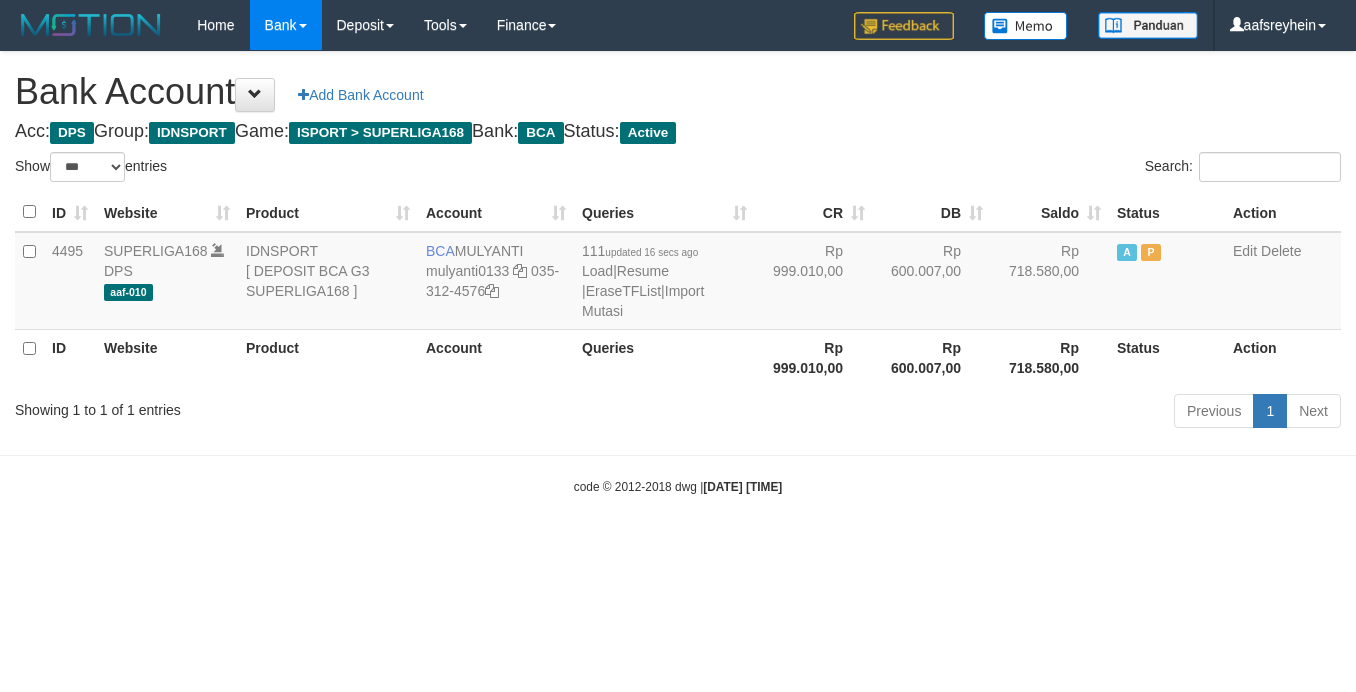 select on "***" 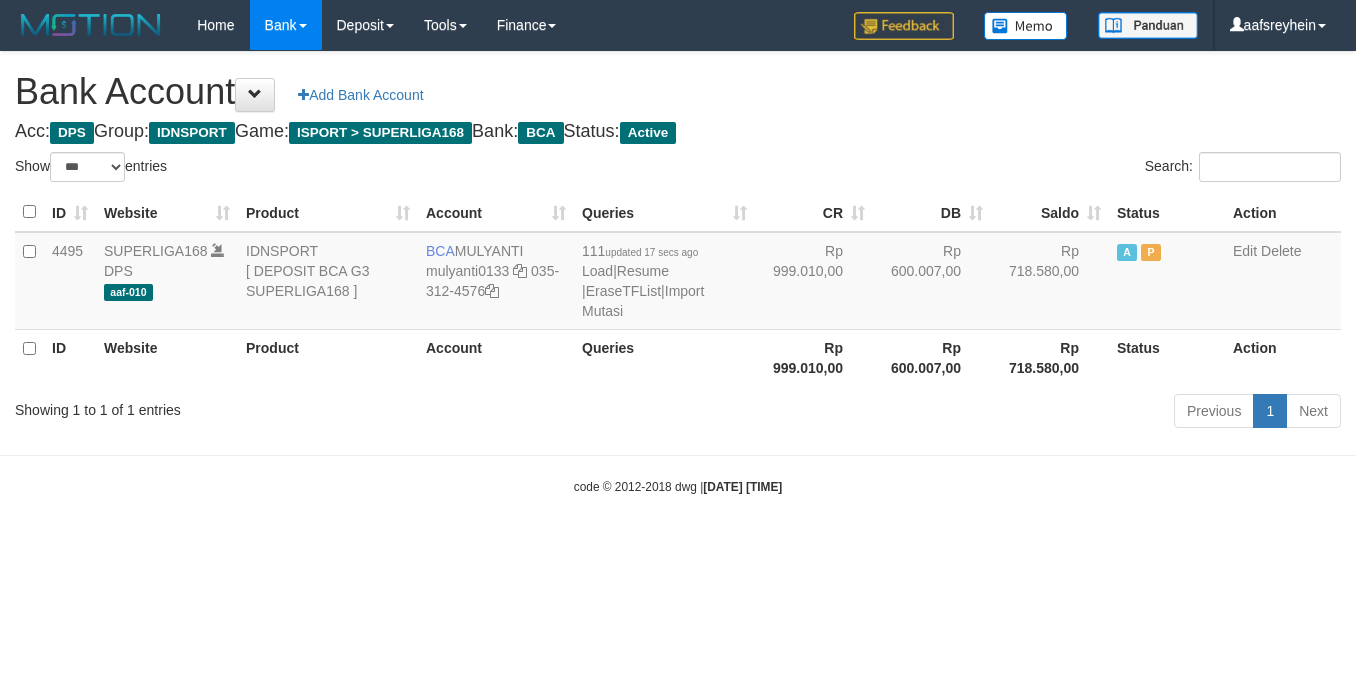 select on "***" 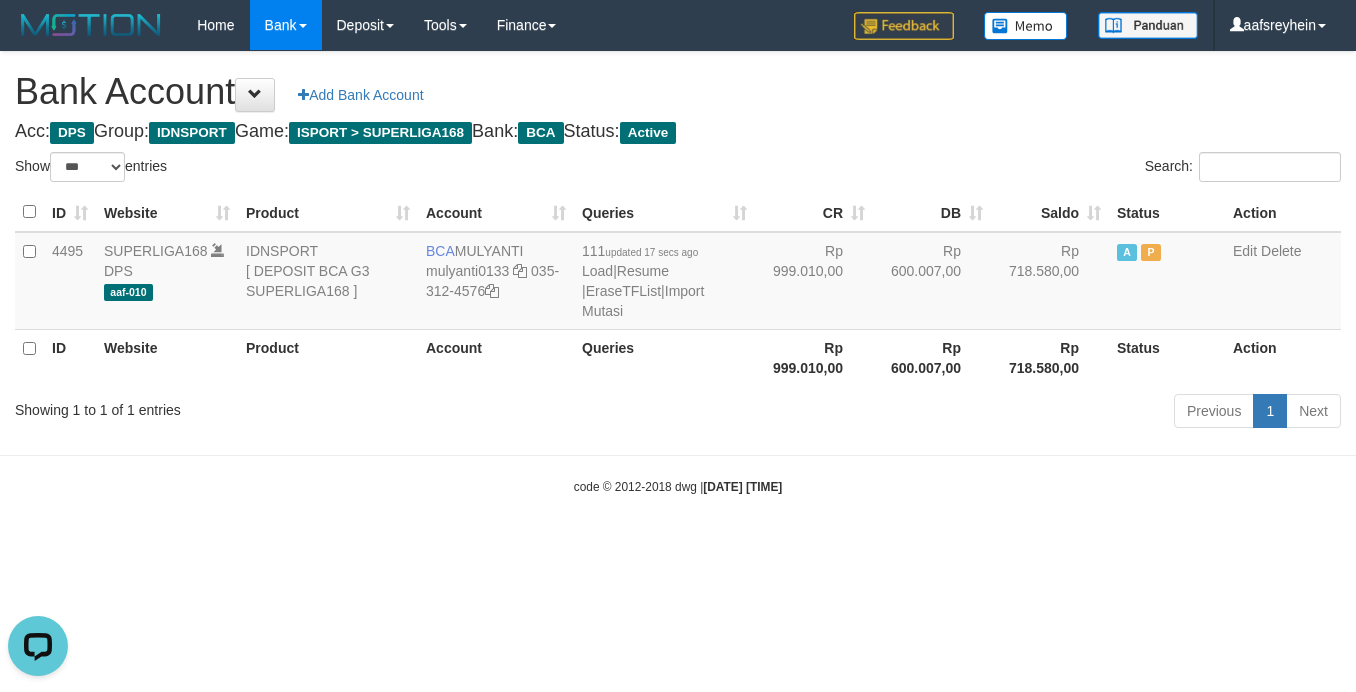 scroll, scrollTop: 0, scrollLeft: 0, axis: both 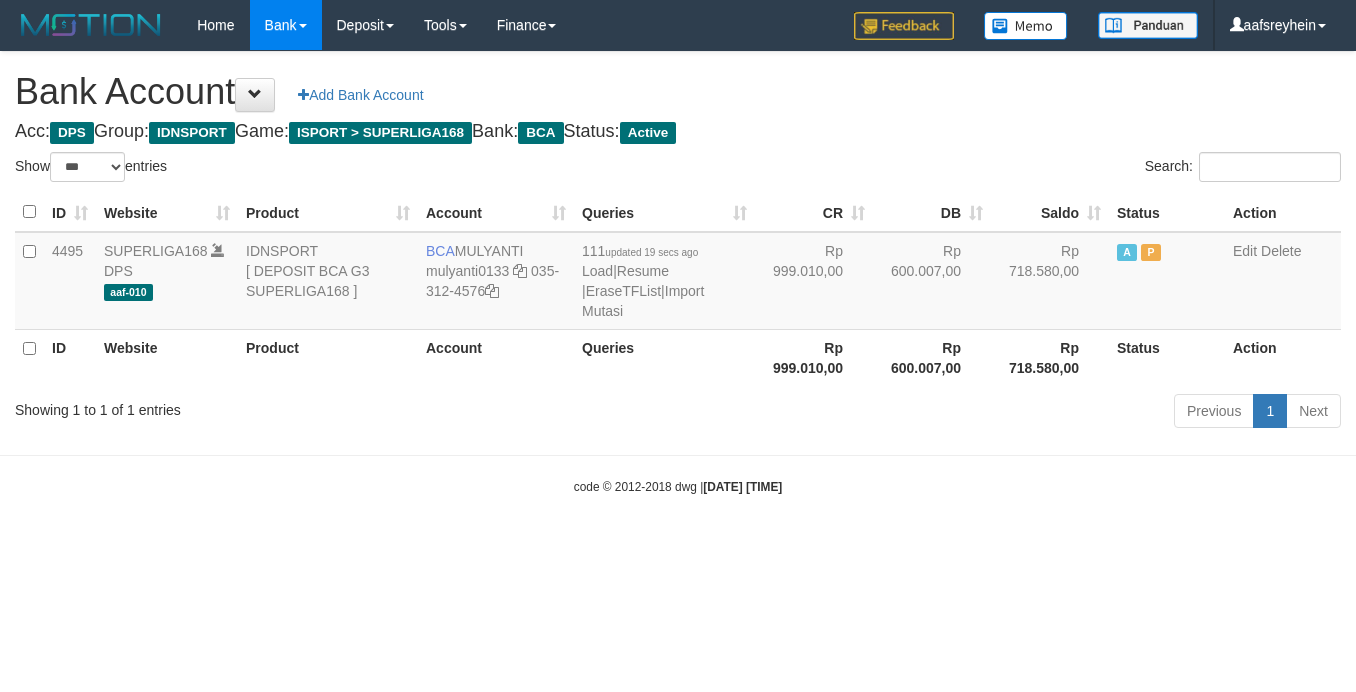 select on "***" 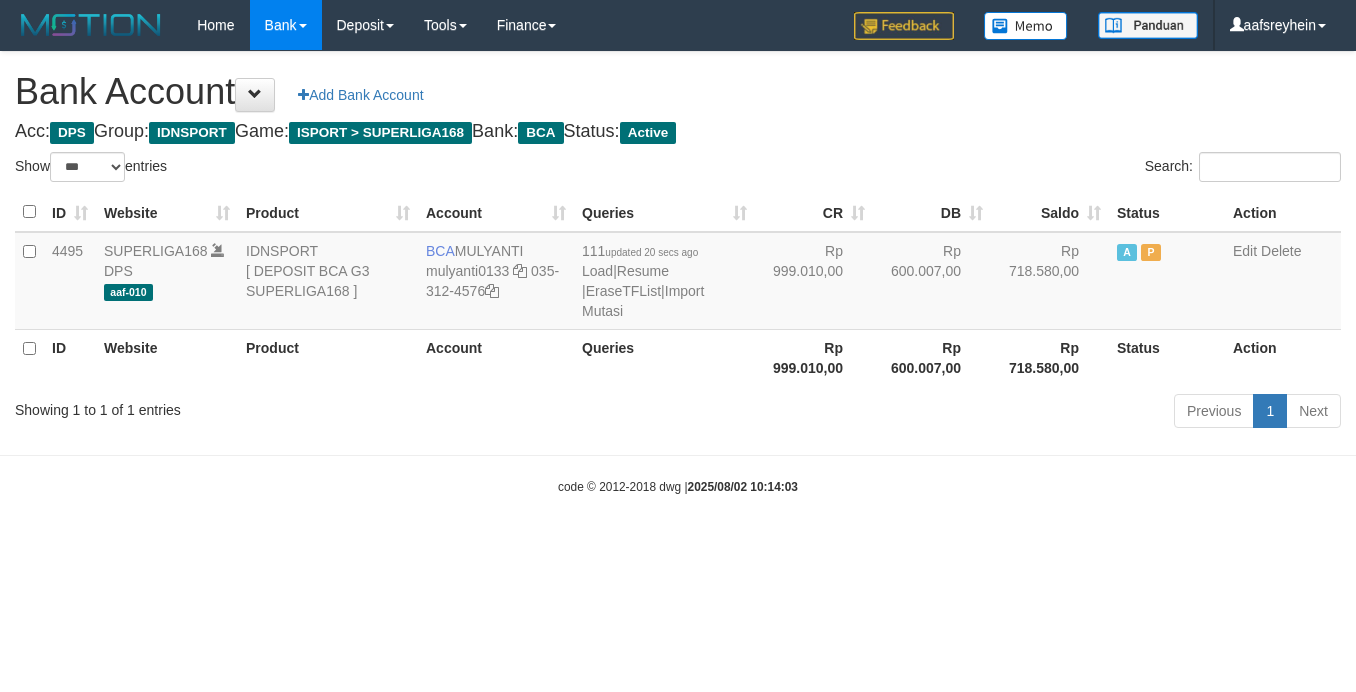 select on "***" 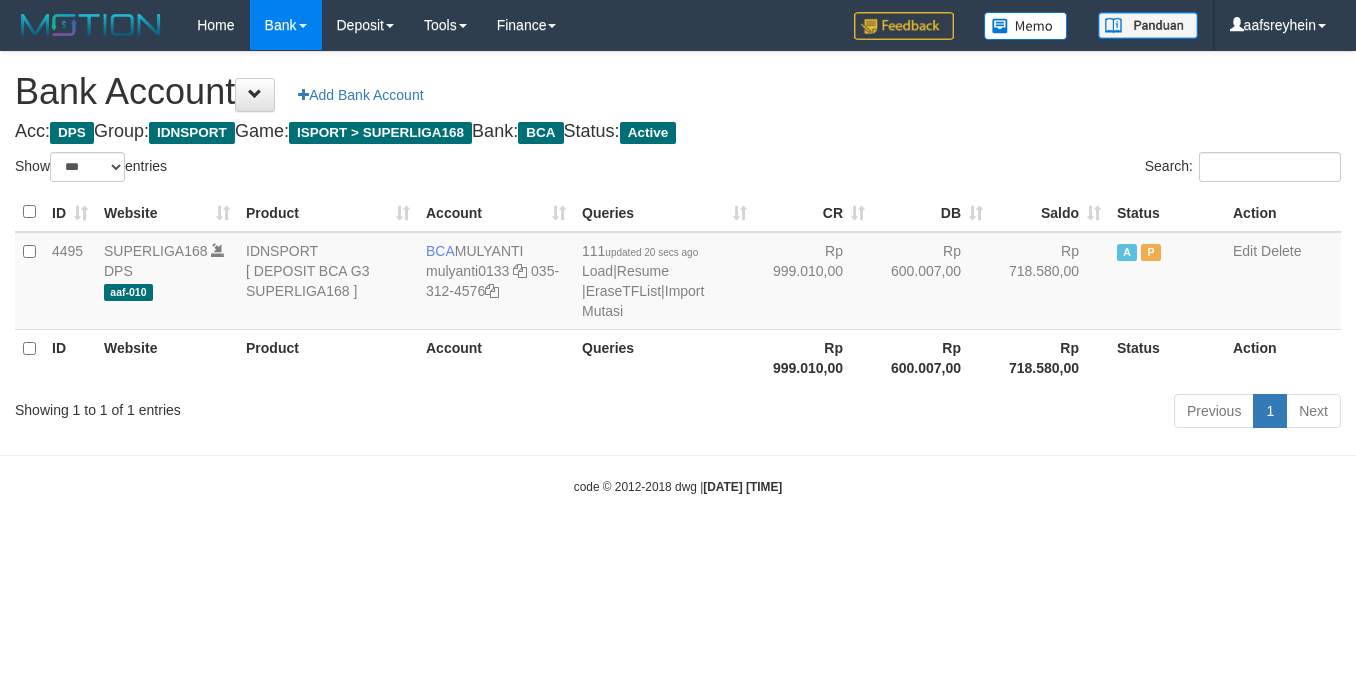 select on "***" 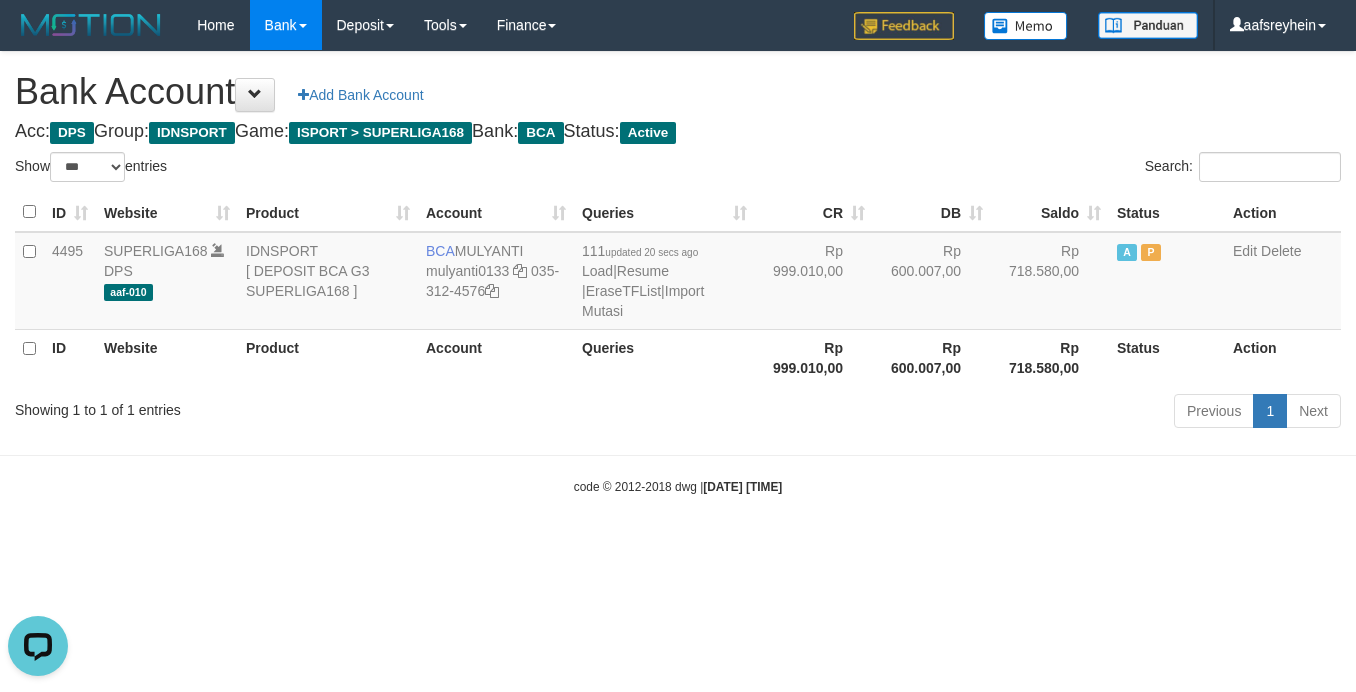 scroll, scrollTop: 0, scrollLeft: 0, axis: both 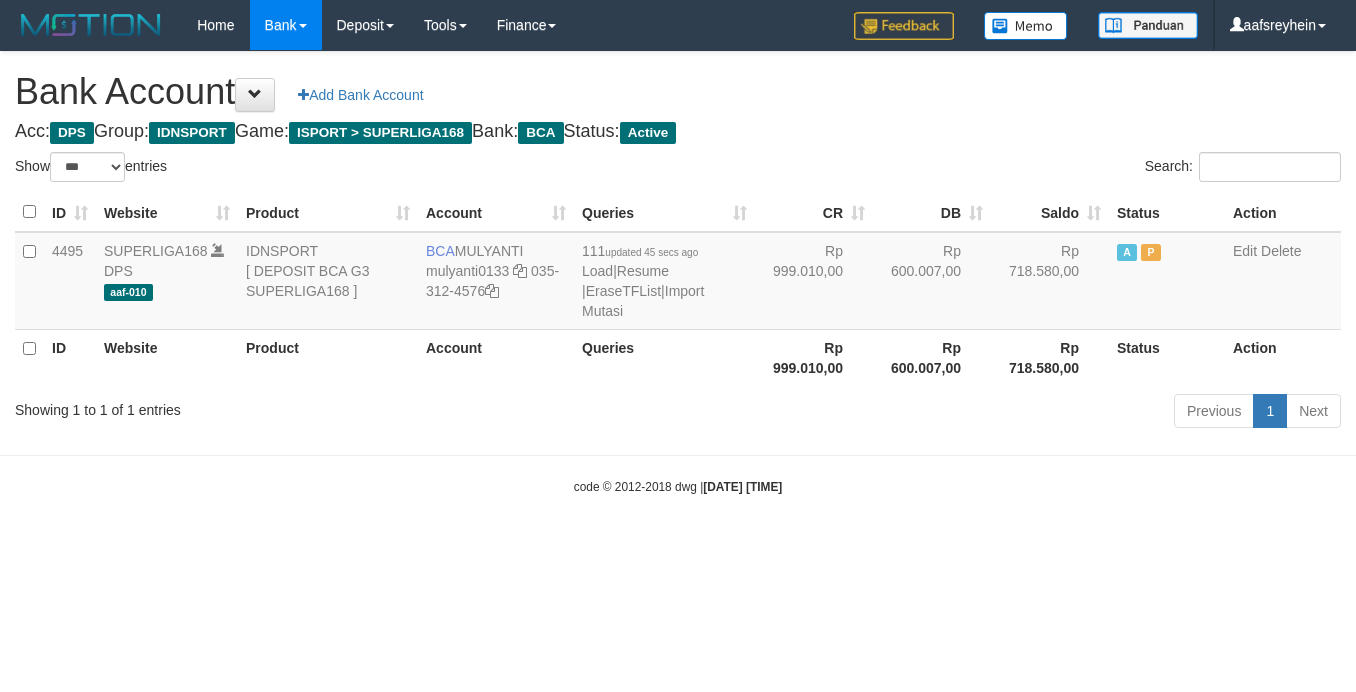 select on "***" 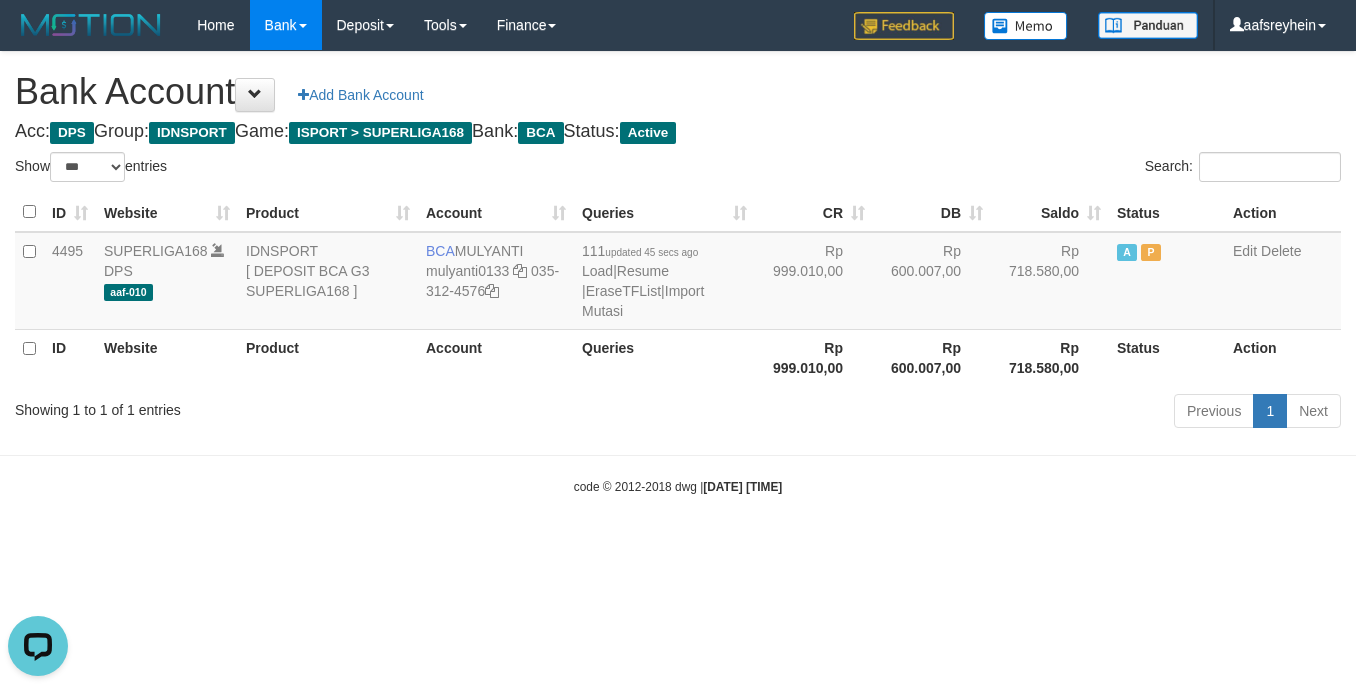 scroll, scrollTop: 0, scrollLeft: 0, axis: both 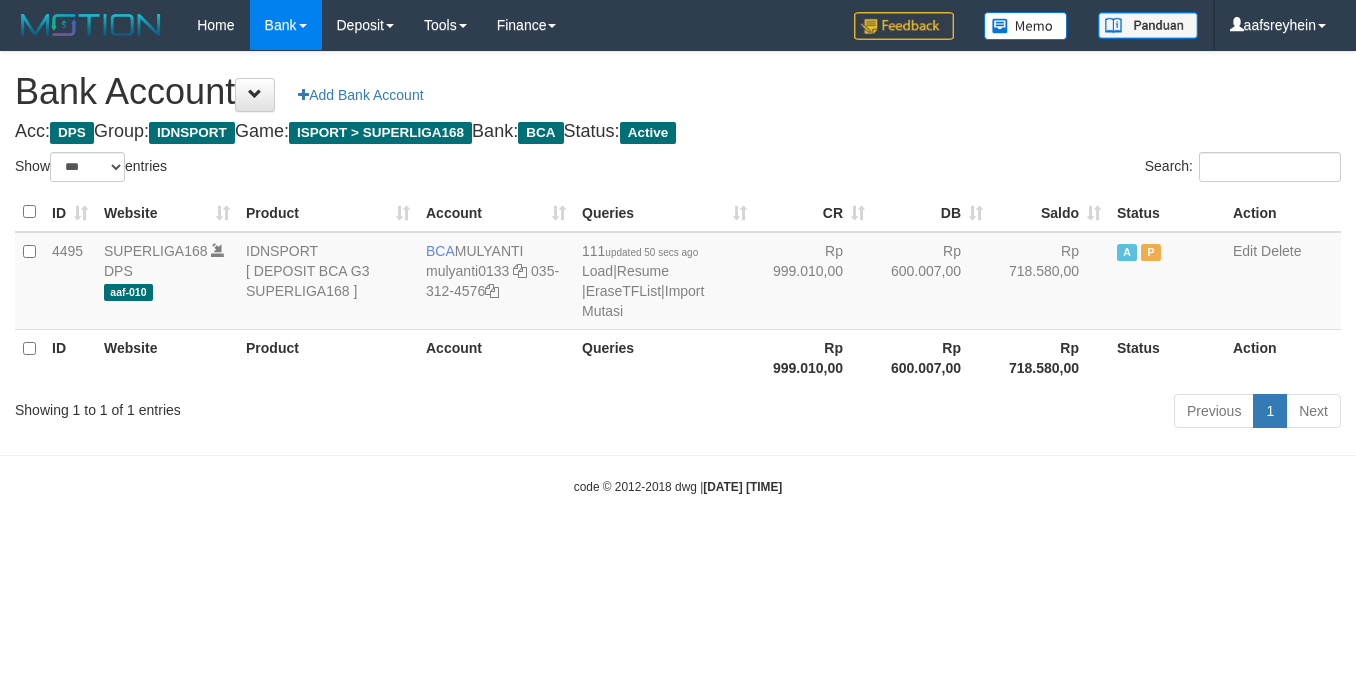 select on "***" 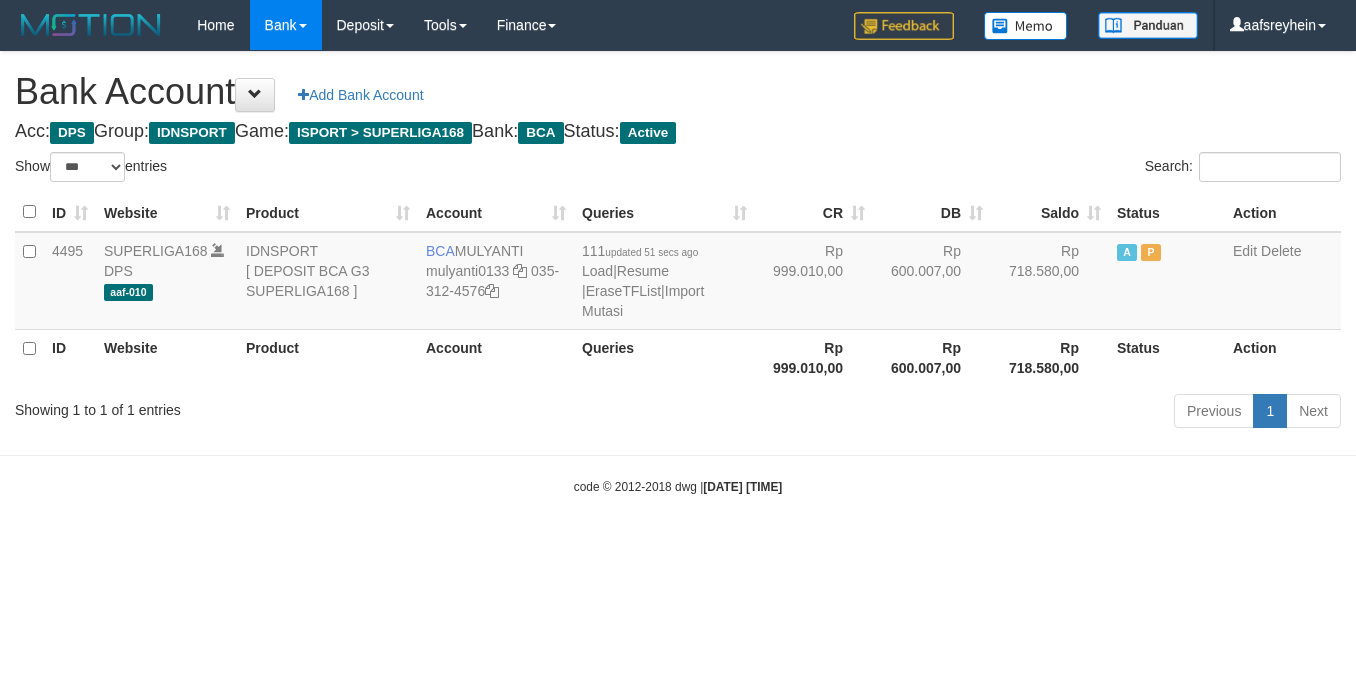 select on "***" 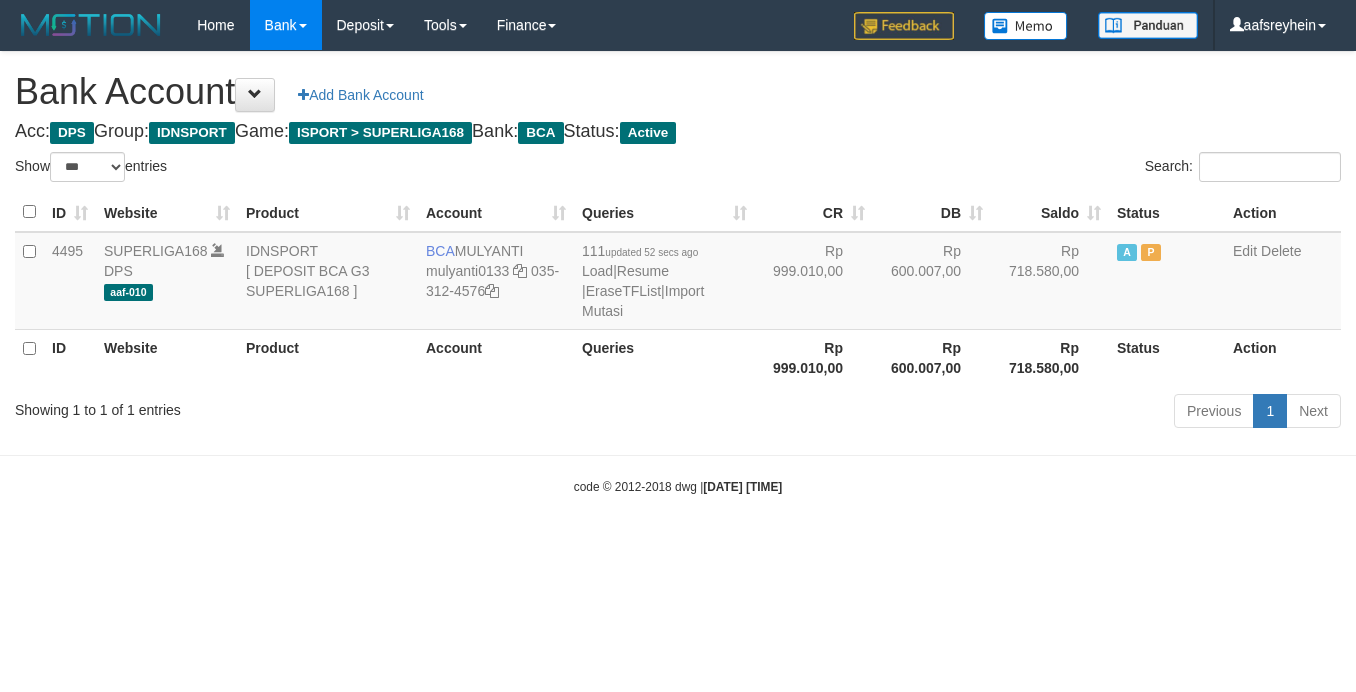 select on "***" 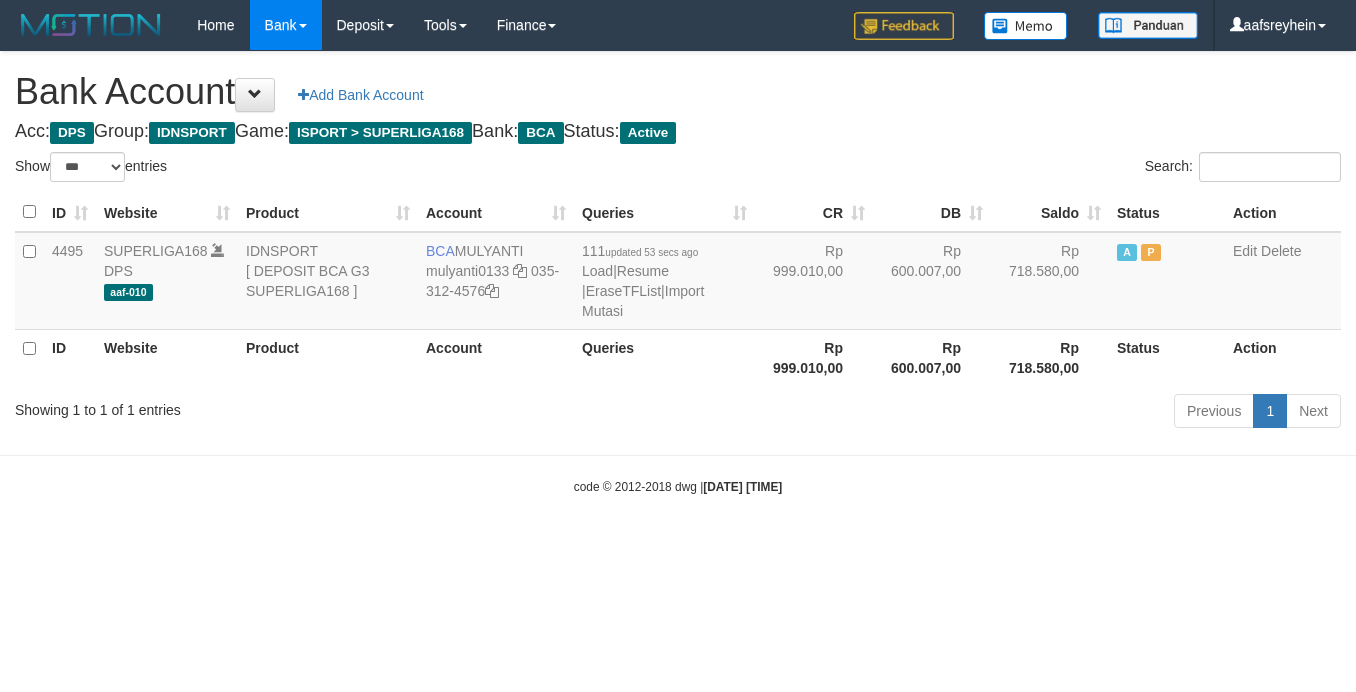select on "***" 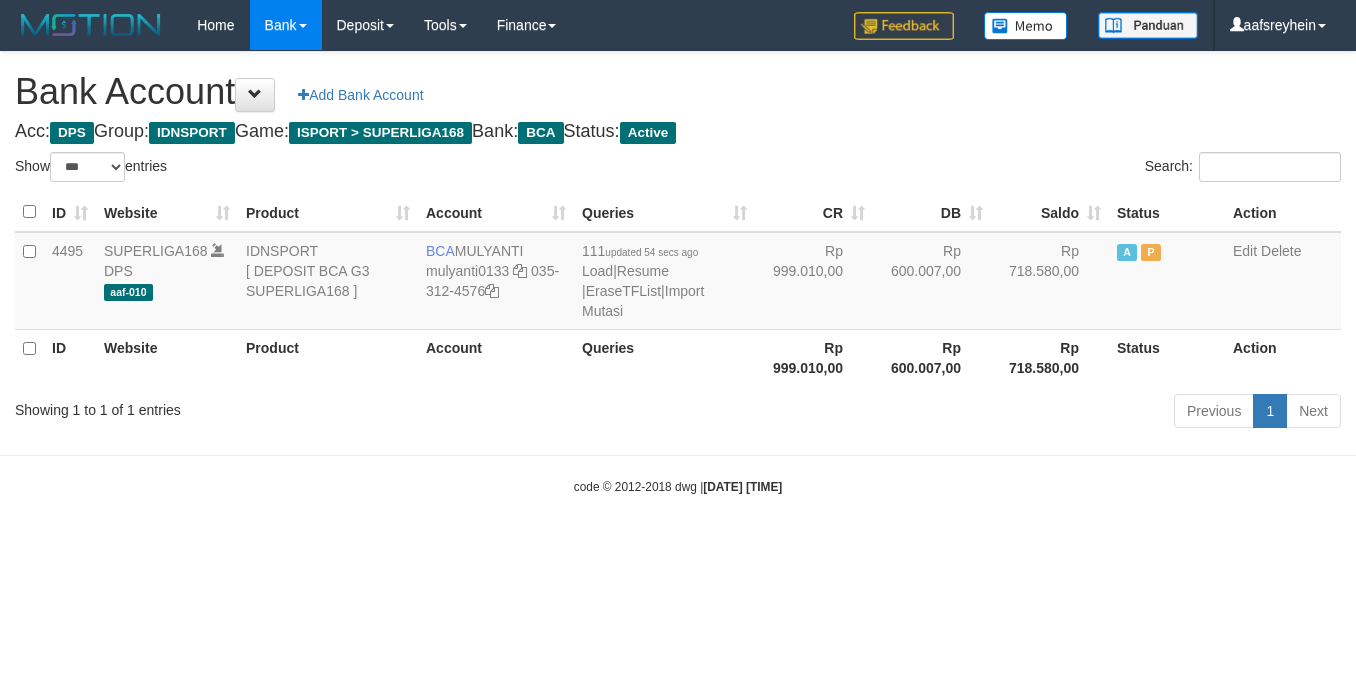 select on "***" 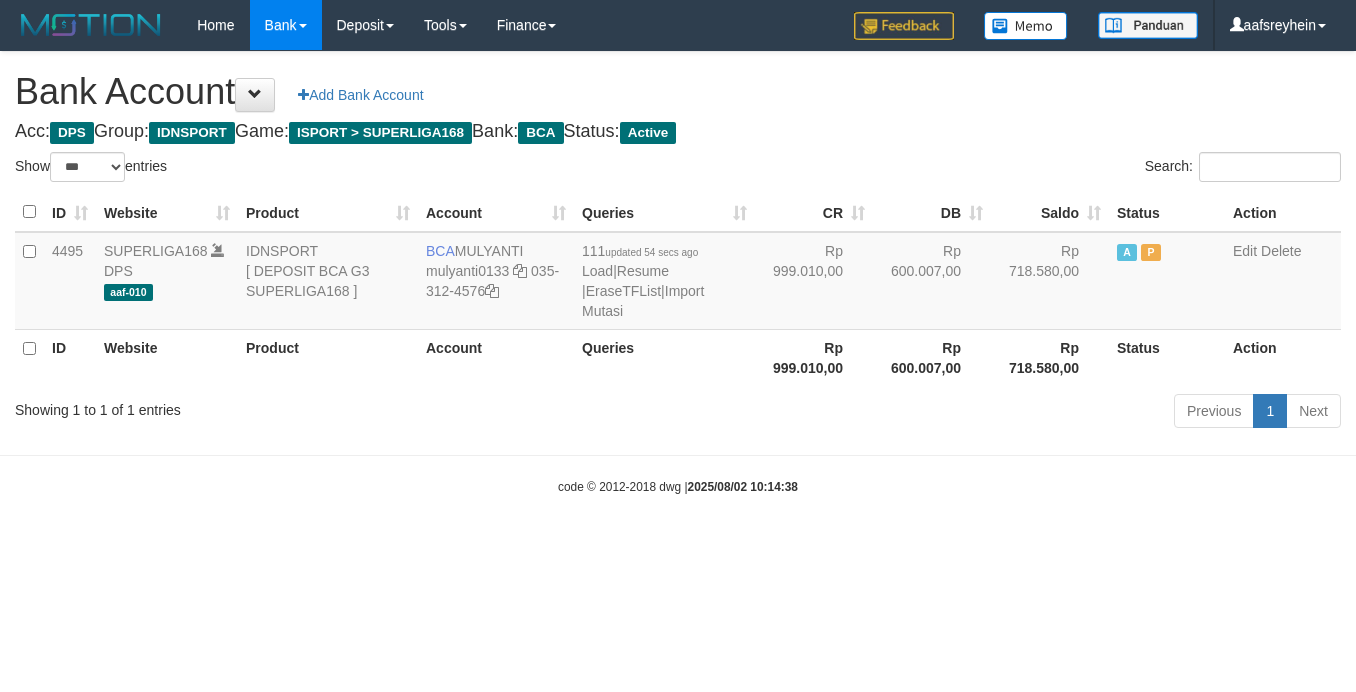select on "***" 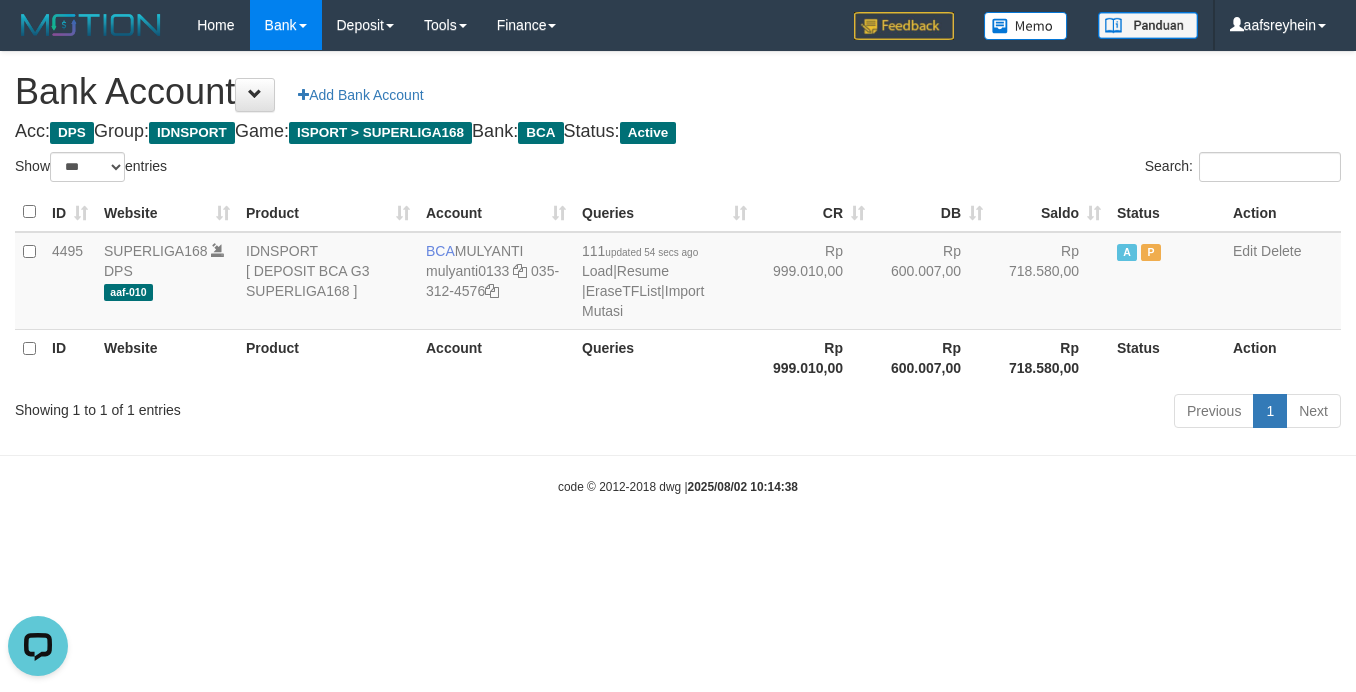 click on "Toggle navigation
Home
Bank
Account List
Load
By Website
Group
[ISPORT]													SUPERLIGA168
By Load Group (DPS)
-" at bounding box center [678, 273] 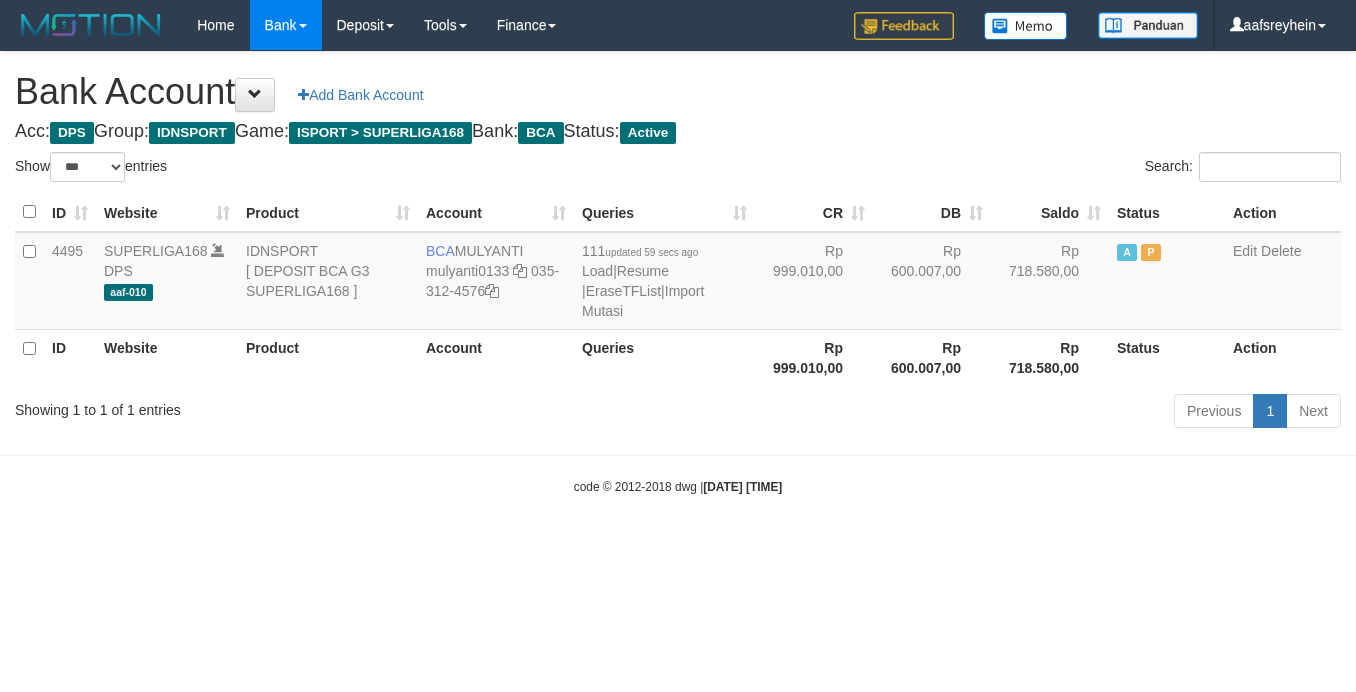 select on "***" 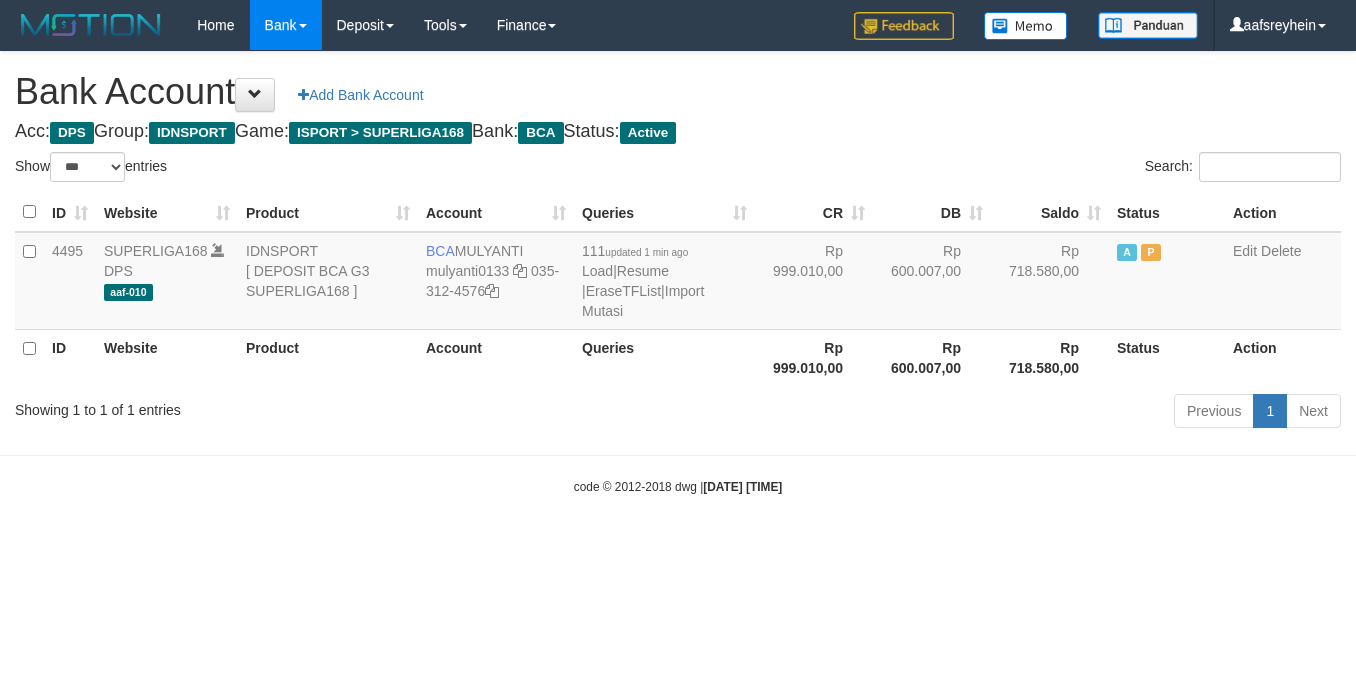 select on "***" 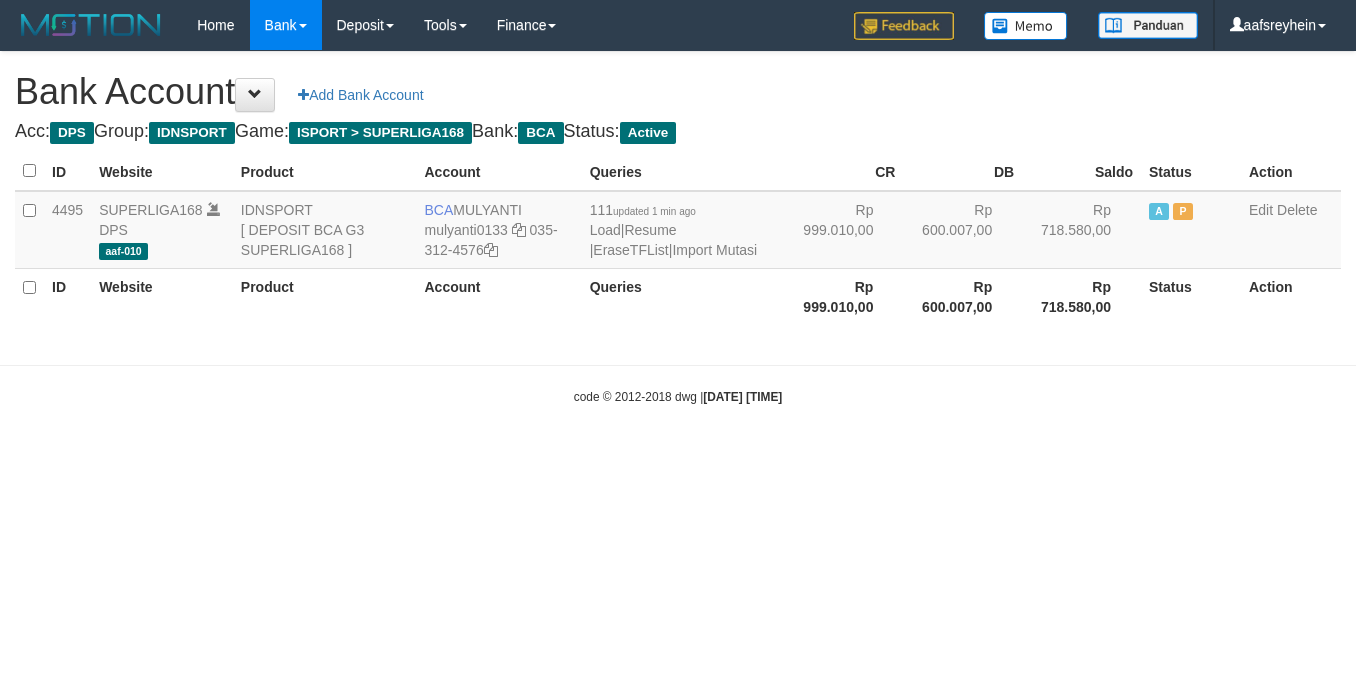 scroll, scrollTop: 0, scrollLeft: 0, axis: both 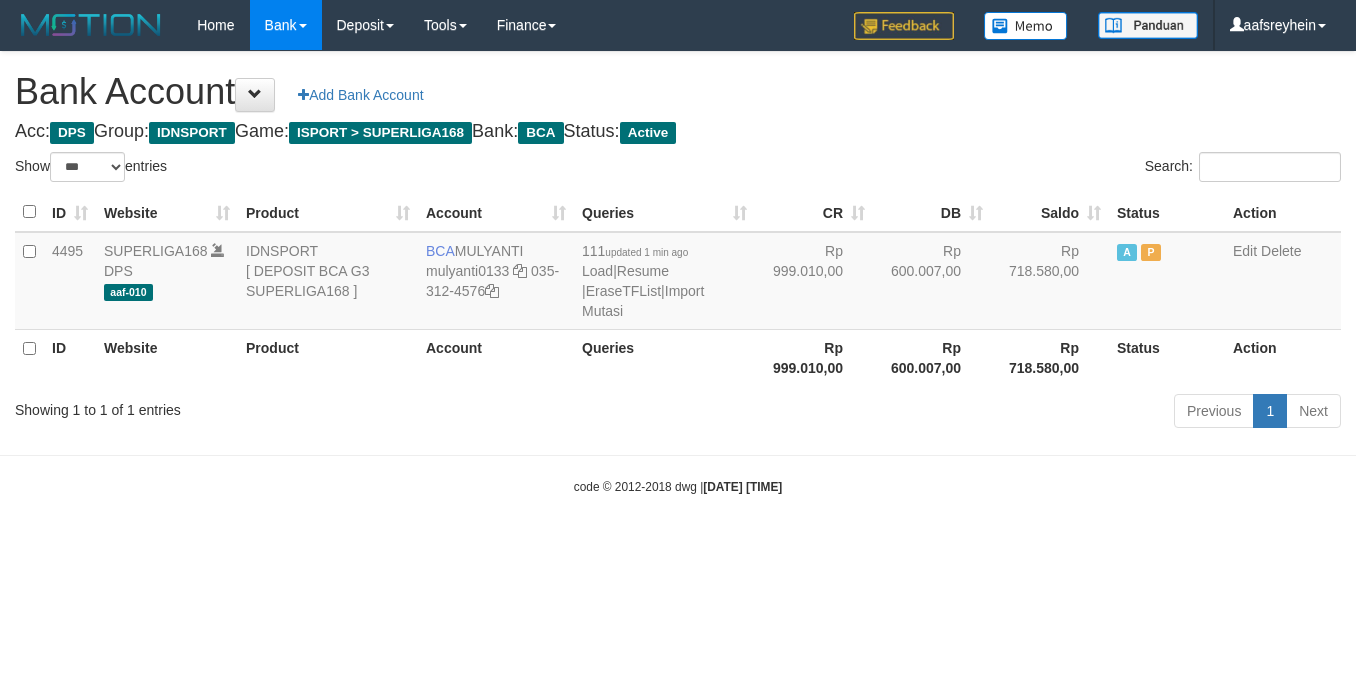 click on "Toggle navigation
Home
Bank
Account List
Load
By Website
Group
[ISPORT]													SUPERLIGA168
By Load Group (DPS)
-" at bounding box center (678, 273) 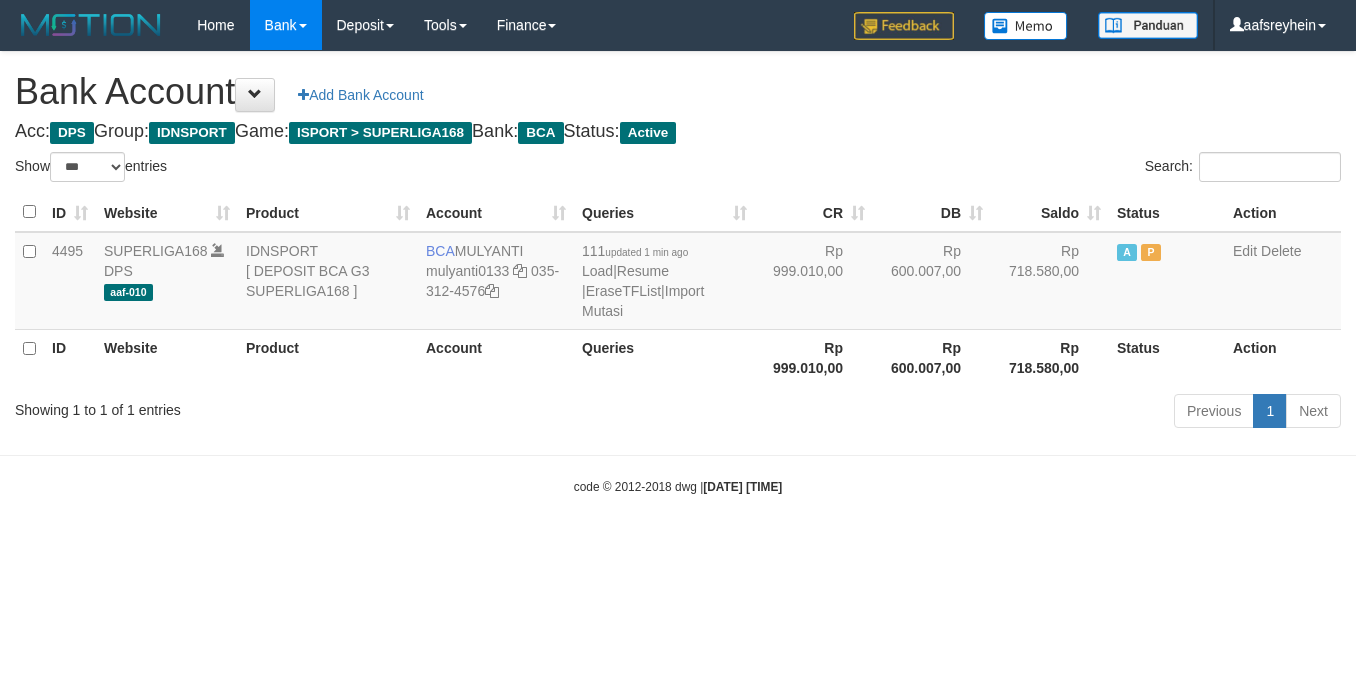 scroll, scrollTop: 0, scrollLeft: 0, axis: both 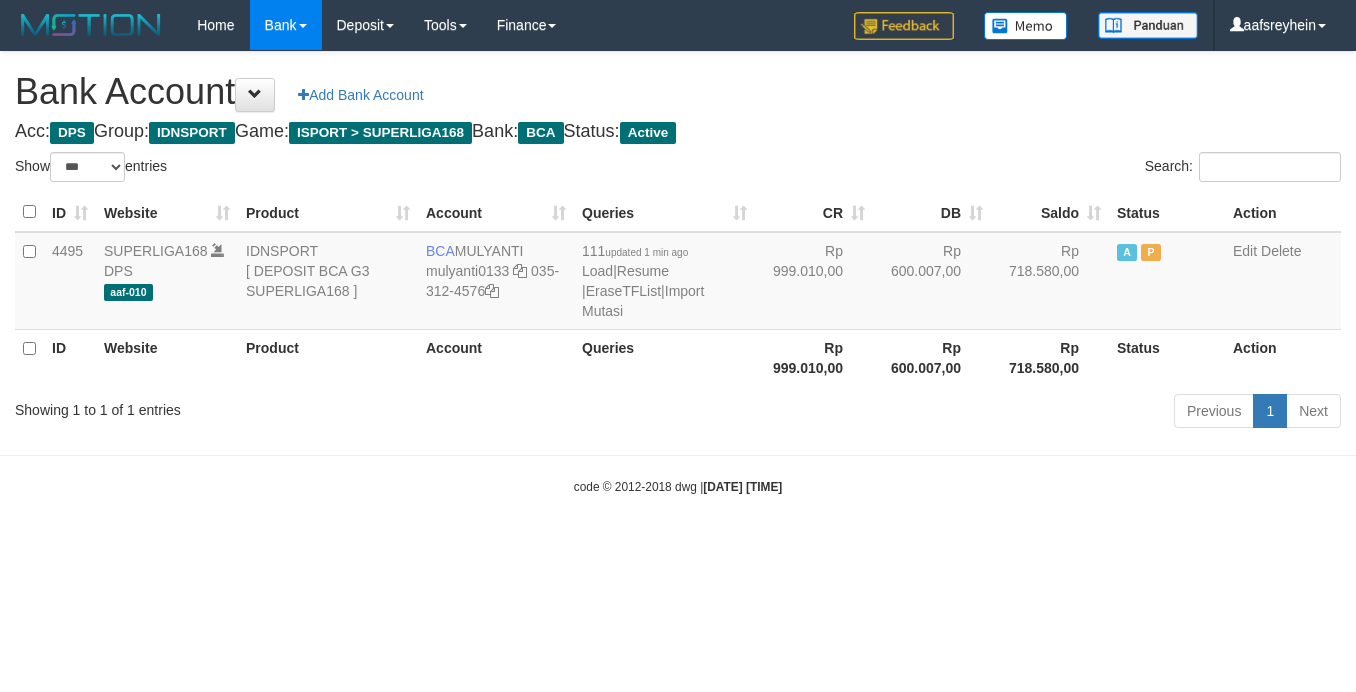 select on "***" 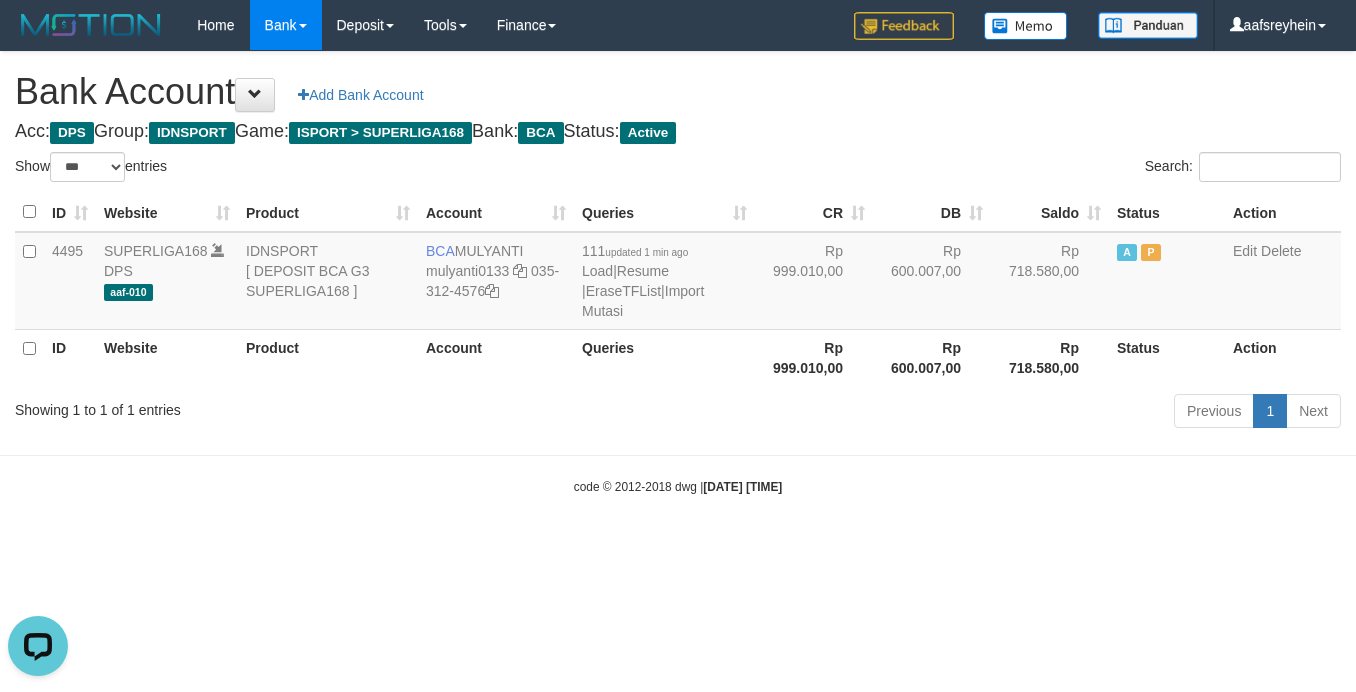 scroll, scrollTop: 0, scrollLeft: 0, axis: both 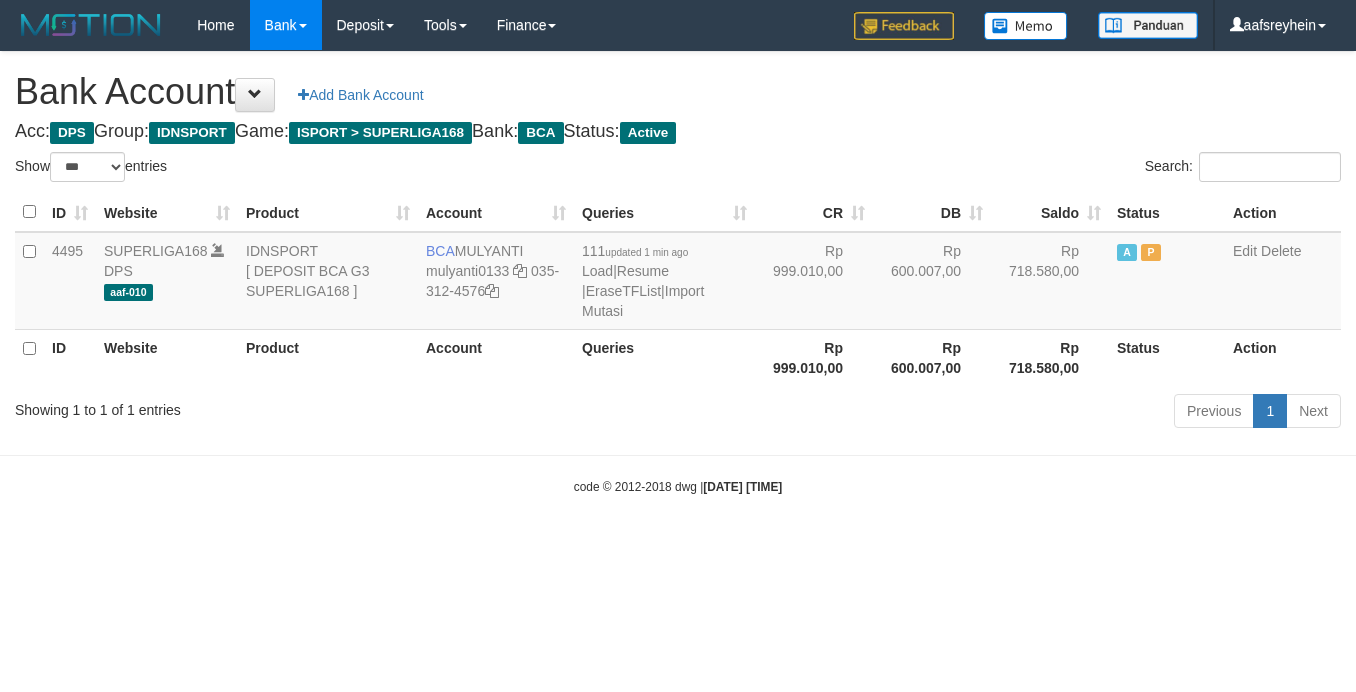 select on "***" 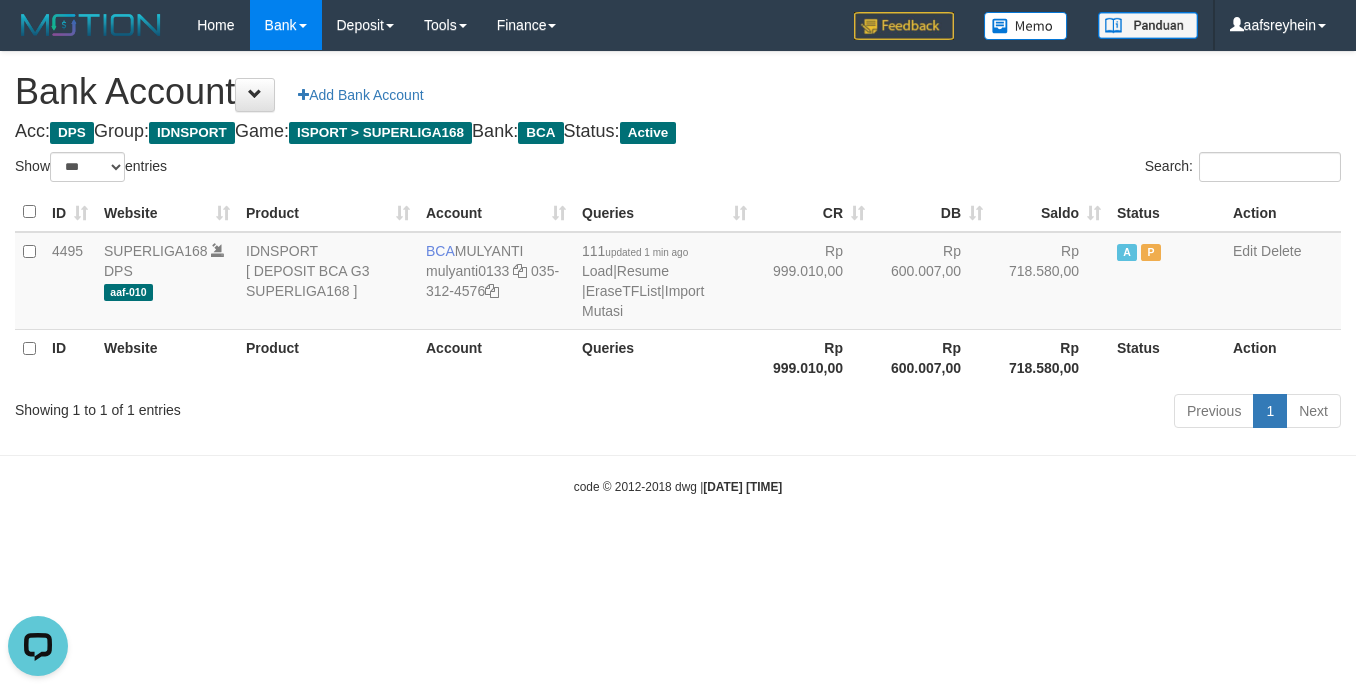 scroll, scrollTop: 0, scrollLeft: 0, axis: both 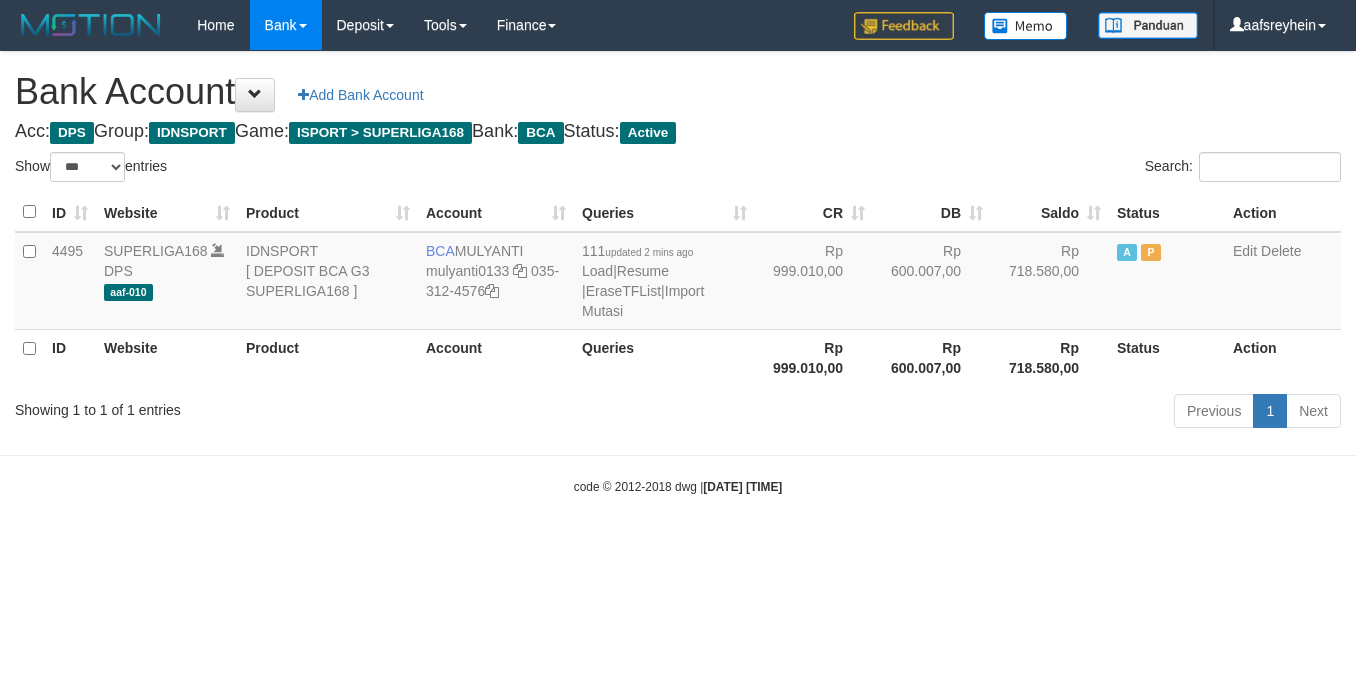 select on "***" 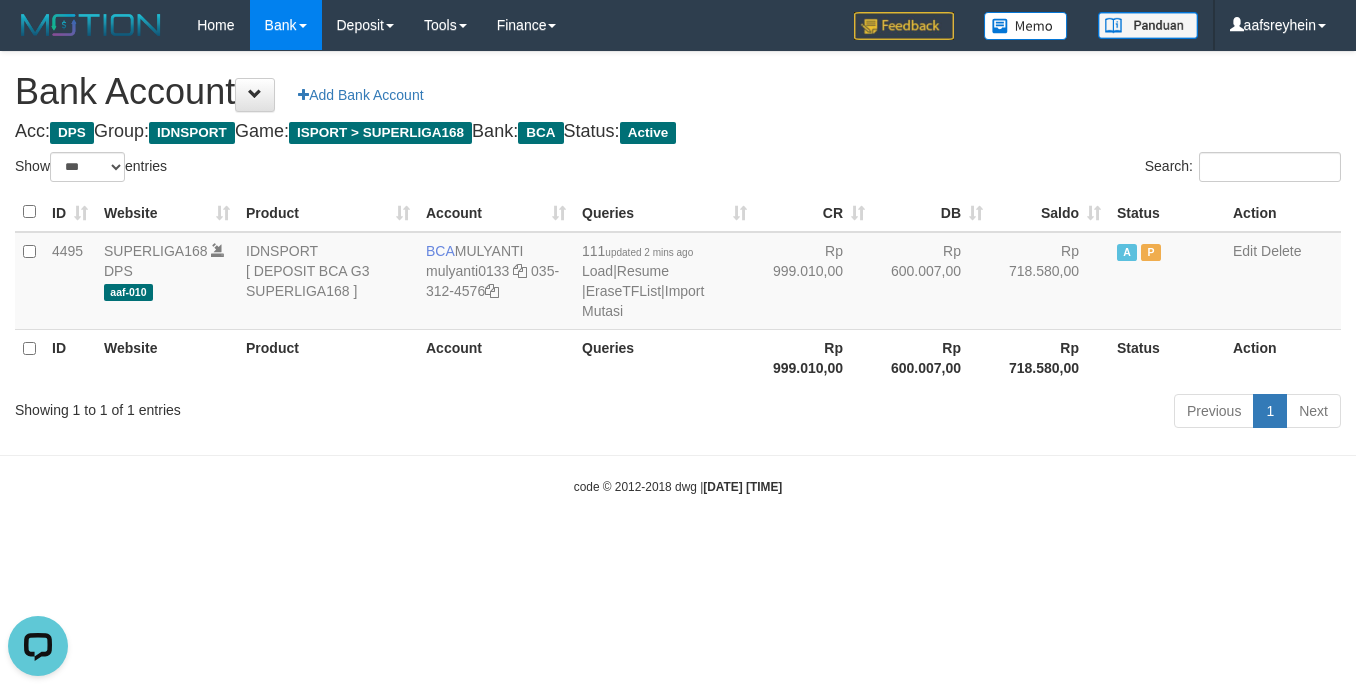 scroll, scrollTop: 0, scrollLeft: 0, axis: both 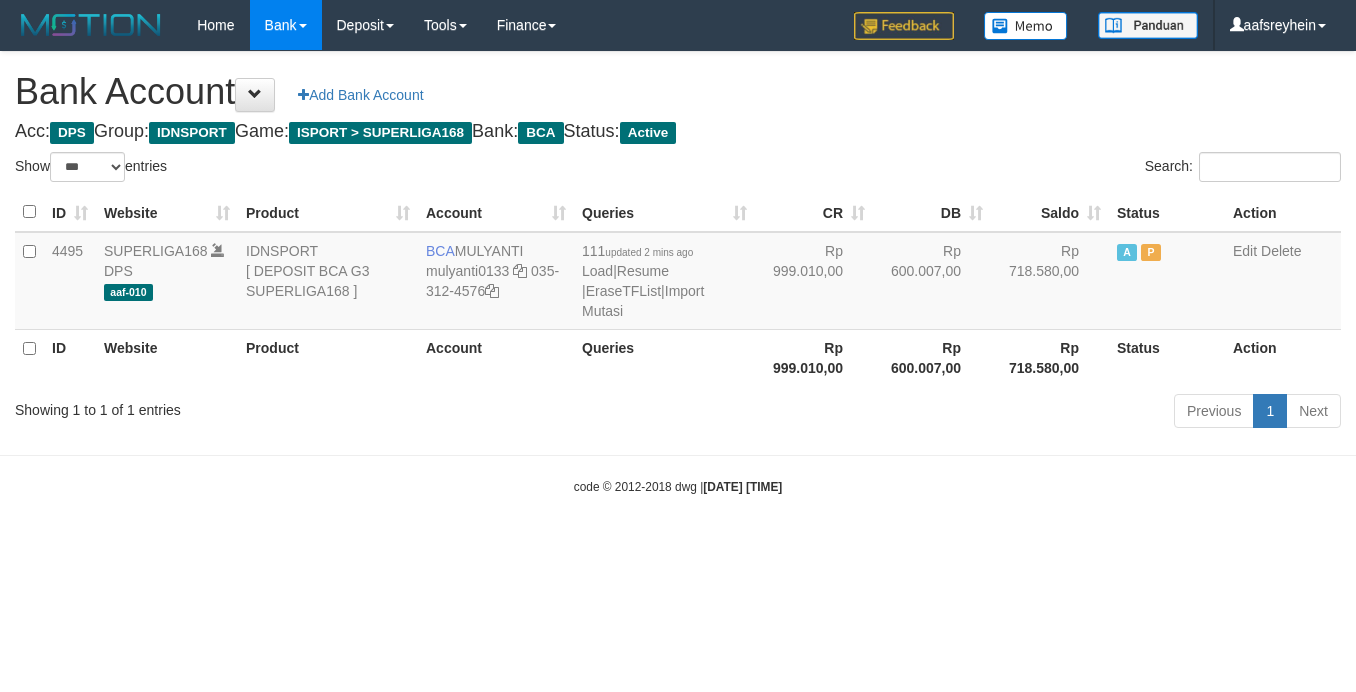 select on "***" 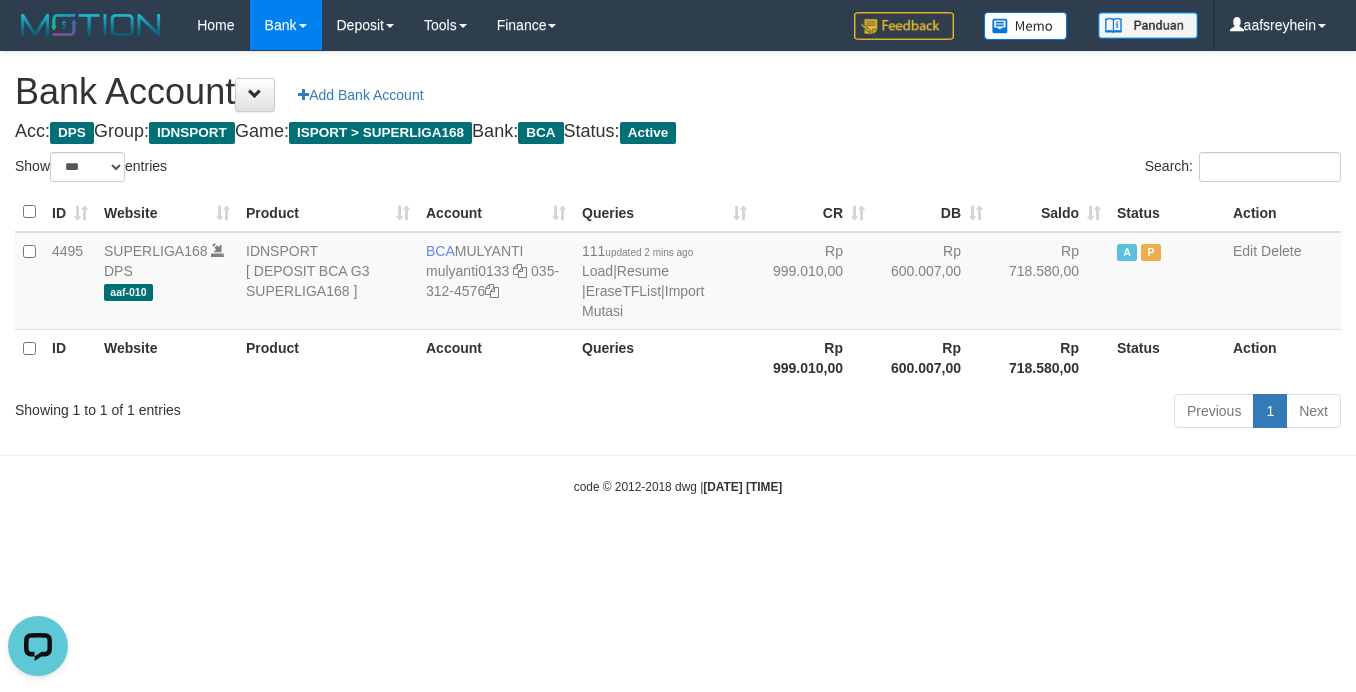 scroll, scrollTop: 0, scrollLeft: 0, axis: both 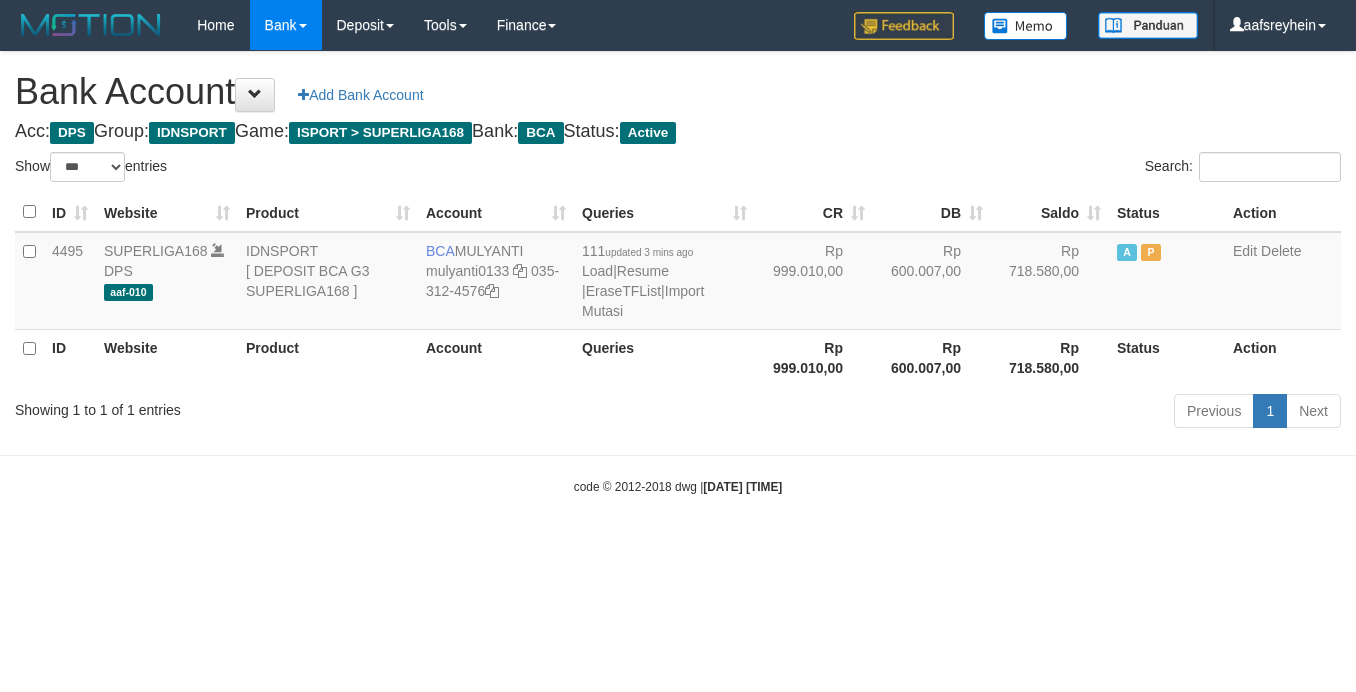 select on "***" 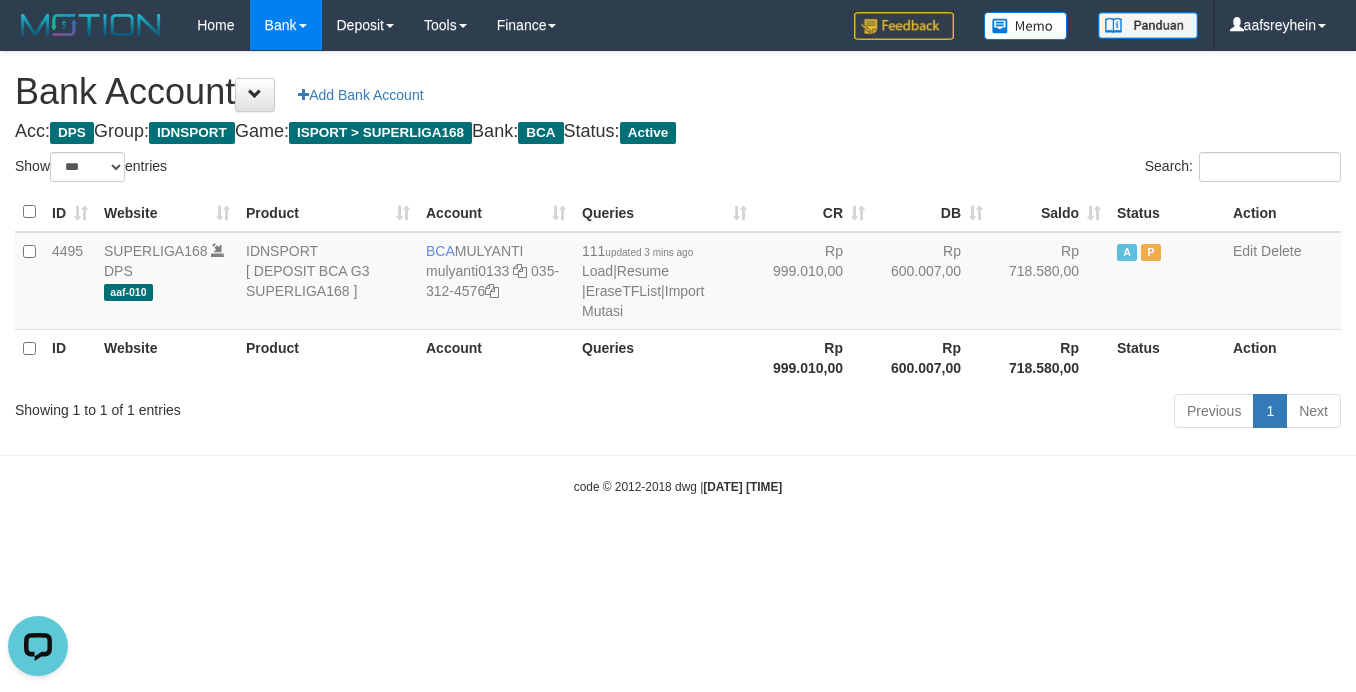 scroll, scrollTop: 0, scrollLeft: 0, axis: both 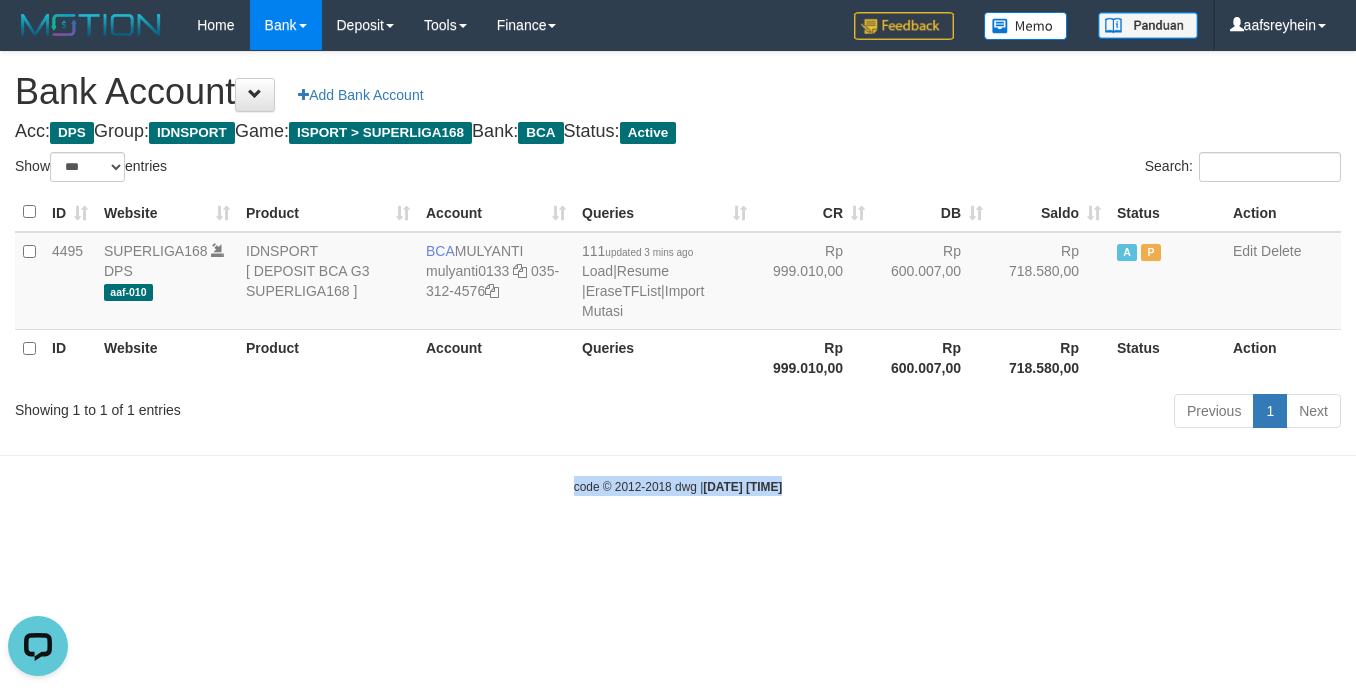 click on "Toggle navigation
Home
Bank
Account List
Load
By Website
Group
[ISPORT]													SUPERLIGA168
By Load Group (DPS)
-" at bounding box center [678, 273] 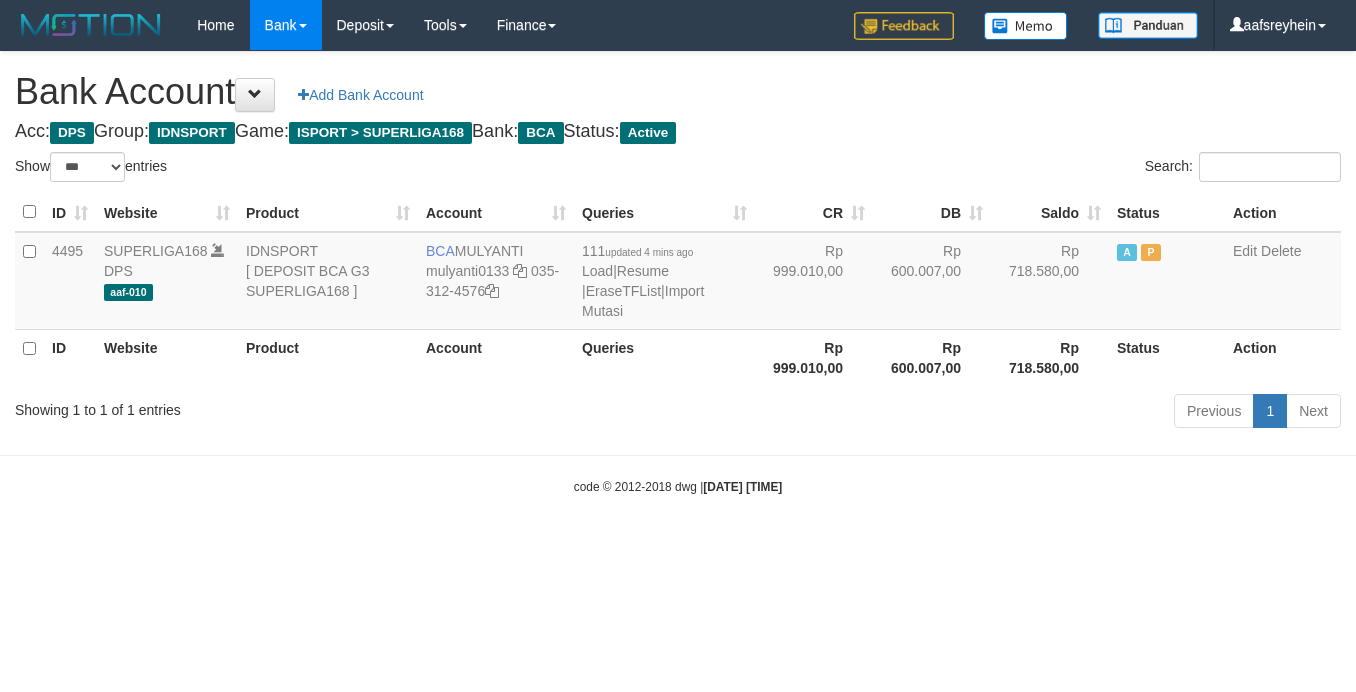 select on "***" 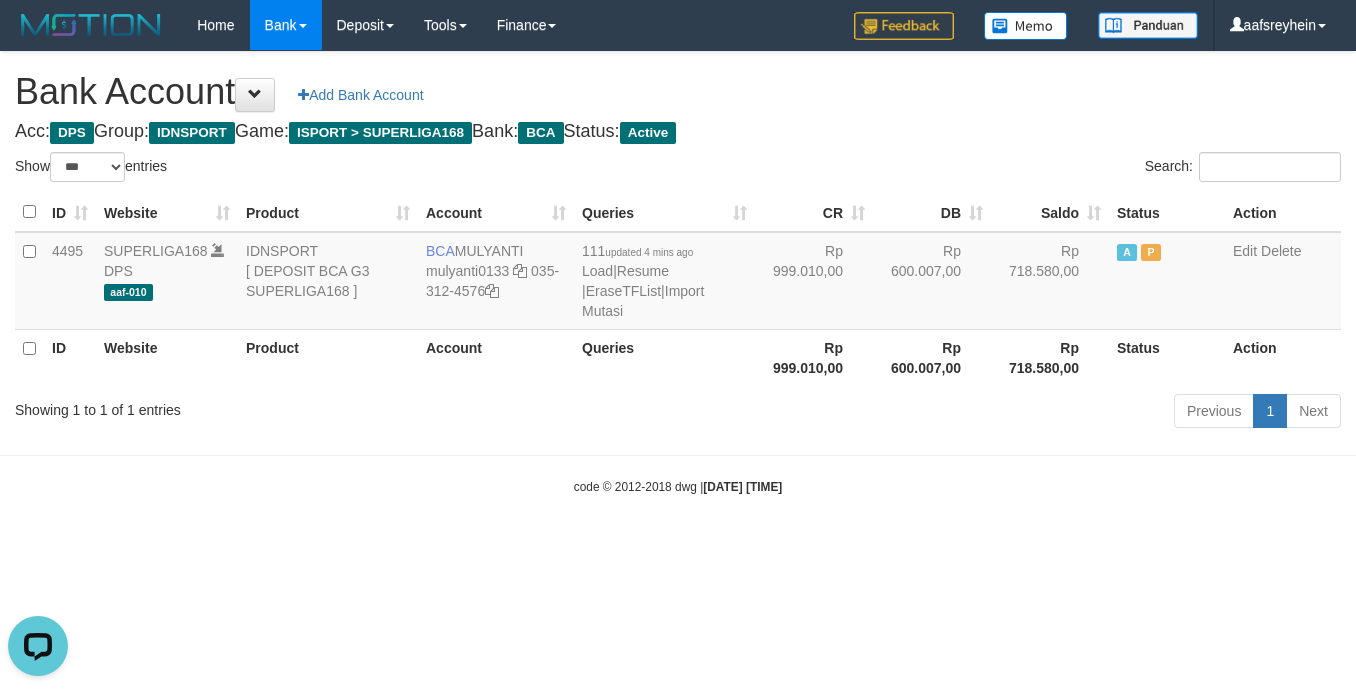scroll, scrollTop: 0, scrollLeft: 0, axis: both 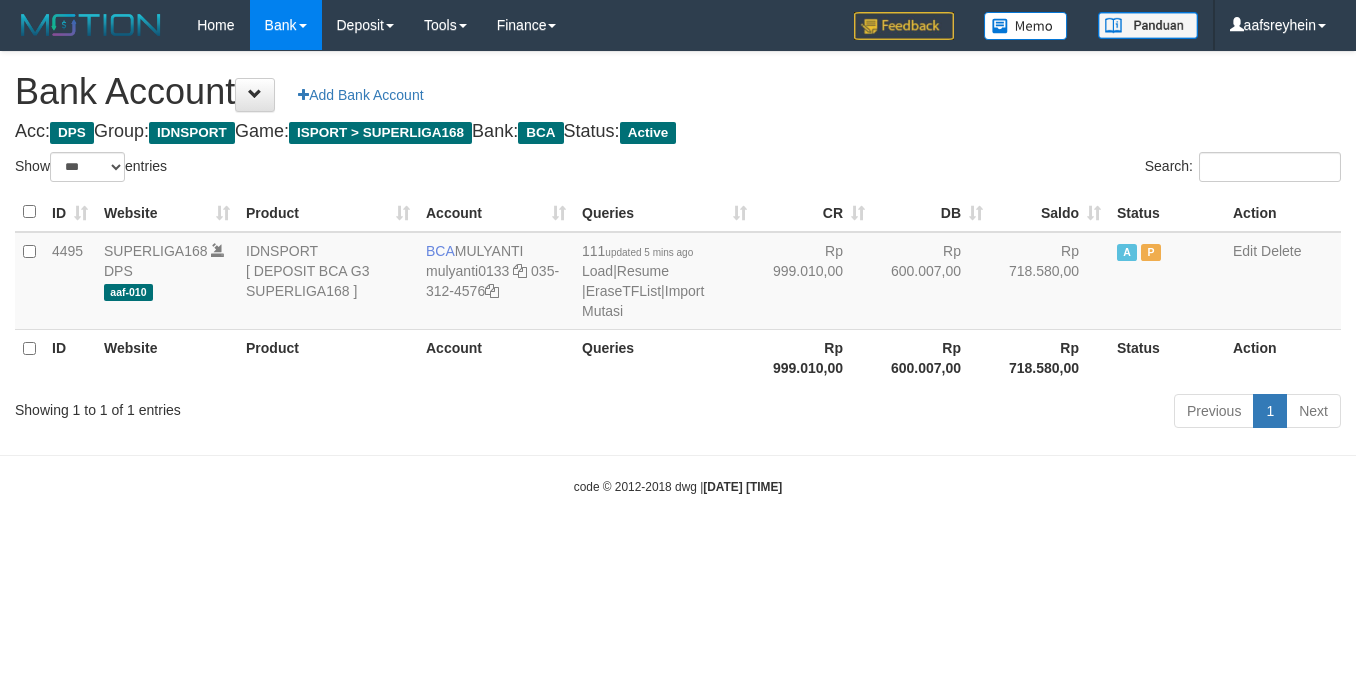 select on "***" 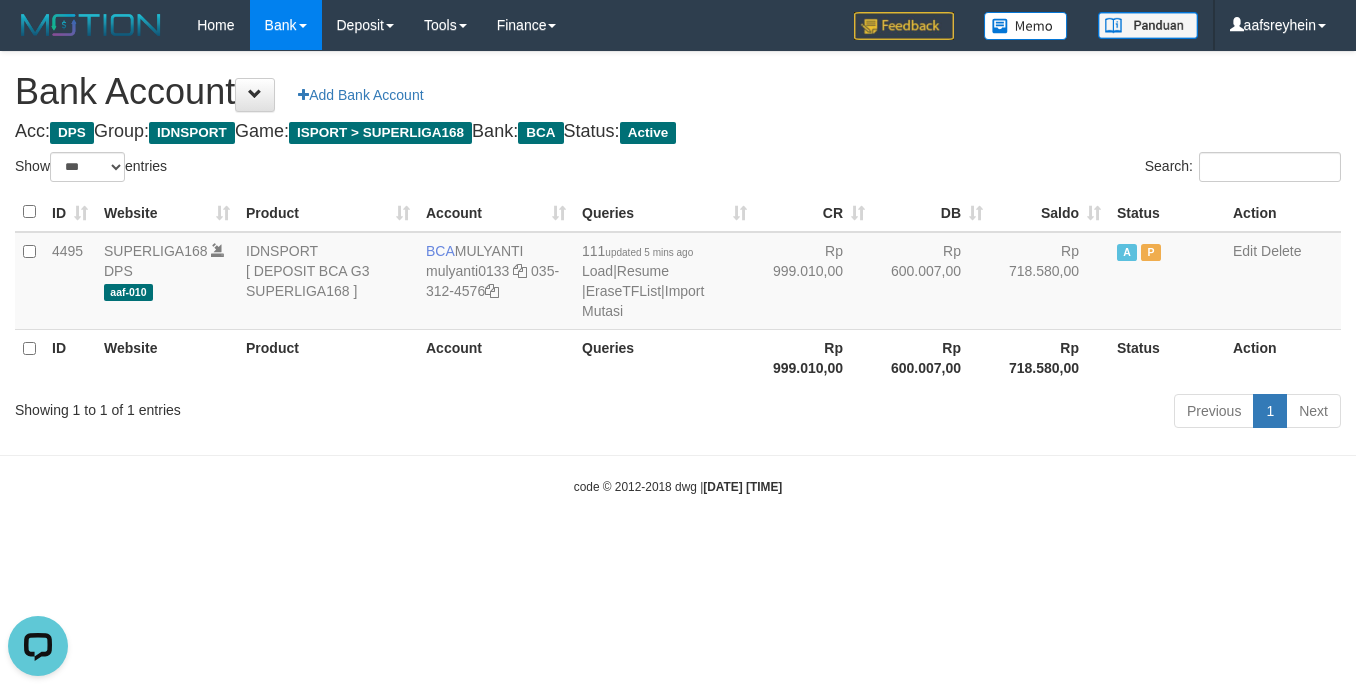 scroll, scrollTop: 0, scrollLeft: 0, axis: both 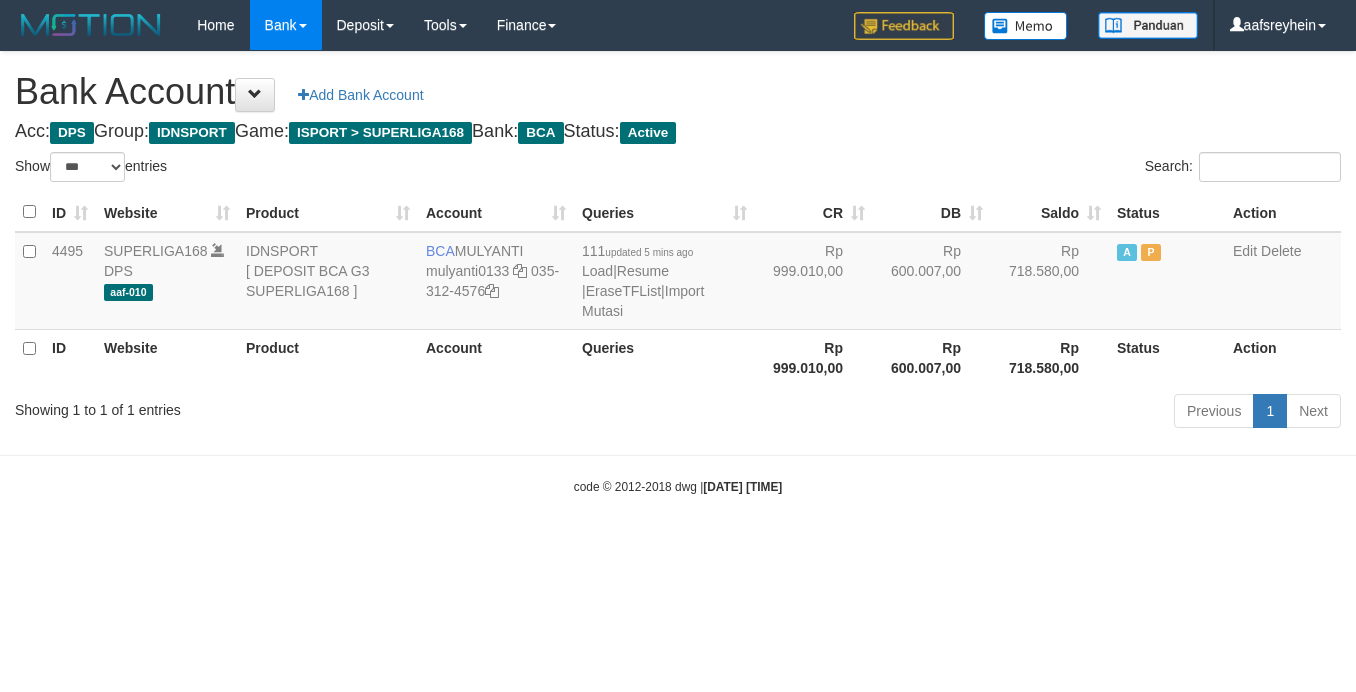 select on "***" 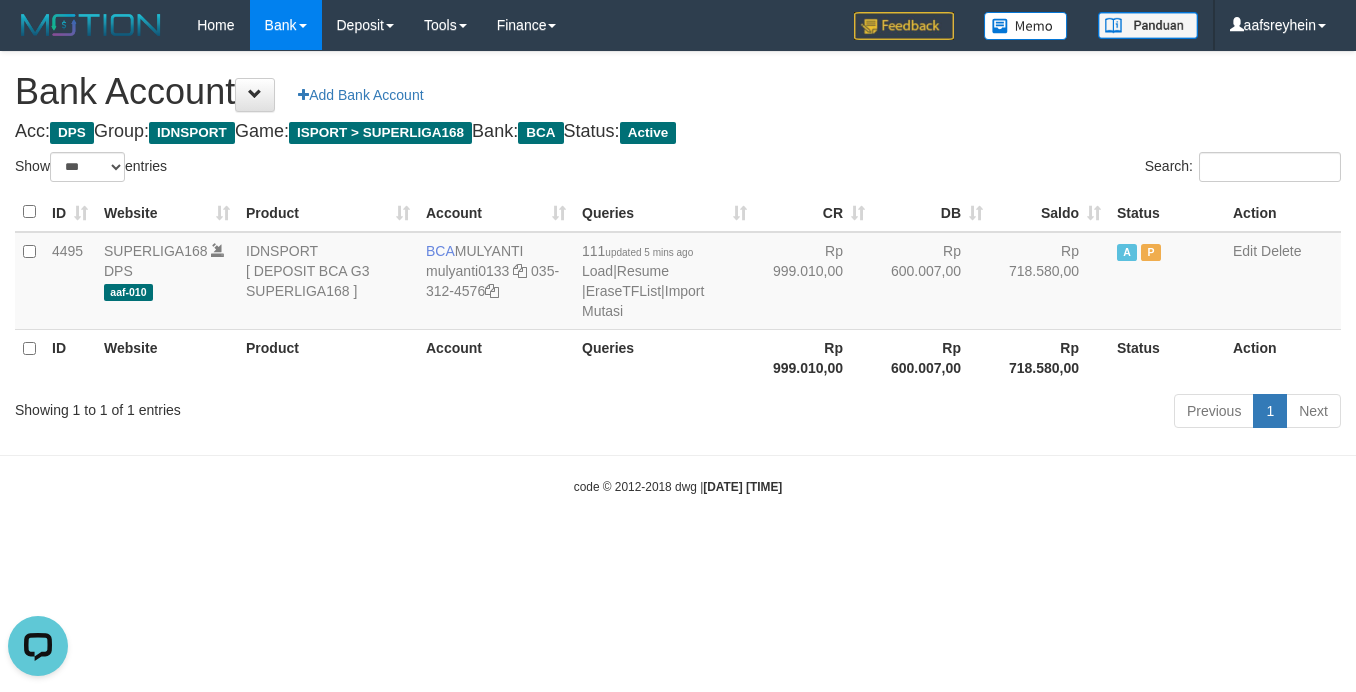 scroll, scrollTop: 0, scrollLeft: 0, axis: both 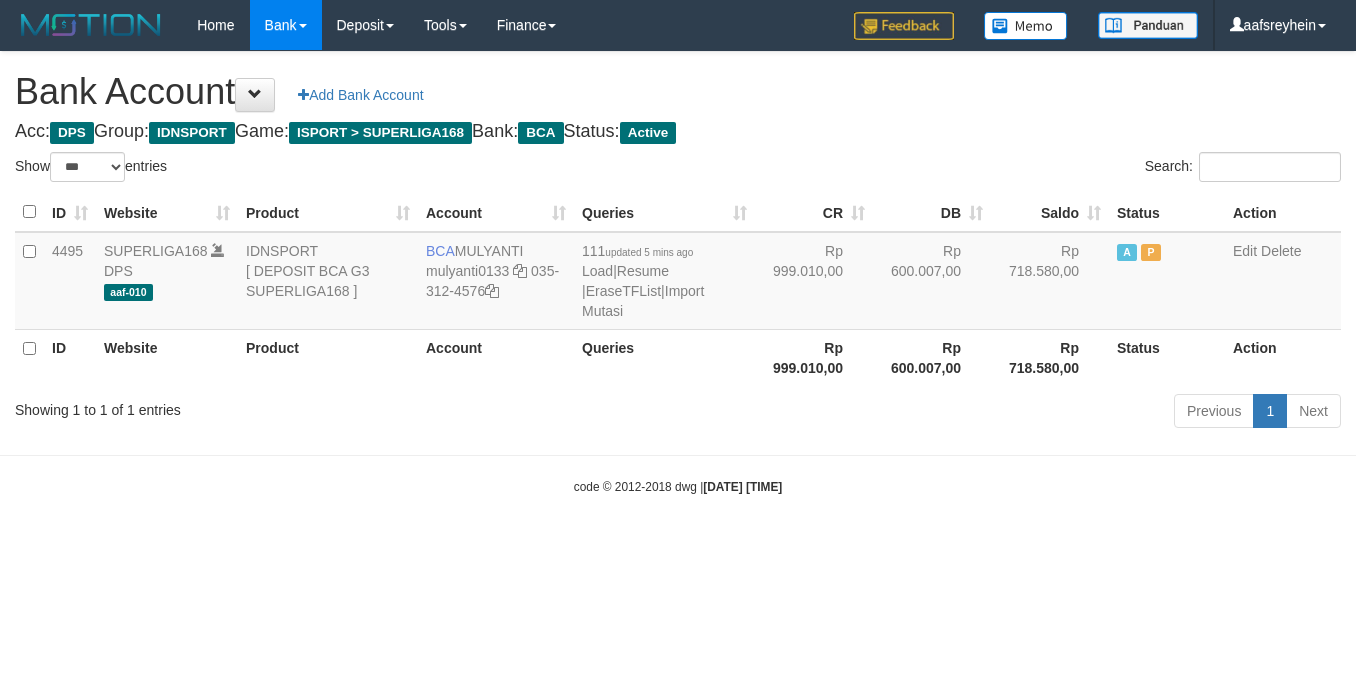 select on "***" 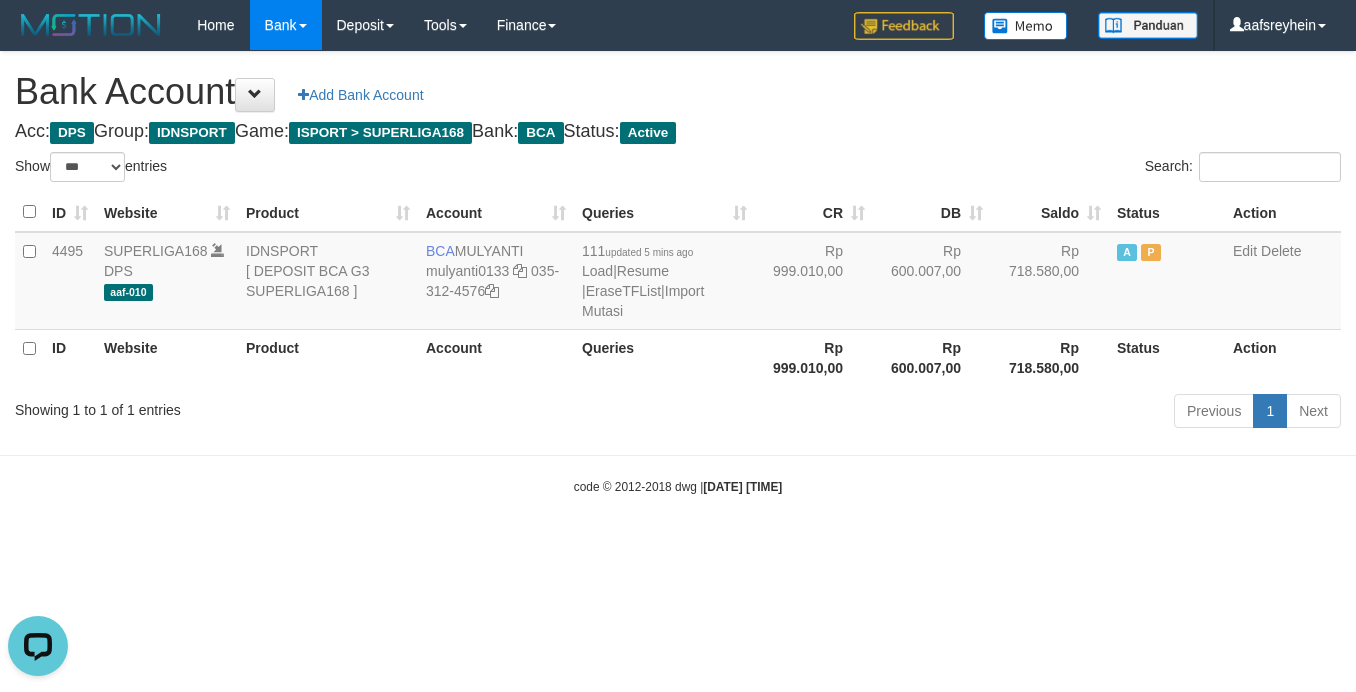 scroll, scrollTop: 0, scrollLeft: 0, axis: both 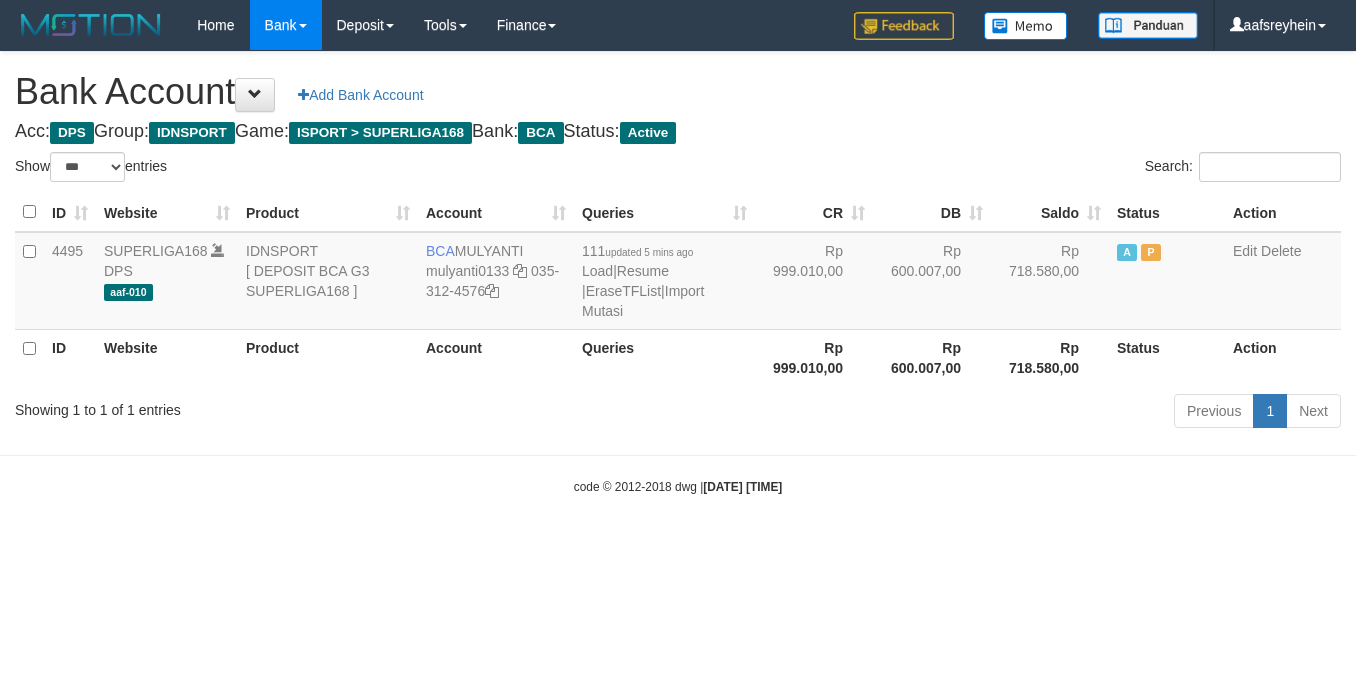 select on "***" 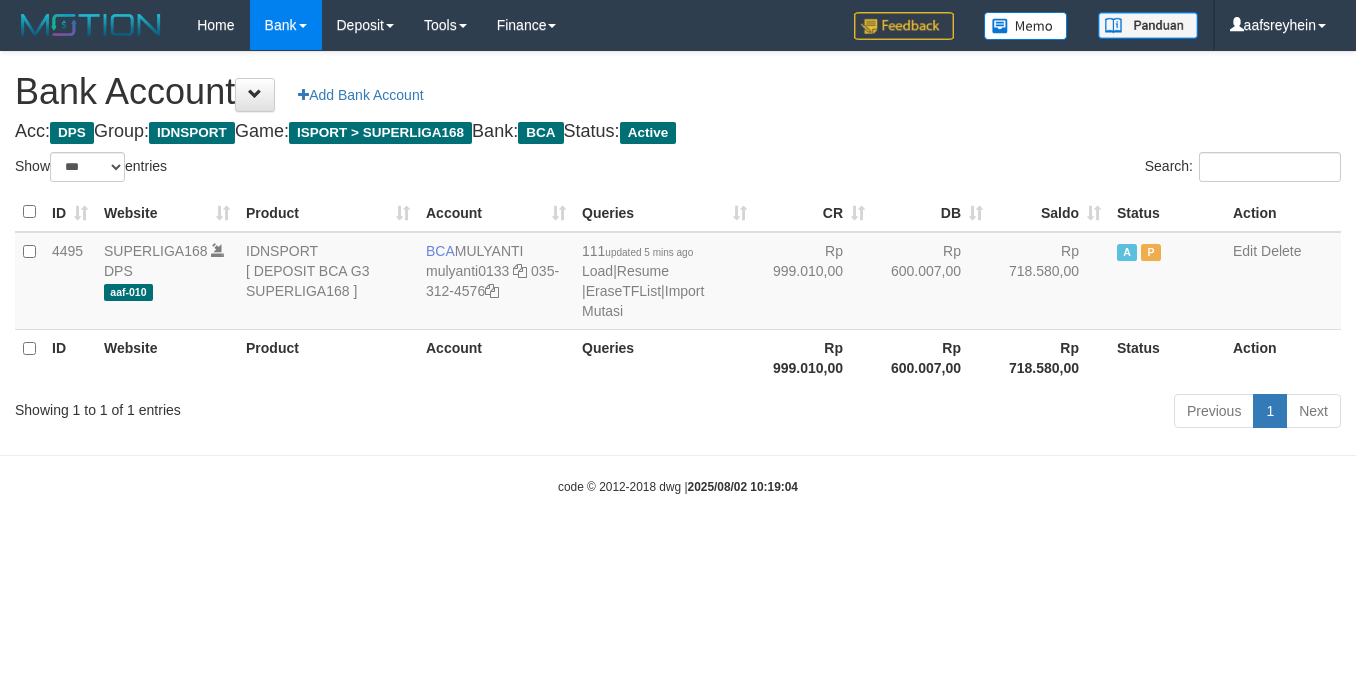 select on "***" 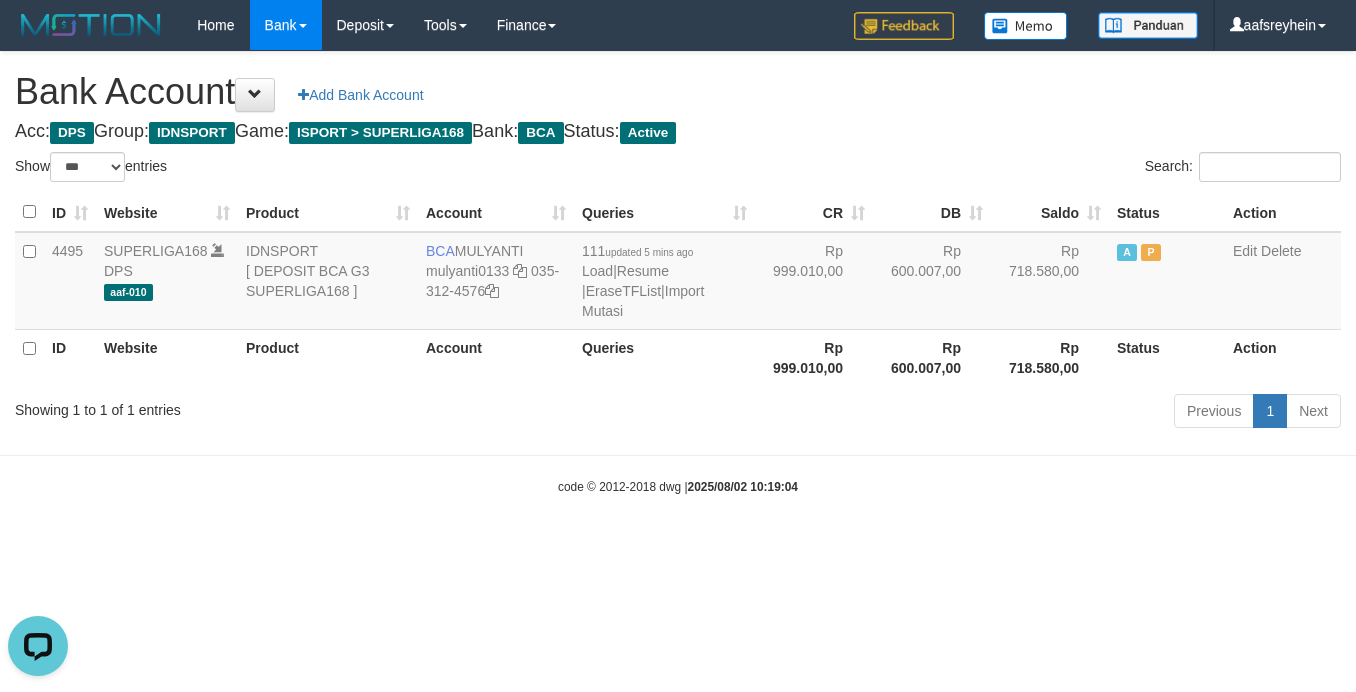 scroll, scrollTop: 0, scrollLeft: 0, axis: both 